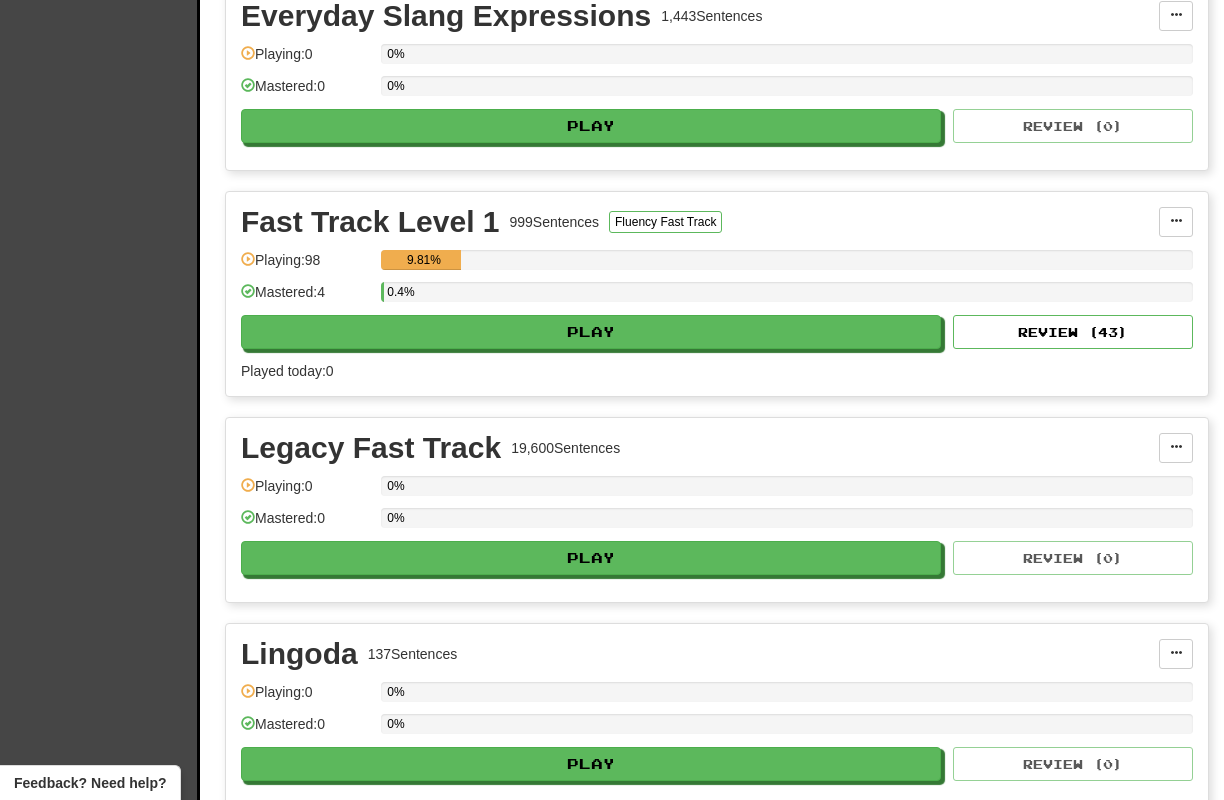 scroll, scrollTop: 1332, scrollLeft: 0, axis: vertical 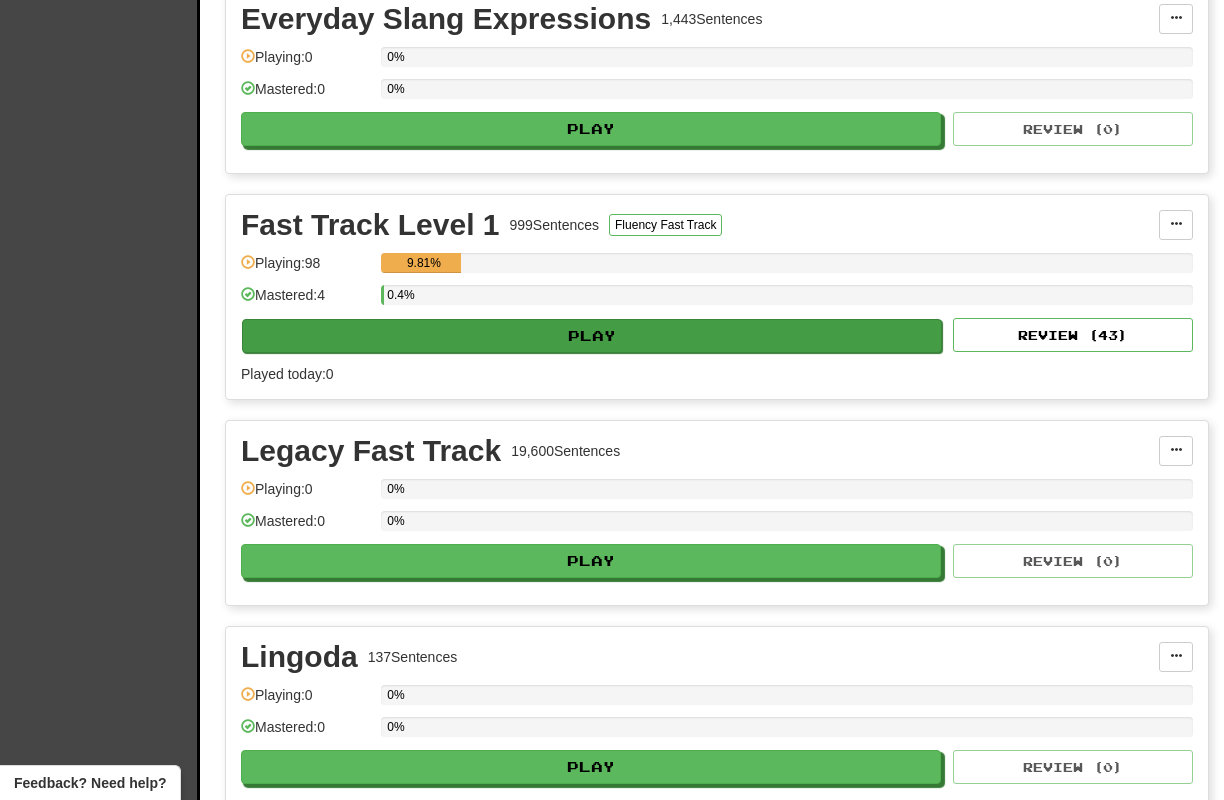 drag, startPoint x: 847, startPoint y: 141, endPoint x: 605, endPoint y: 324, distance: 303.40237 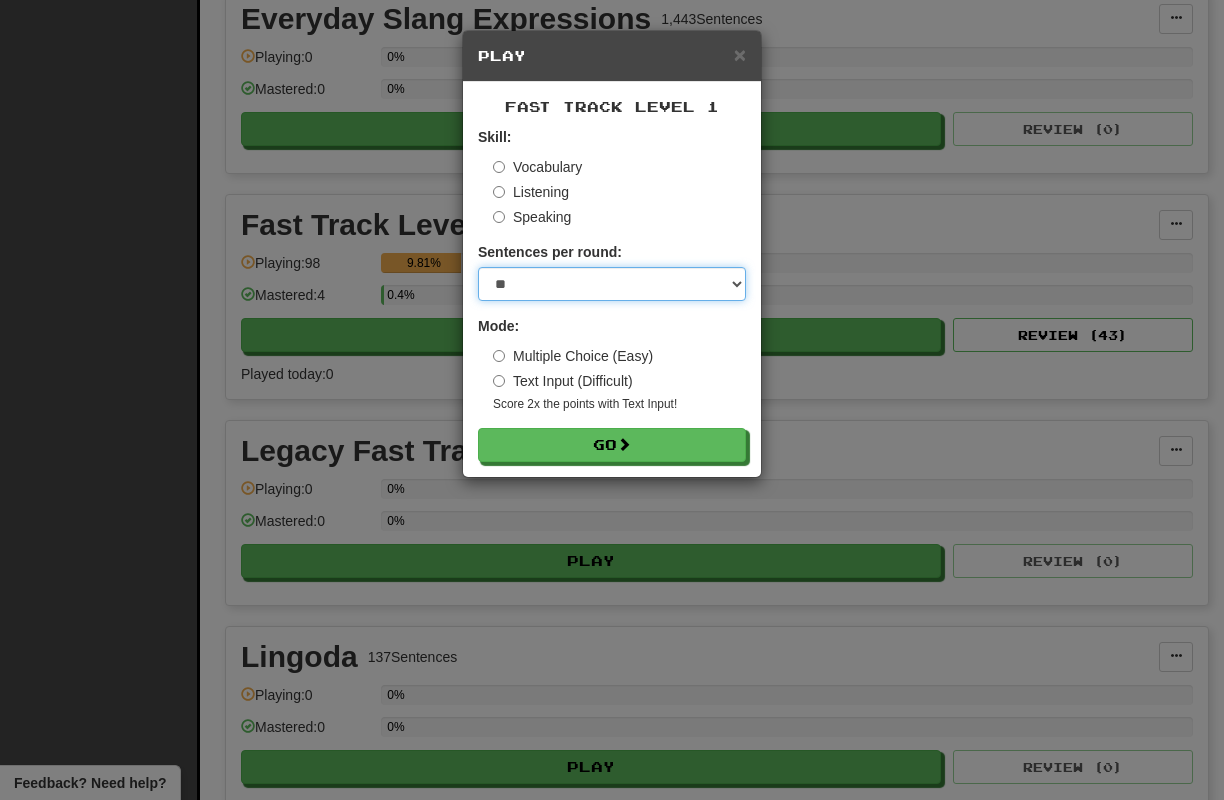select on "**" 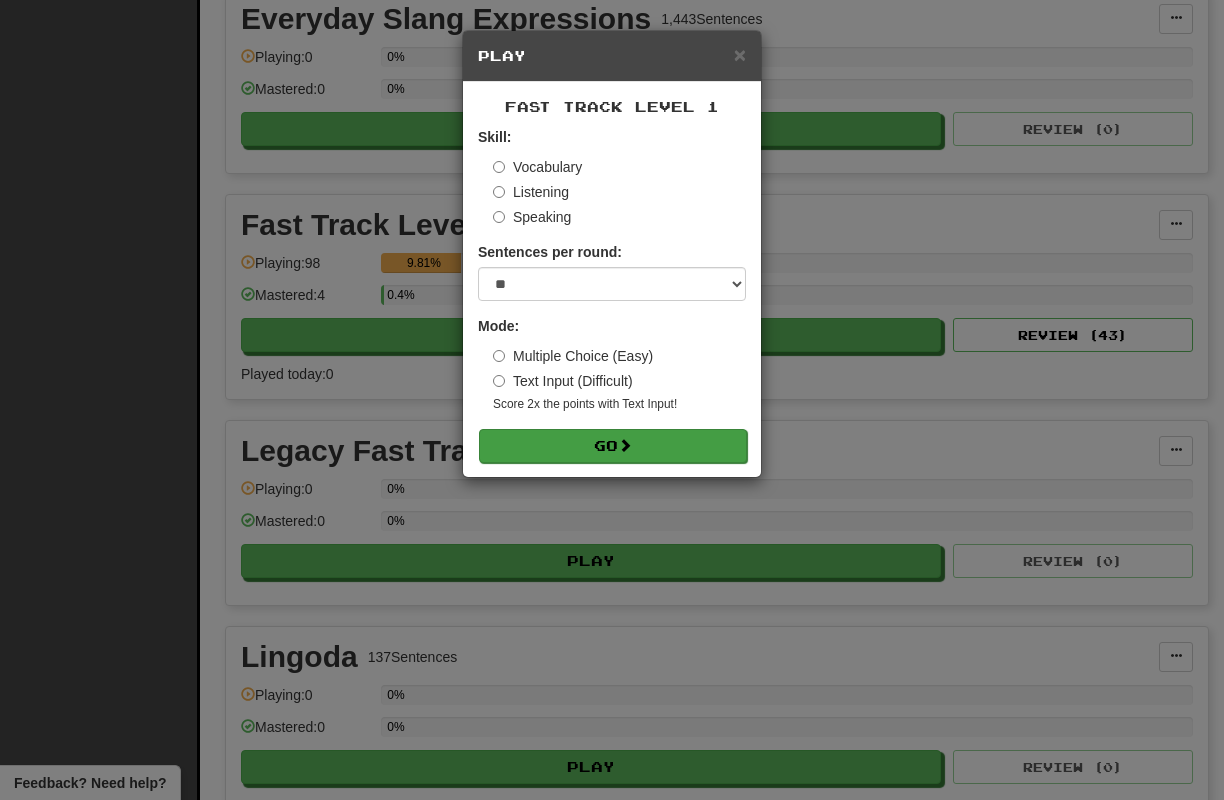 click on "Go" at bounding box center (613, 446) 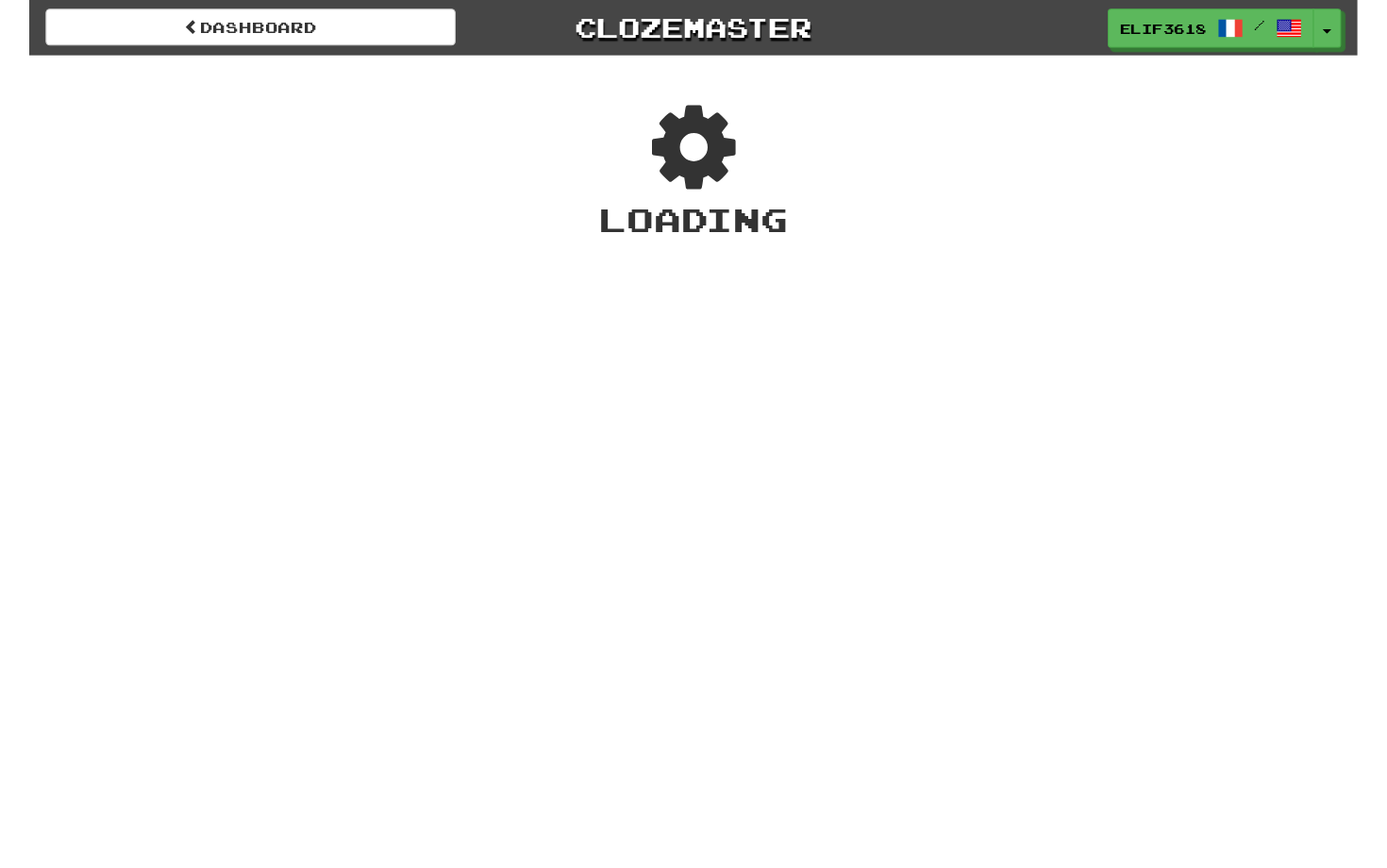 scroll, scrollTop: 0, scrollLeft: 0, axis: both 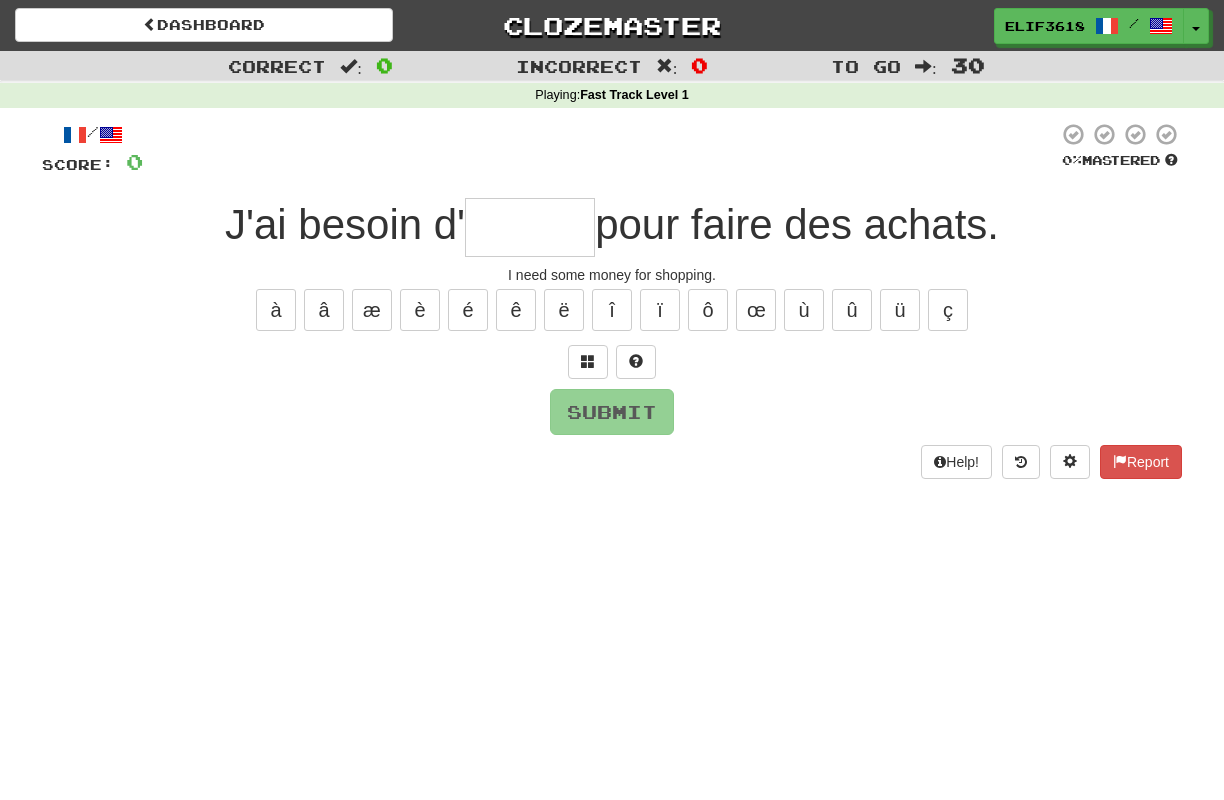 click on "/ Score: 0 0 % Mastered J'ai besoin d' pour faire des achats. I need some money for shopping. à â æ è é ê ë î ï ô œ ù û ü ç Submit Help! Report" at bounding box center [612, 300] 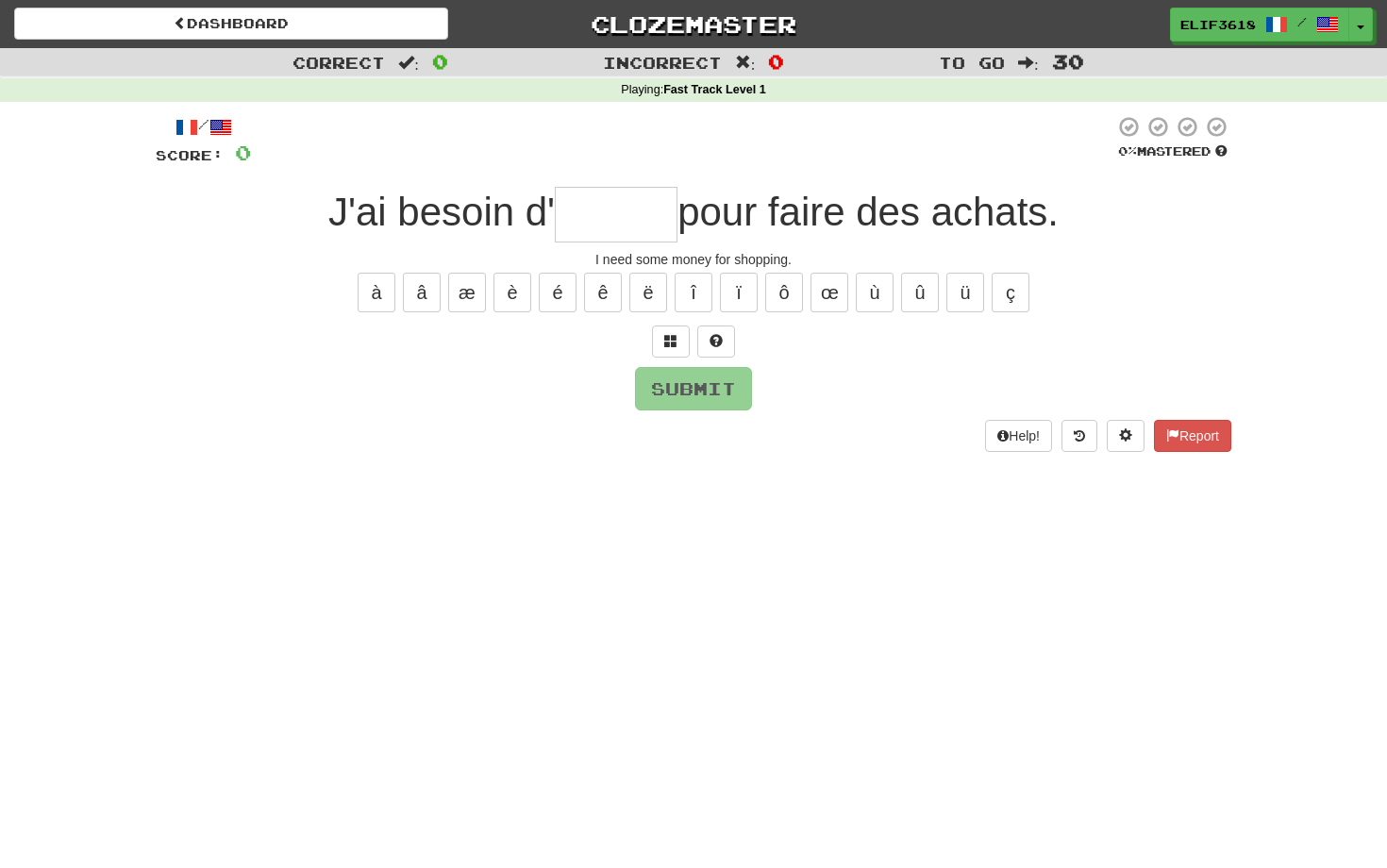 click at bounding box center (682, 141) 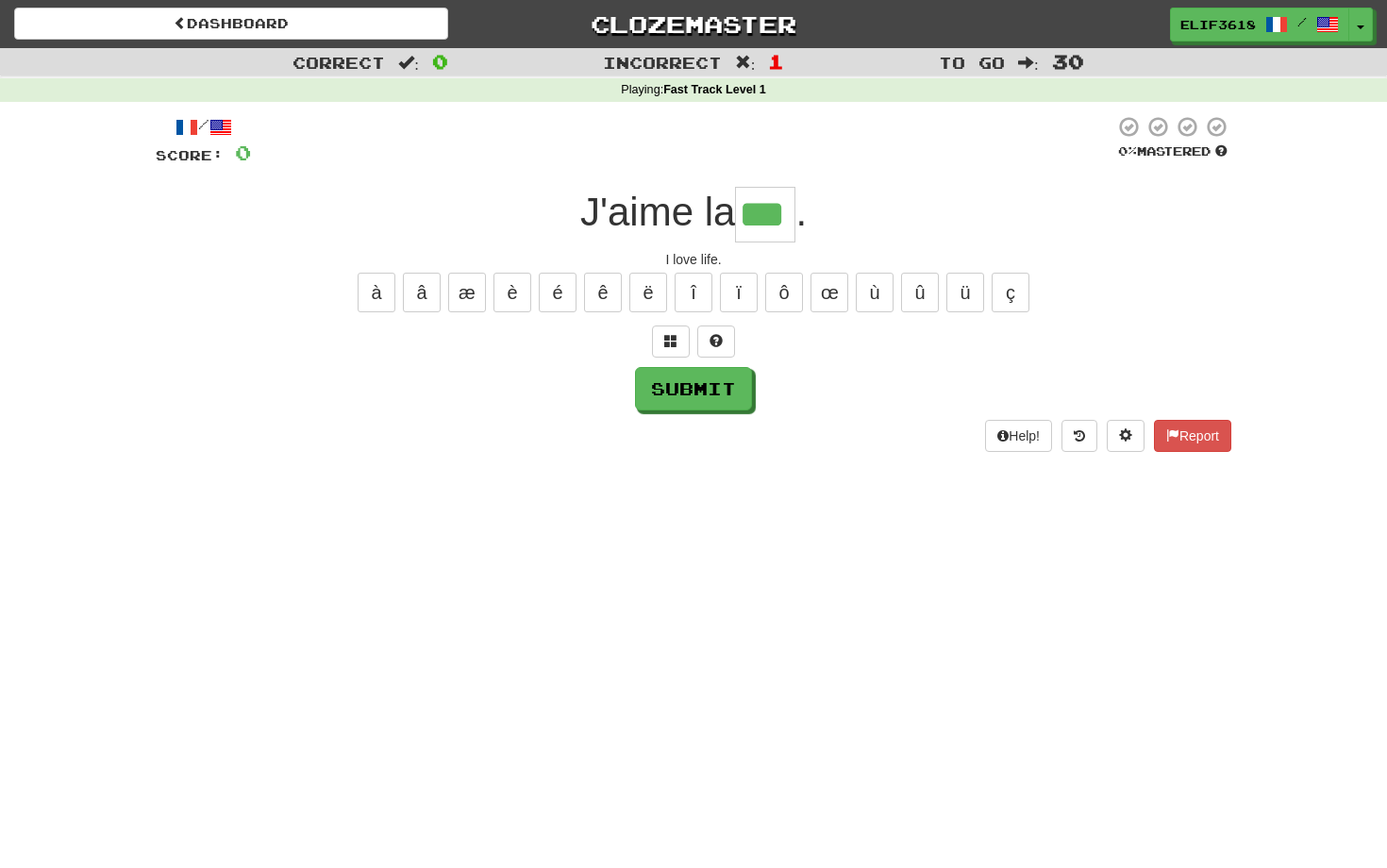 type on "***" 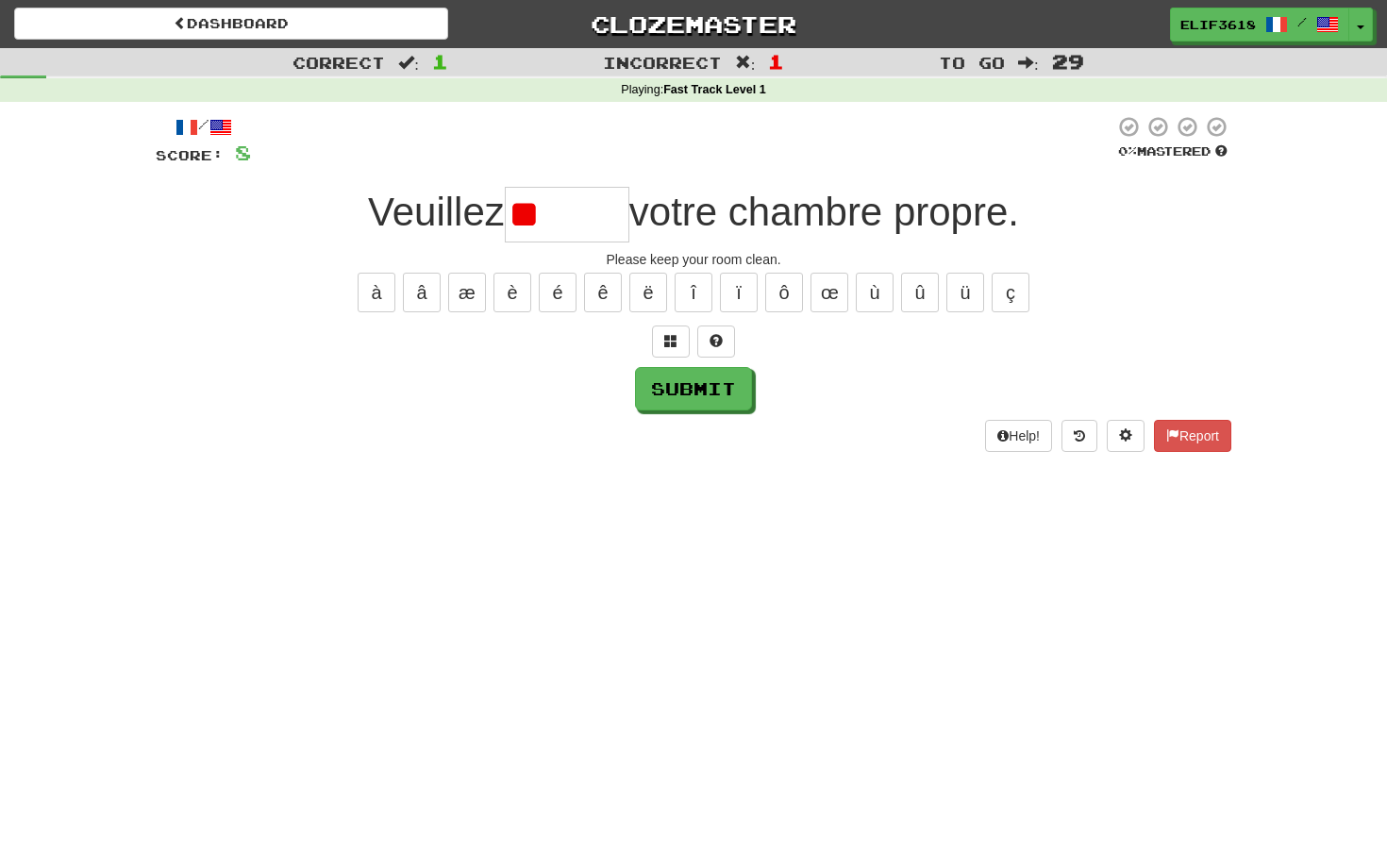 type on "*" 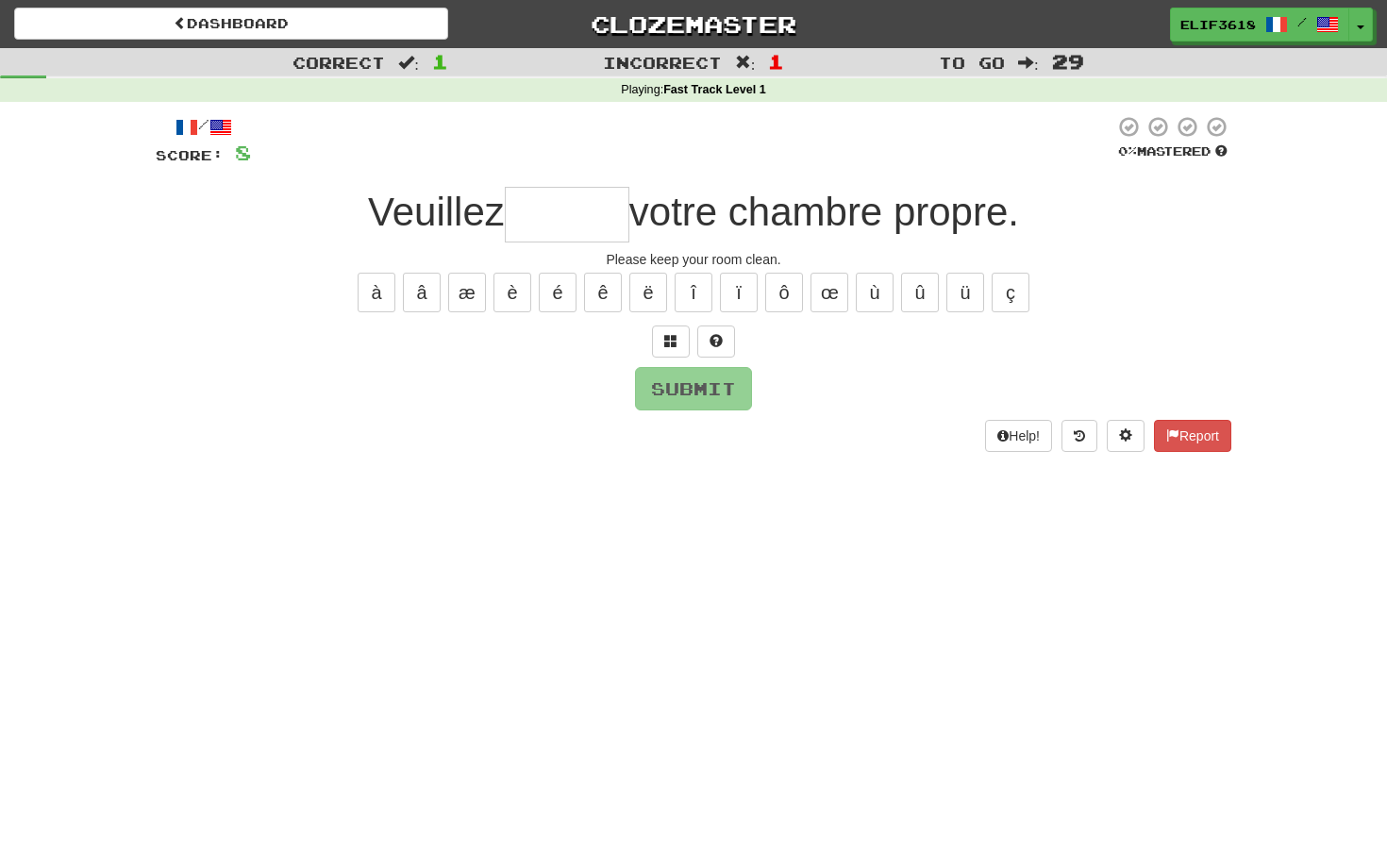 type on "******" 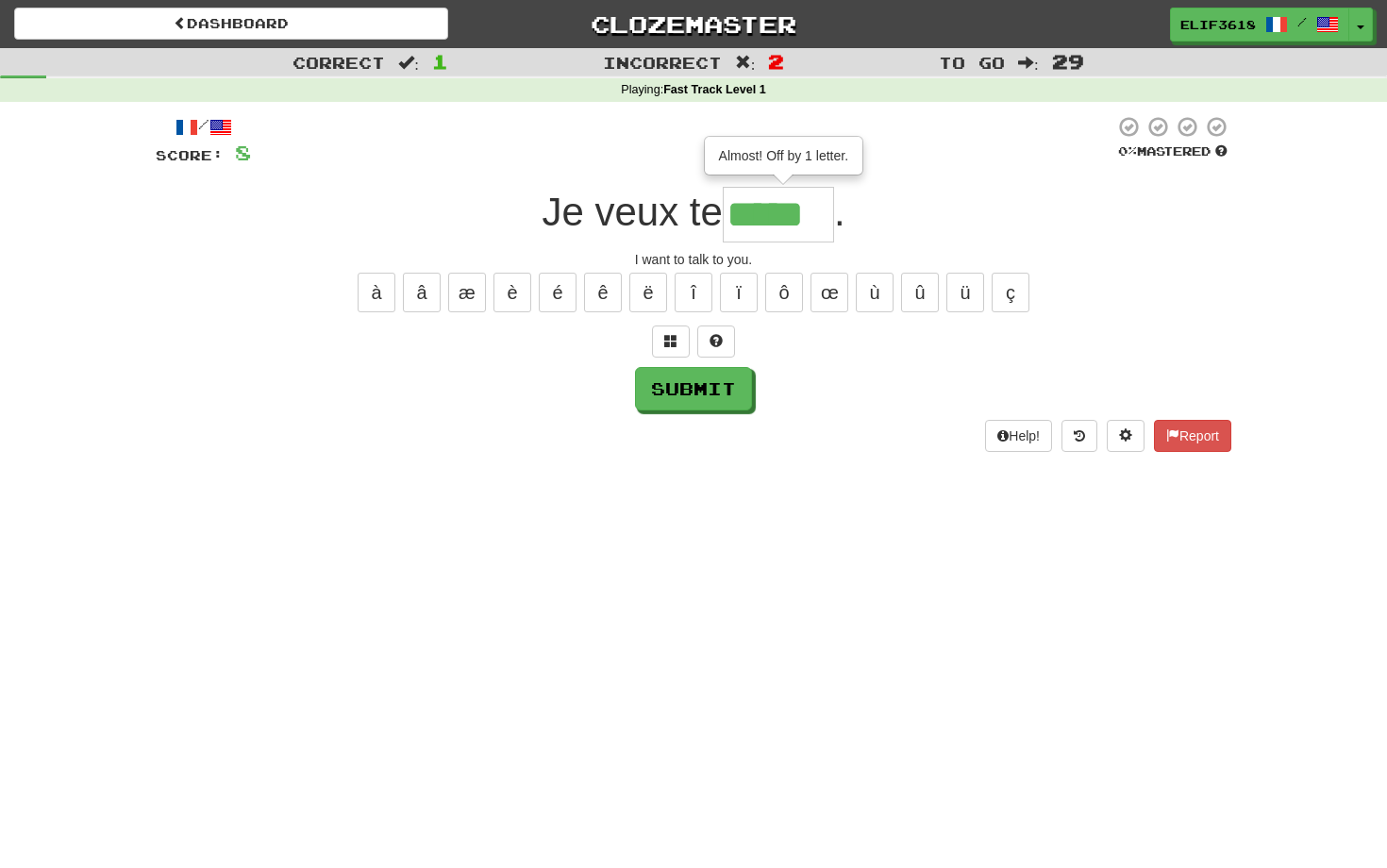 type on "******" 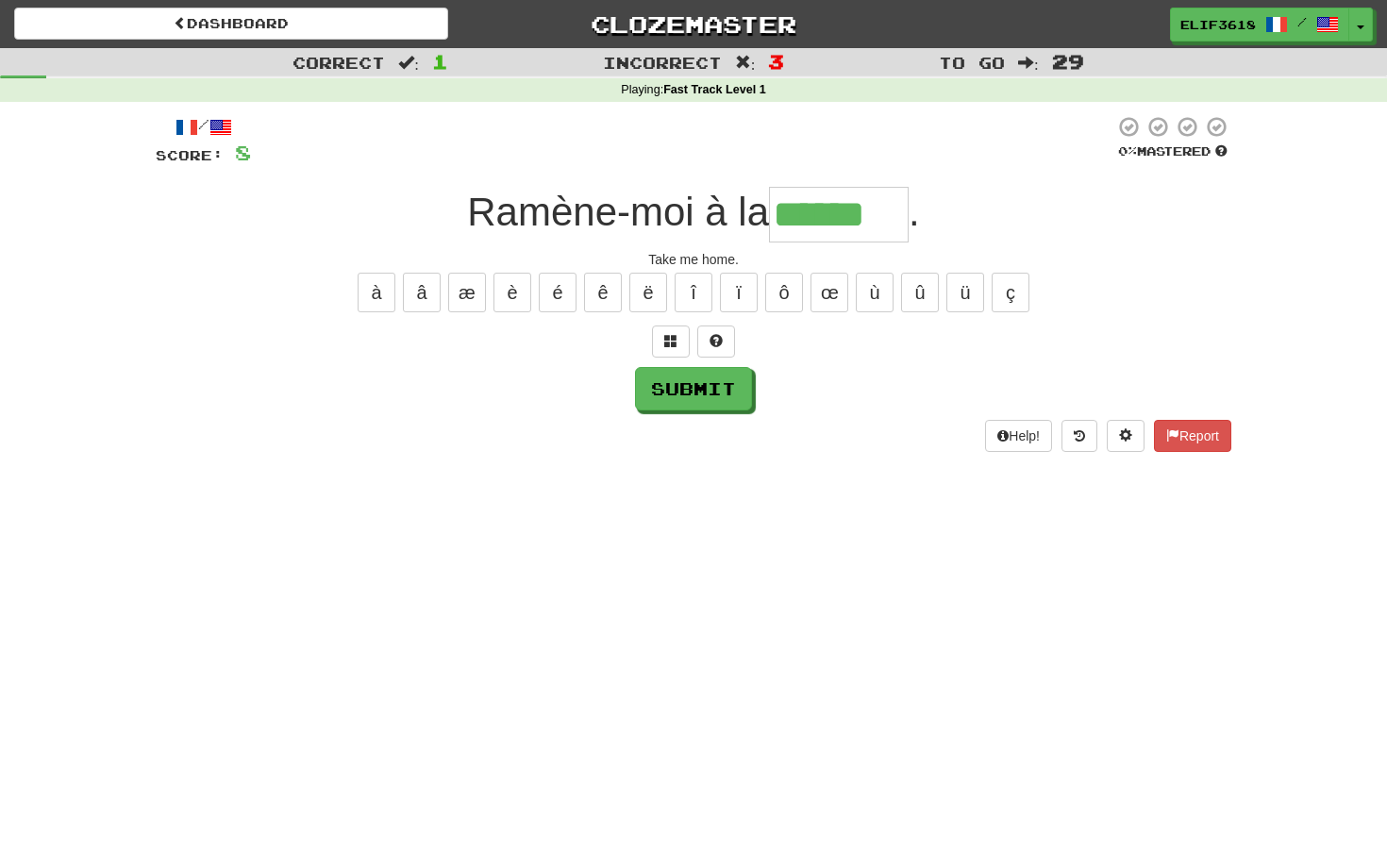 type on "******" 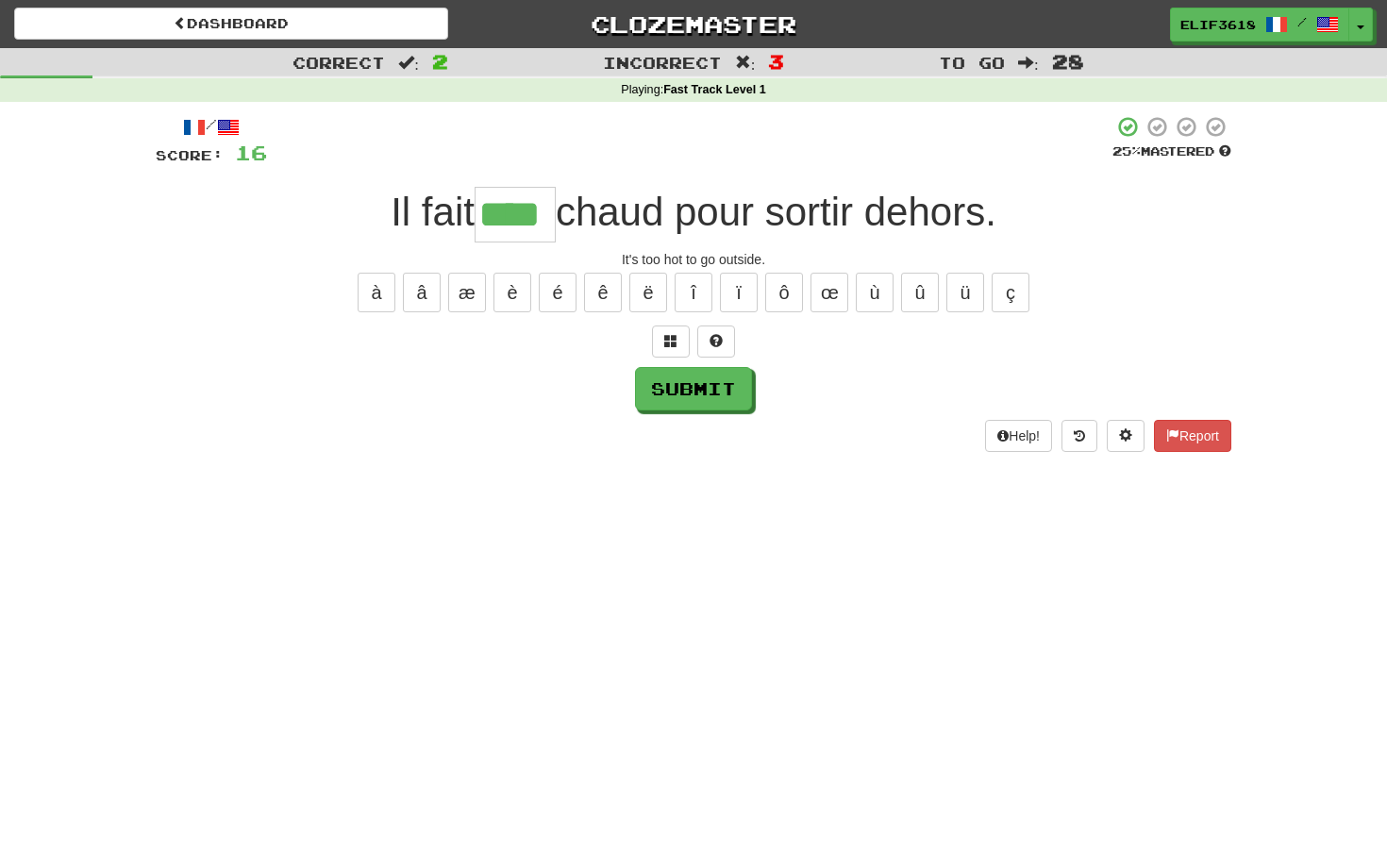 type on "****" 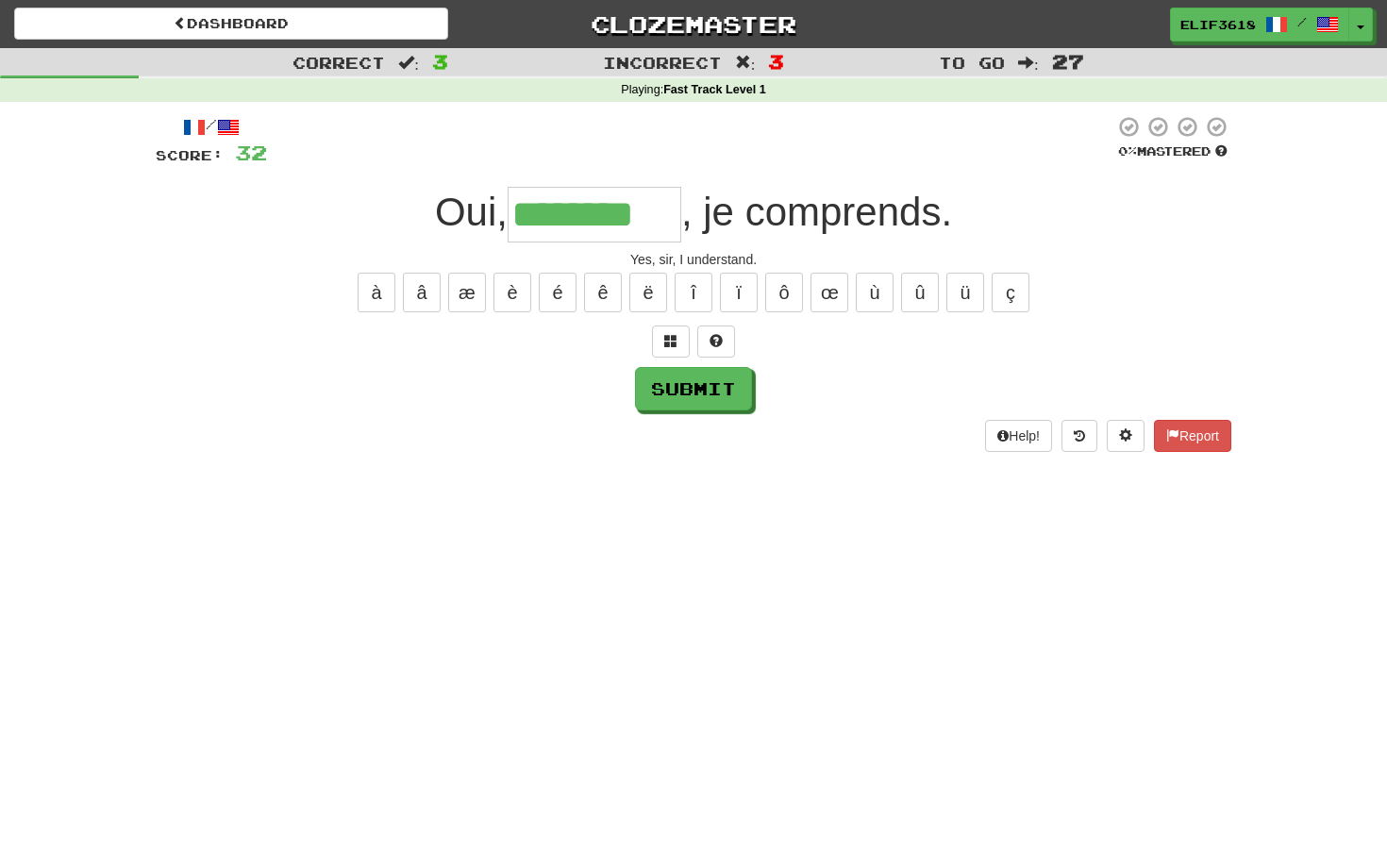 type on "********" 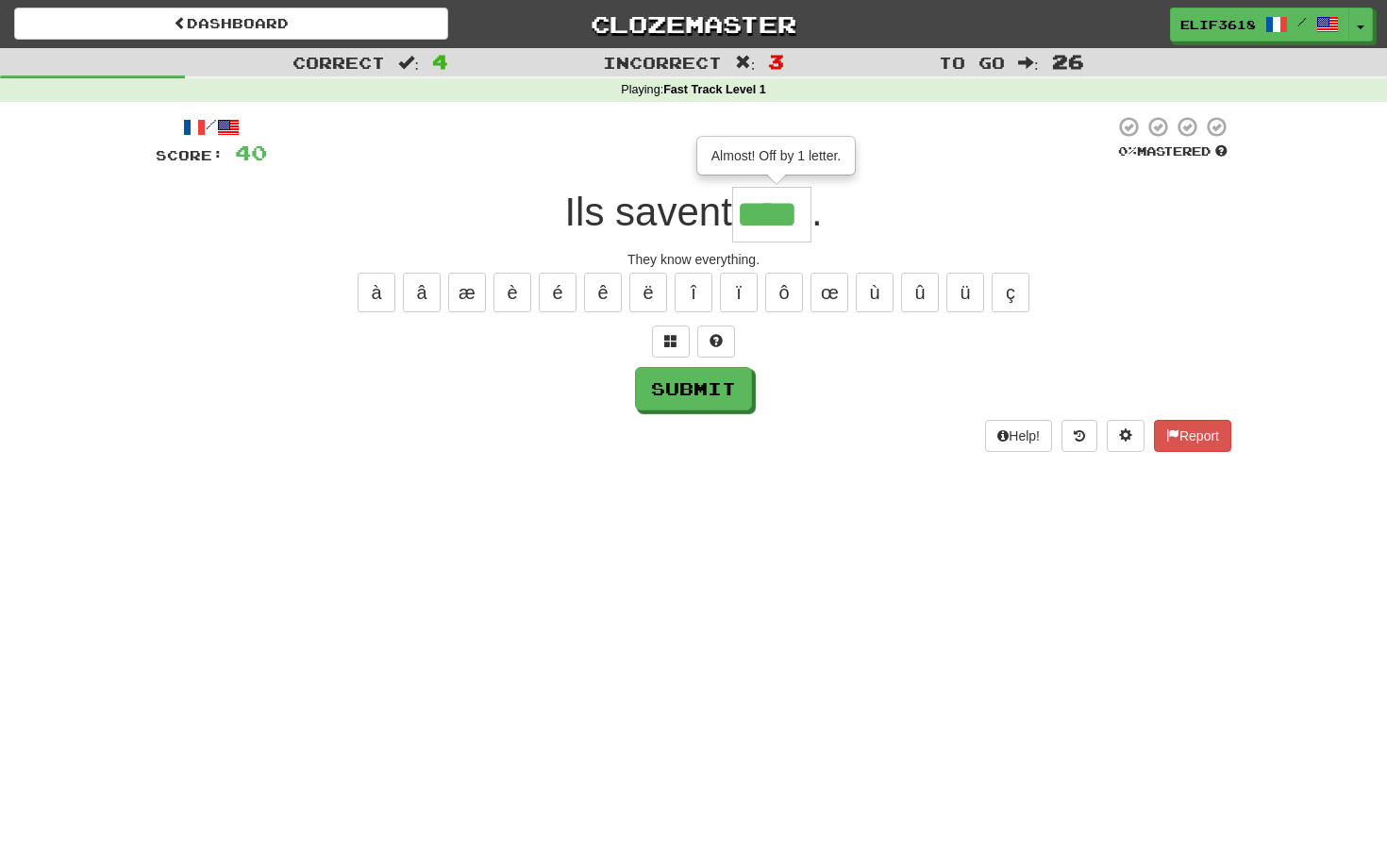 type on "****" 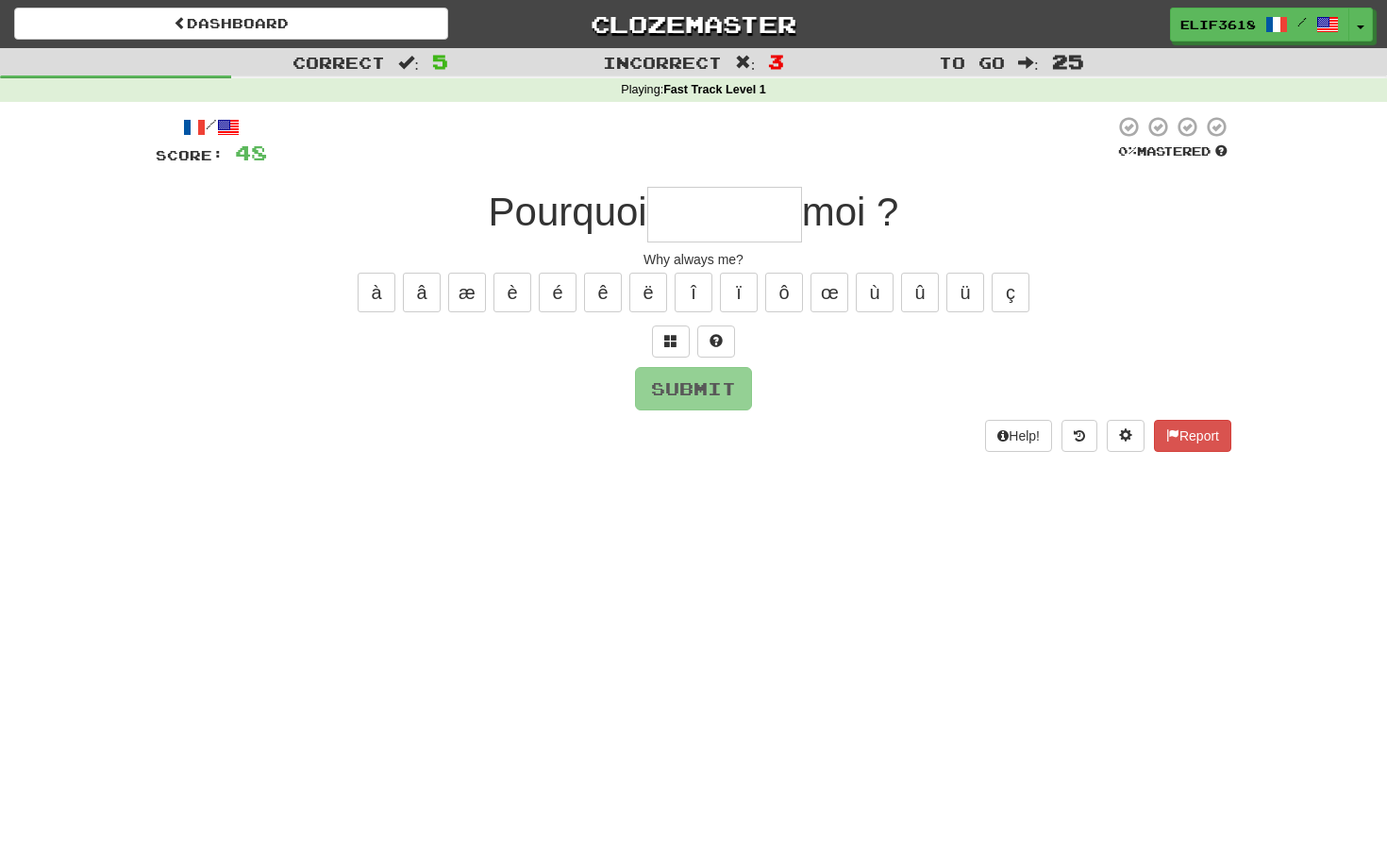 type on "*" 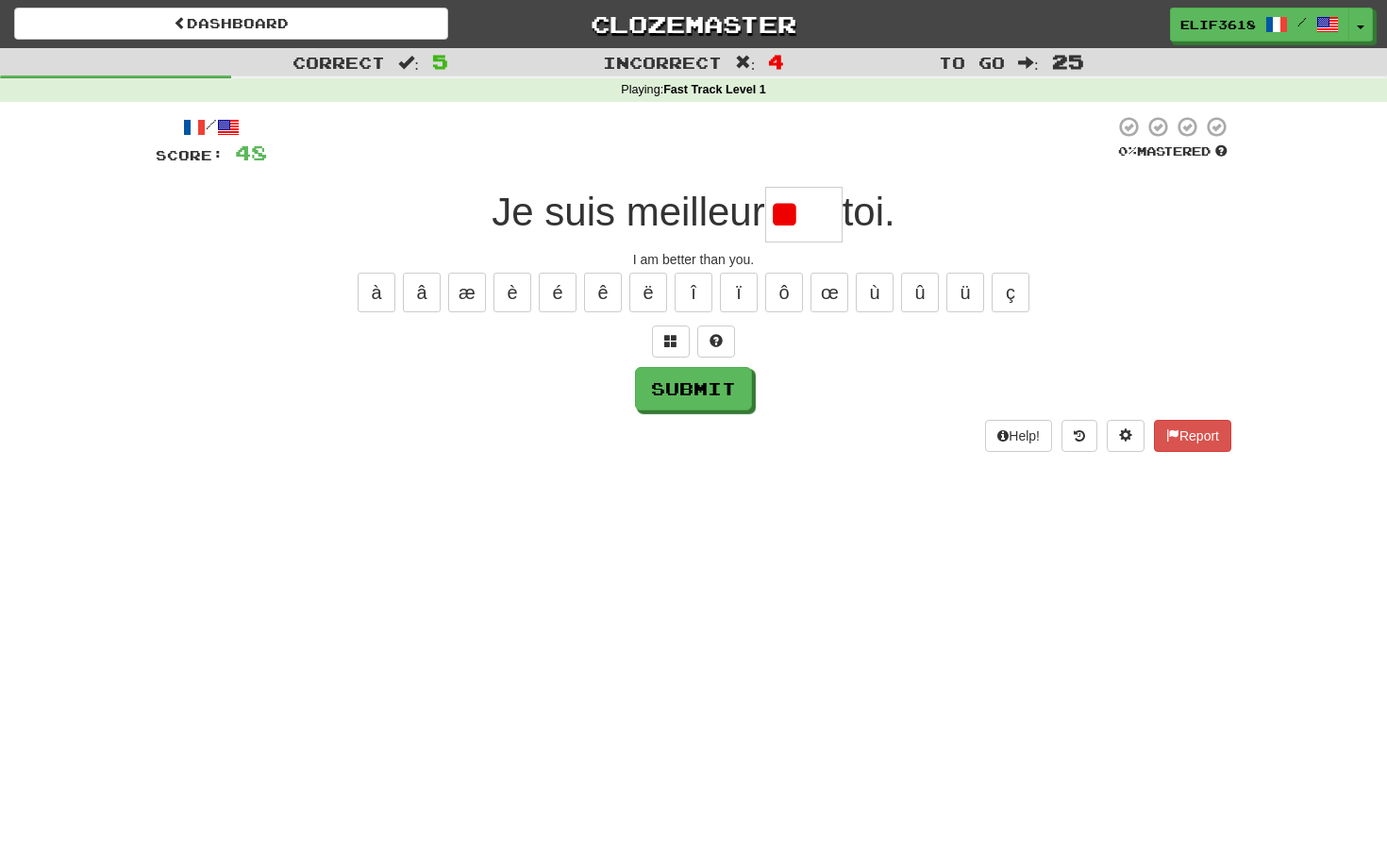 type on "*" 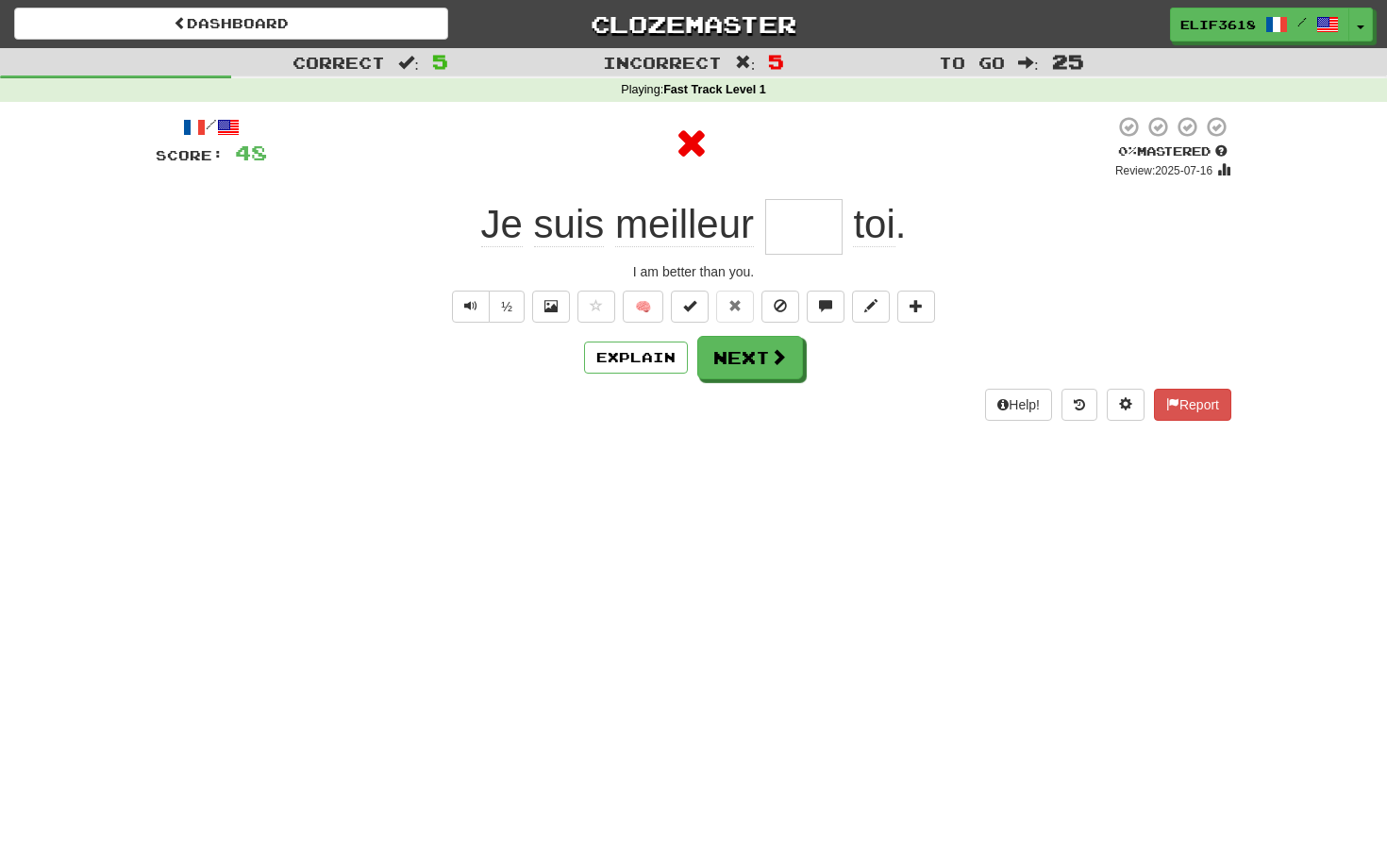 type on "***" 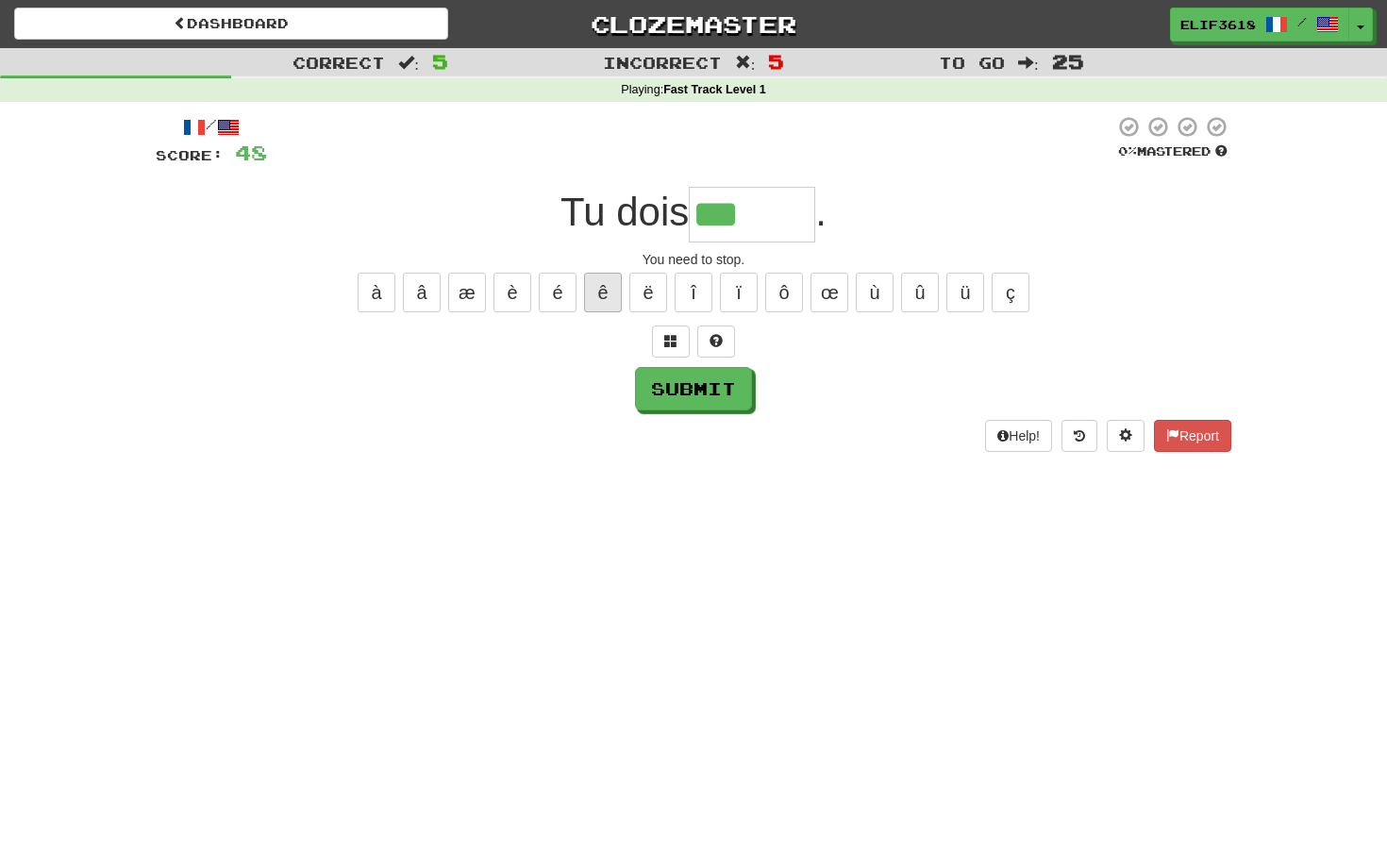 click on "ê" at bounding box center [603, 292] 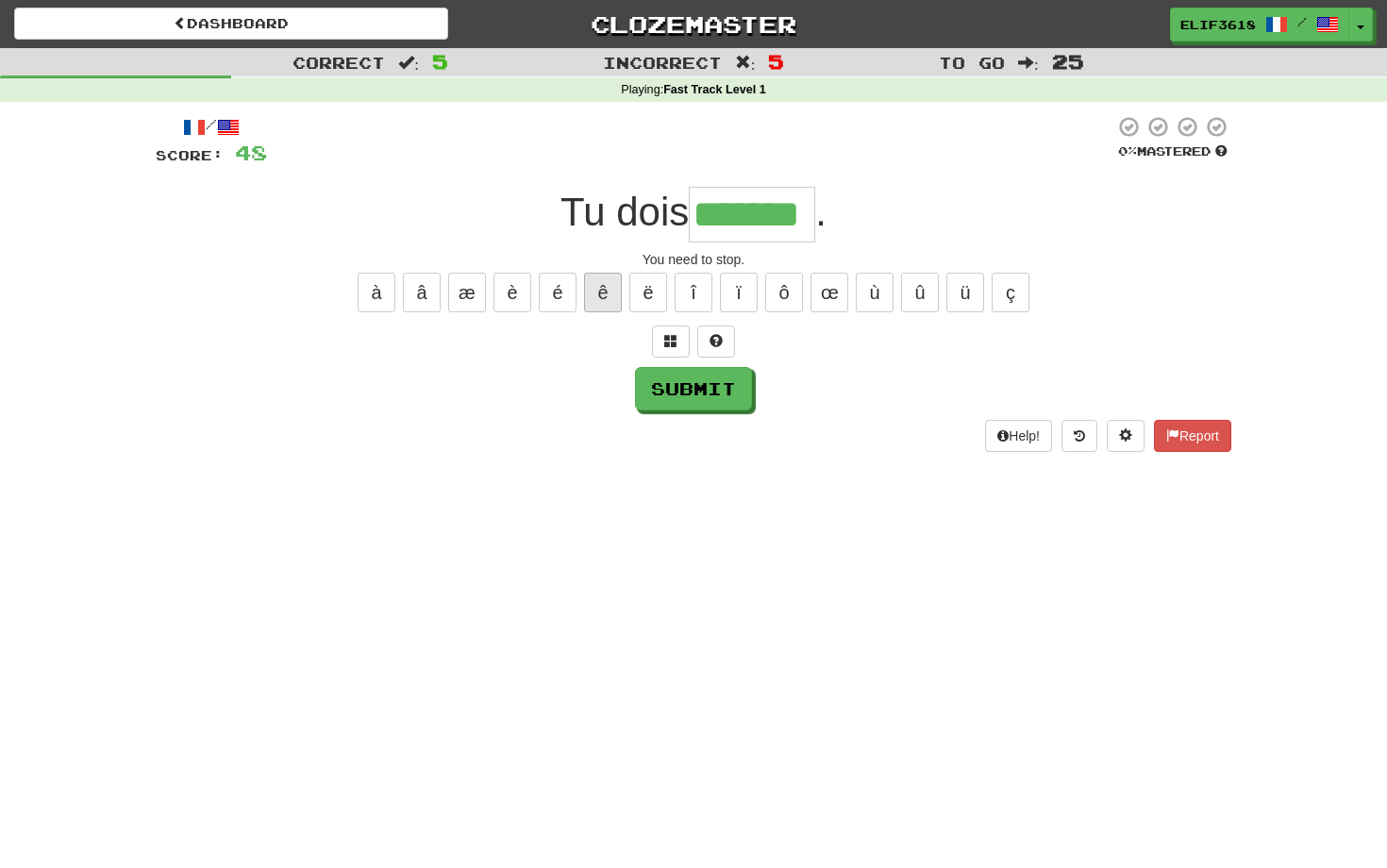 type on "*******" 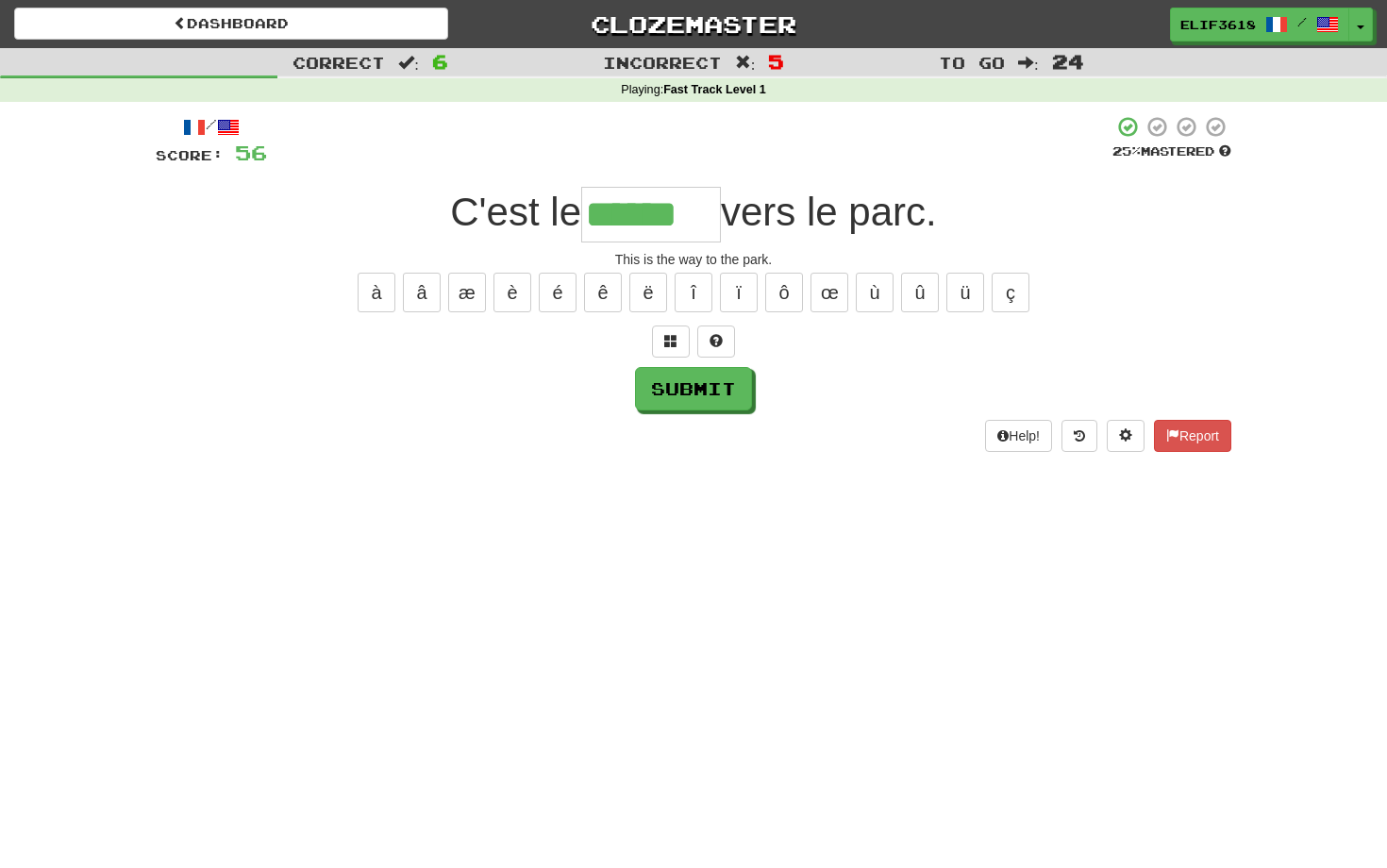 type on "******" 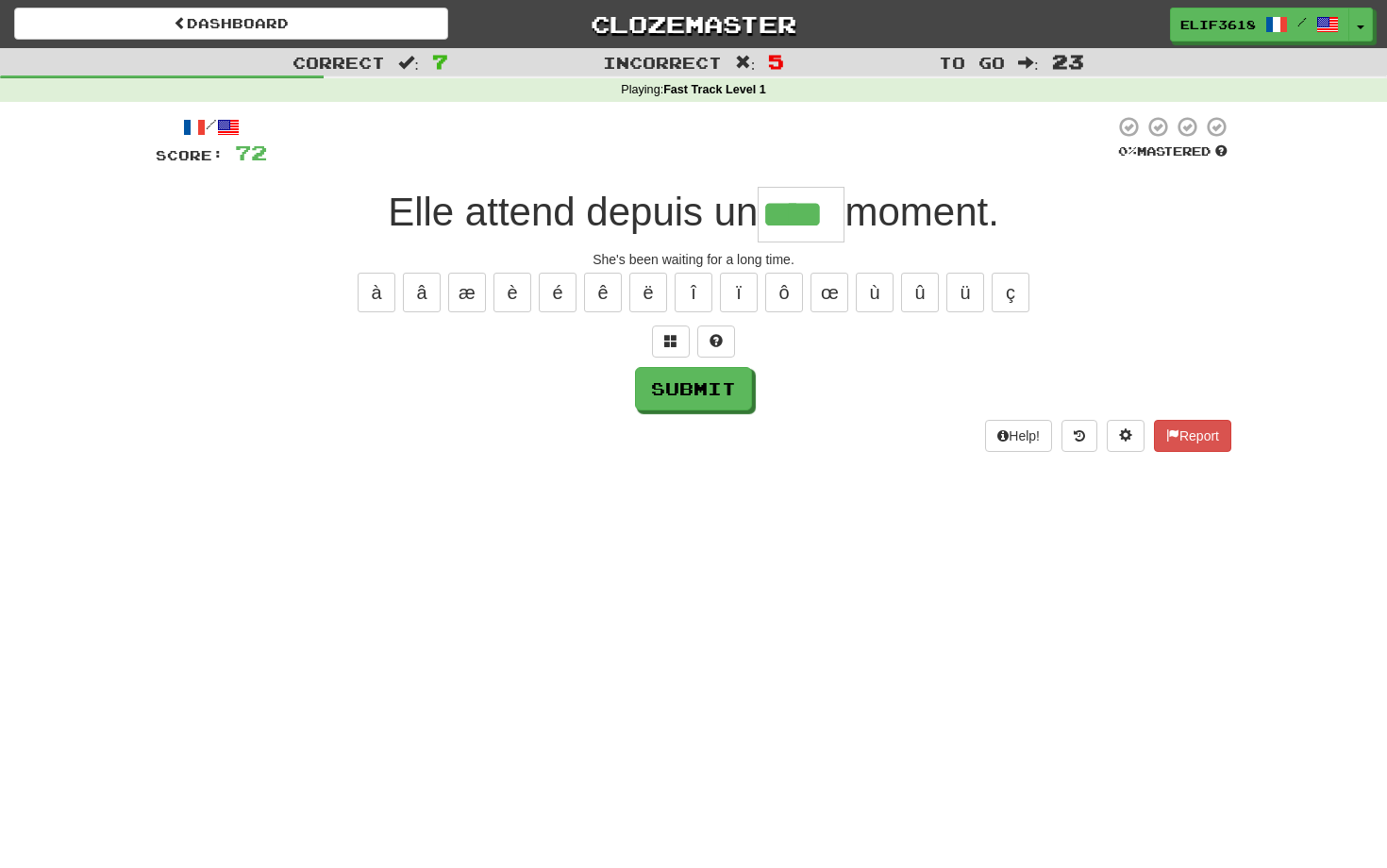 type on "****" 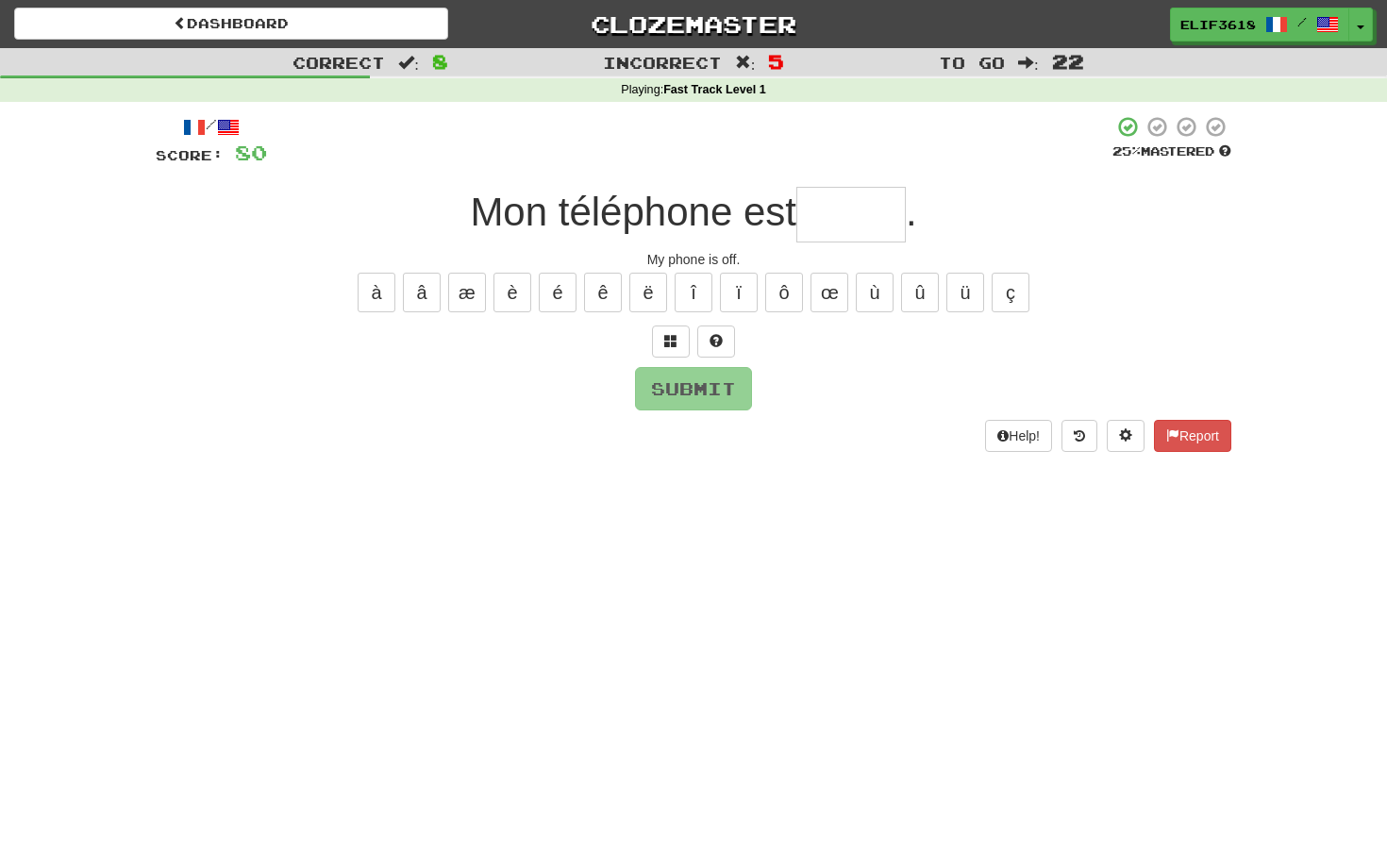 type on "*" 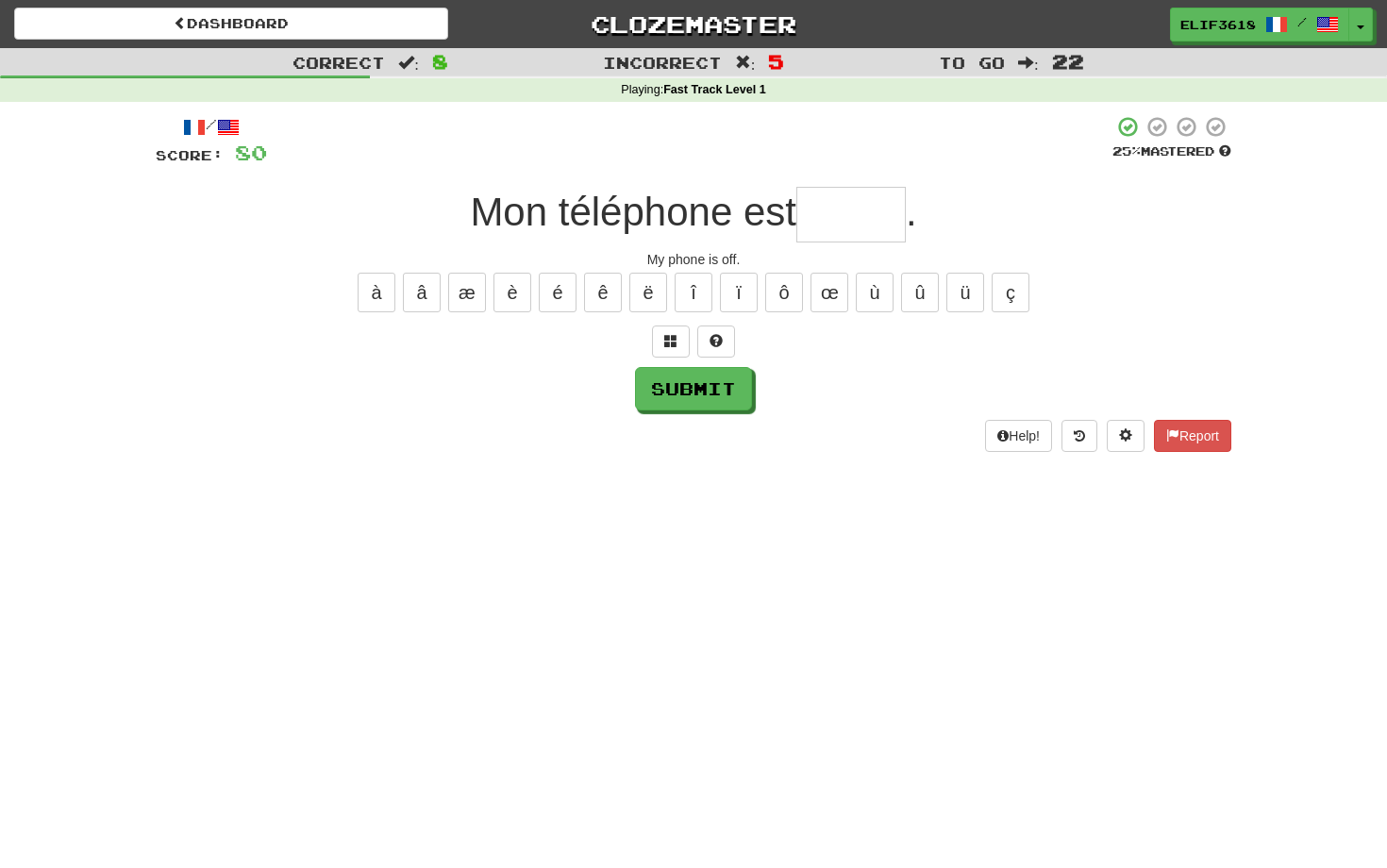 type on "*" 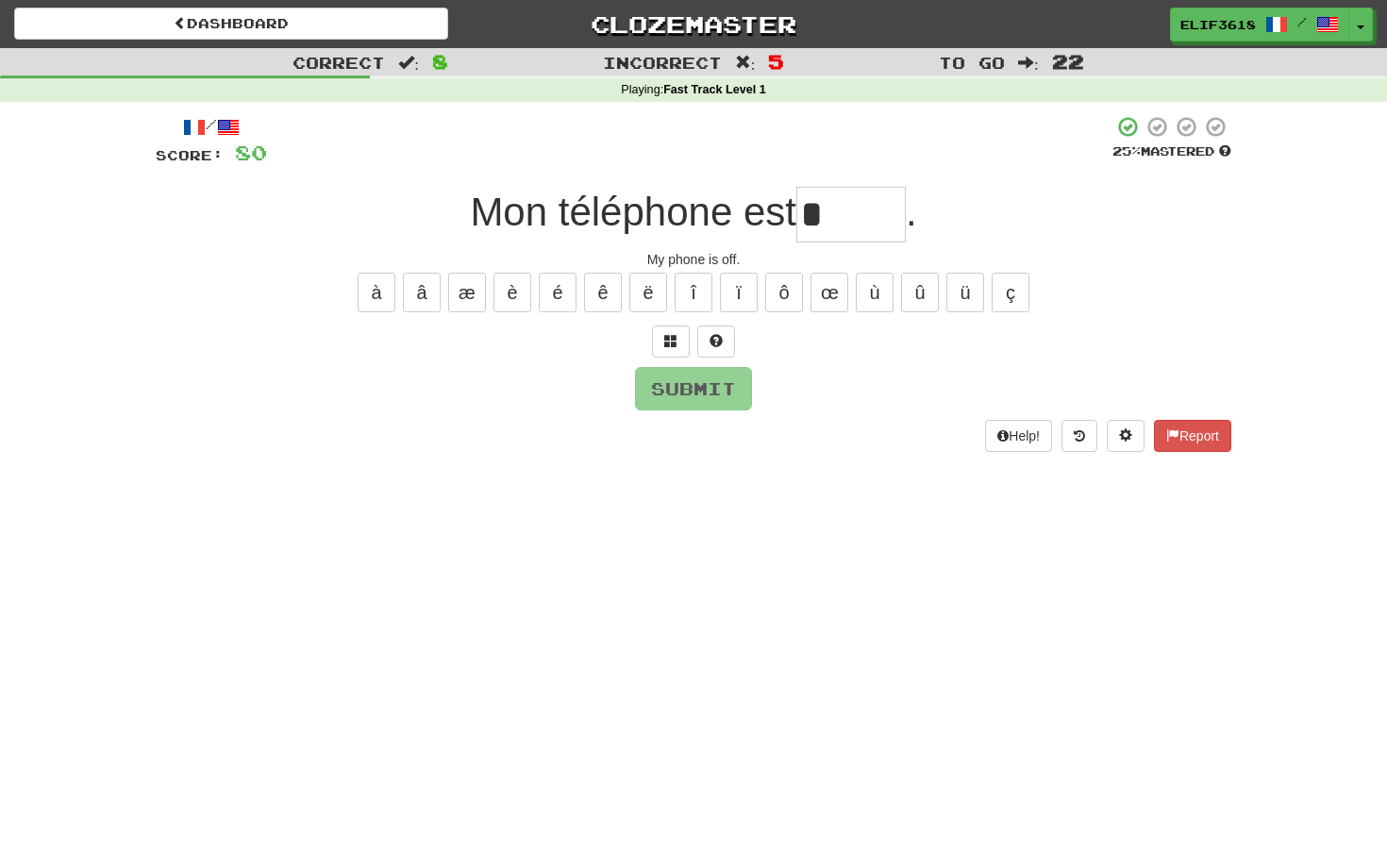 type on "*" 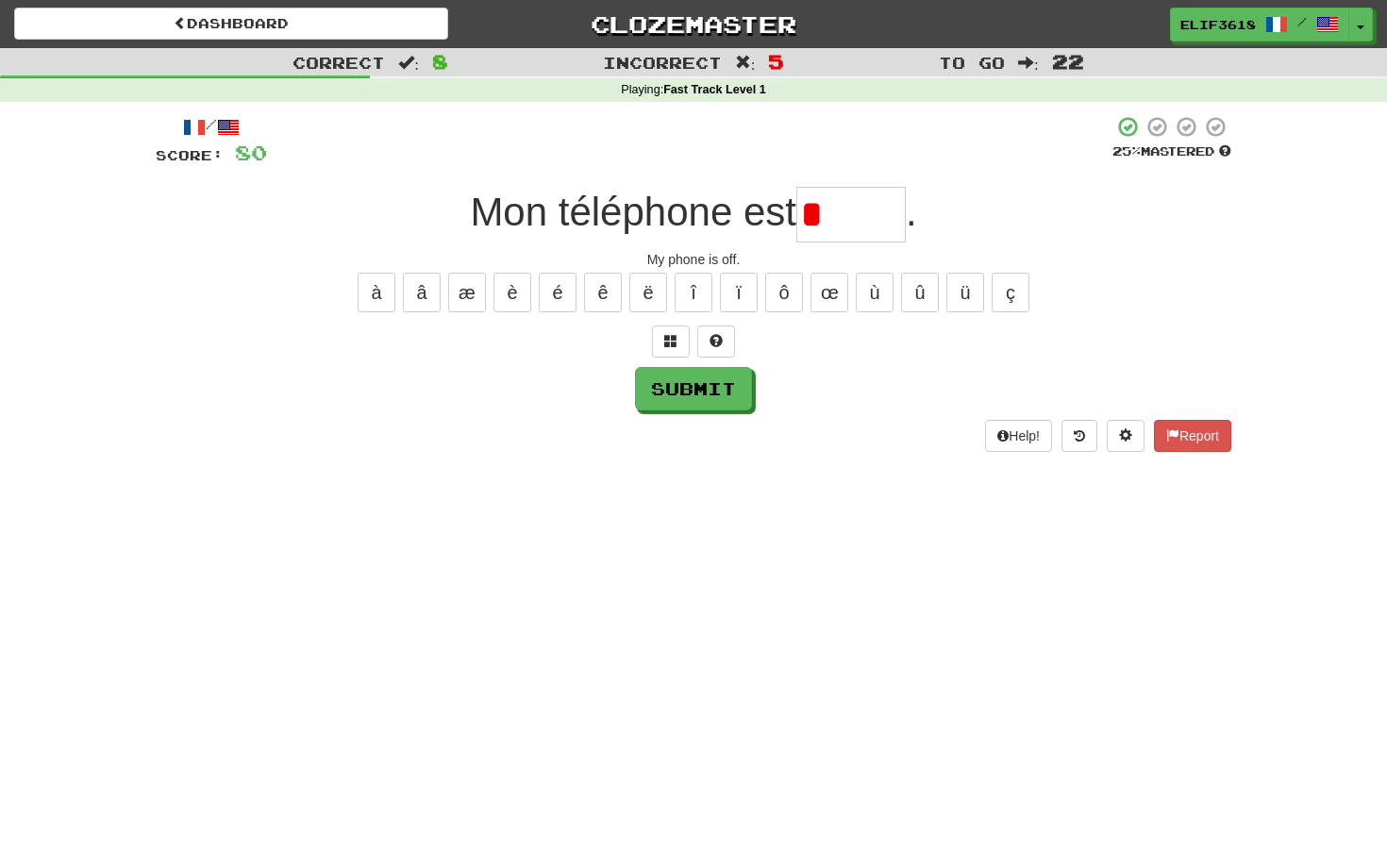 type on "*" 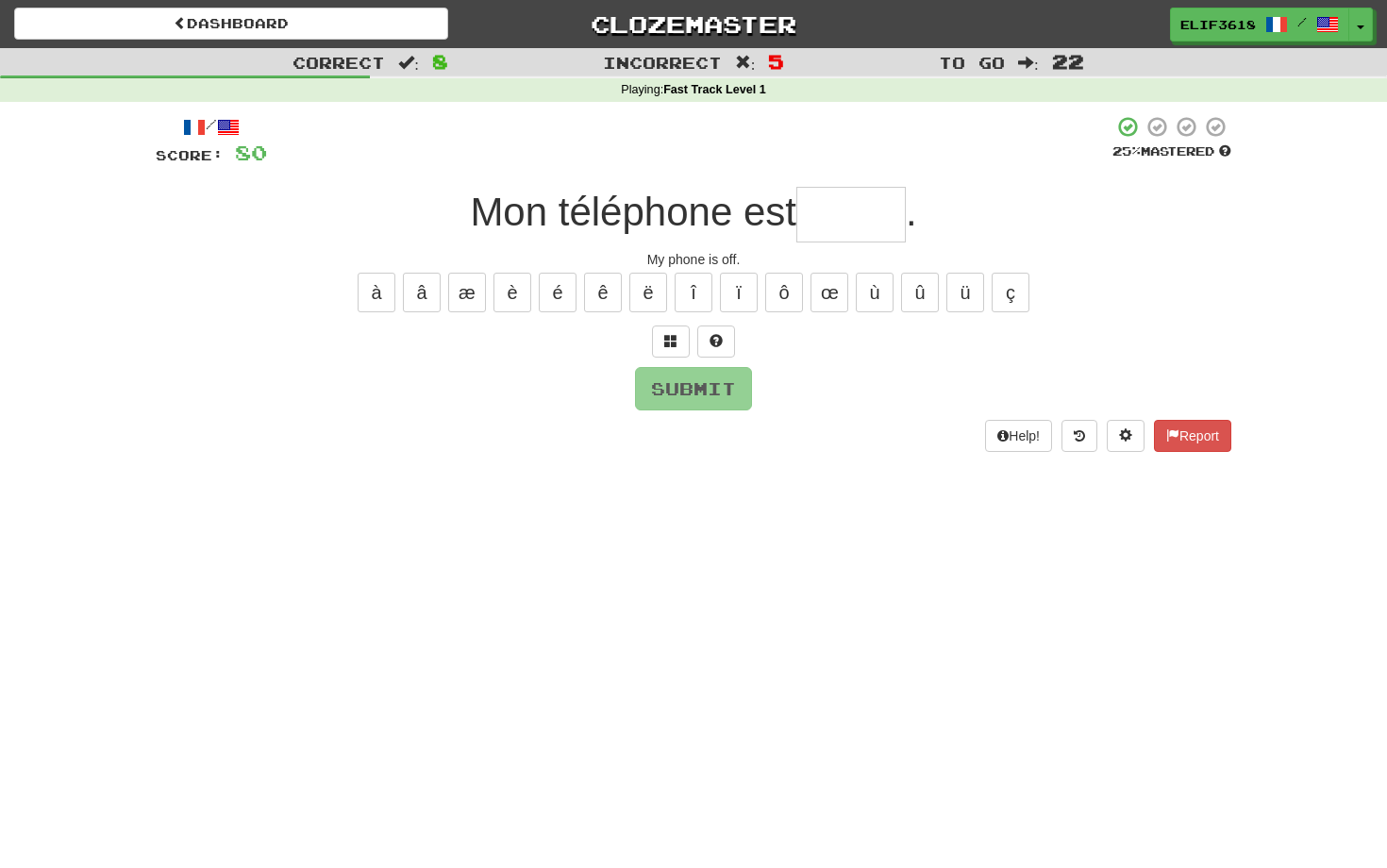 type on "*" 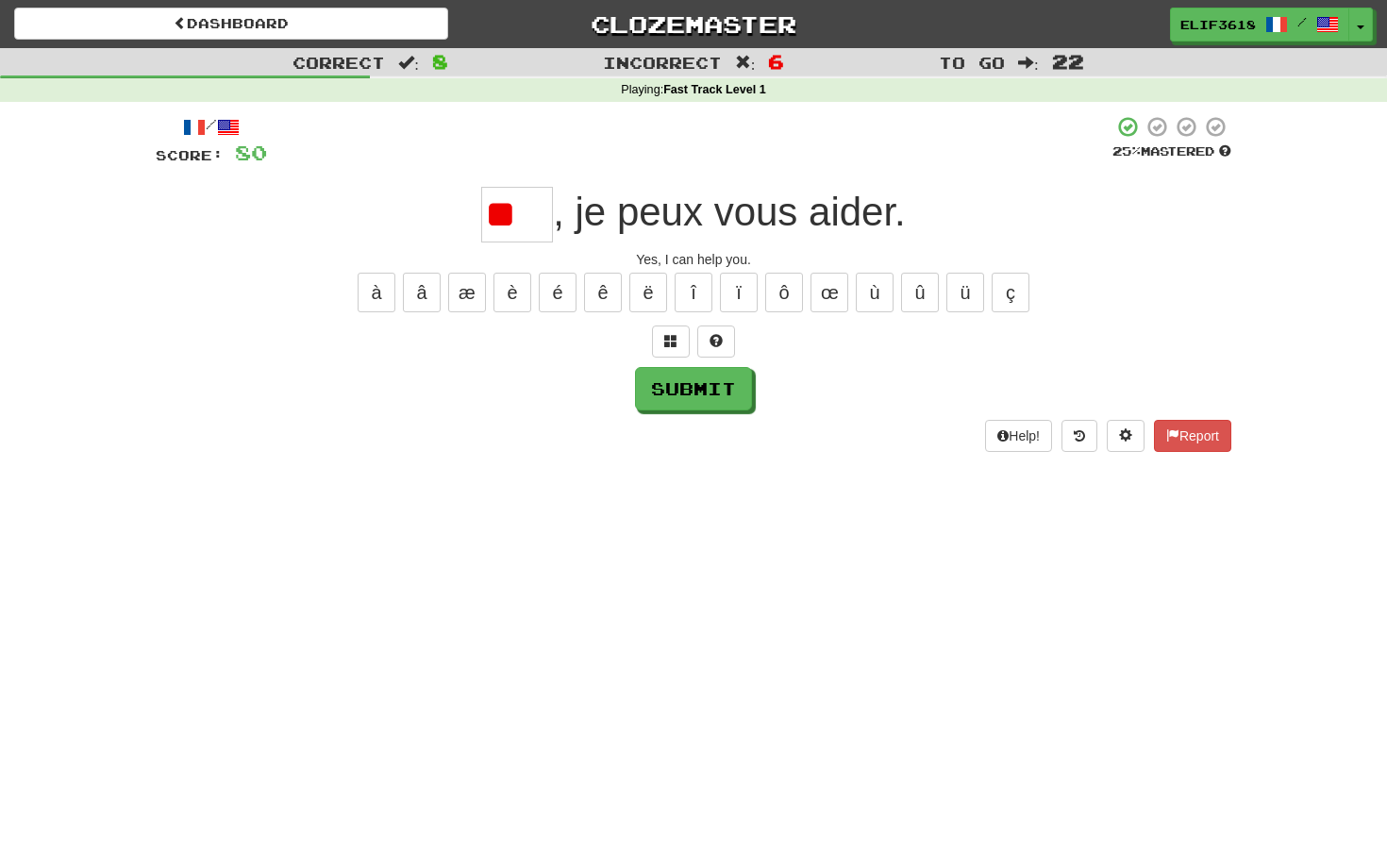 type on "*" 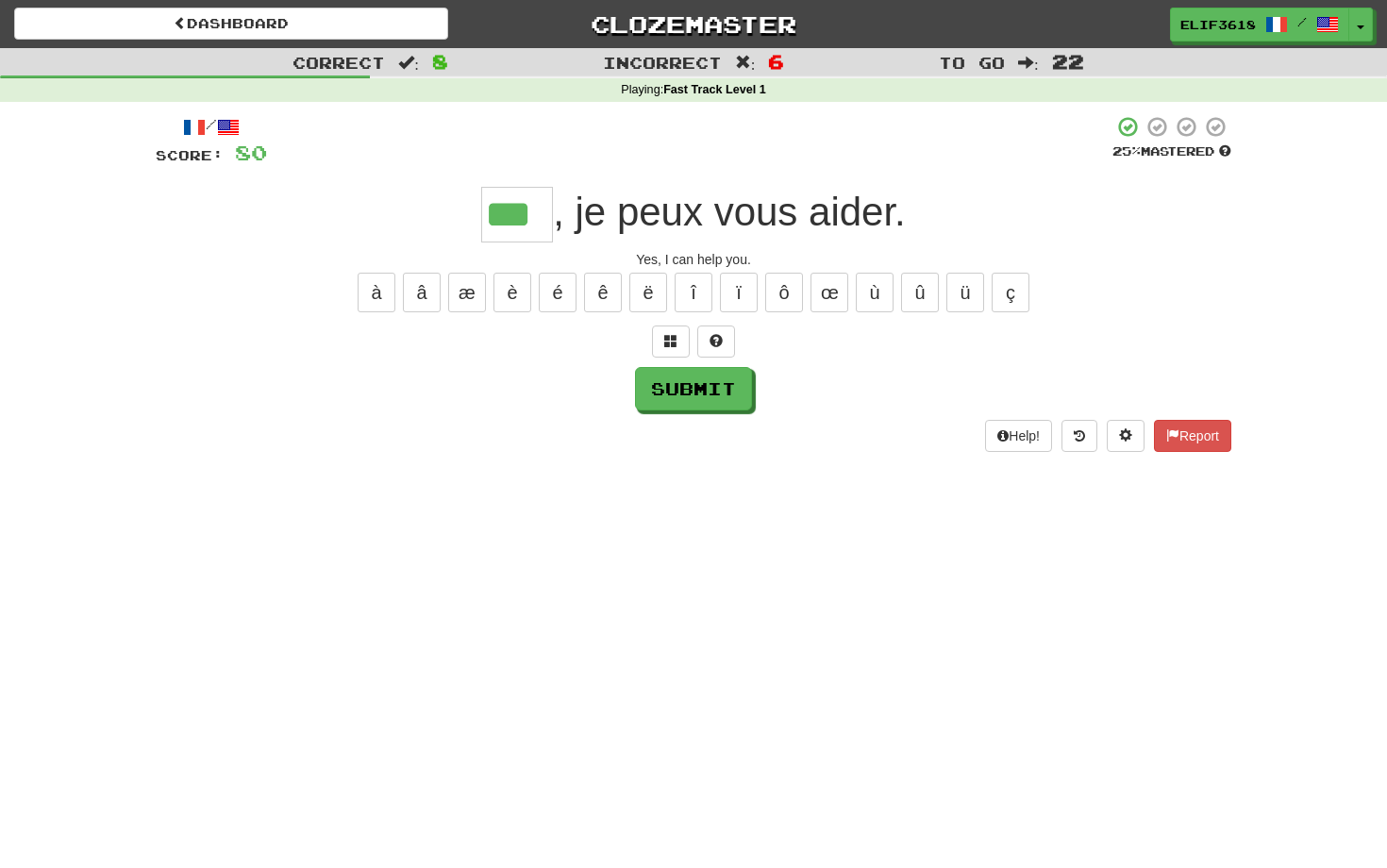 type on "***" 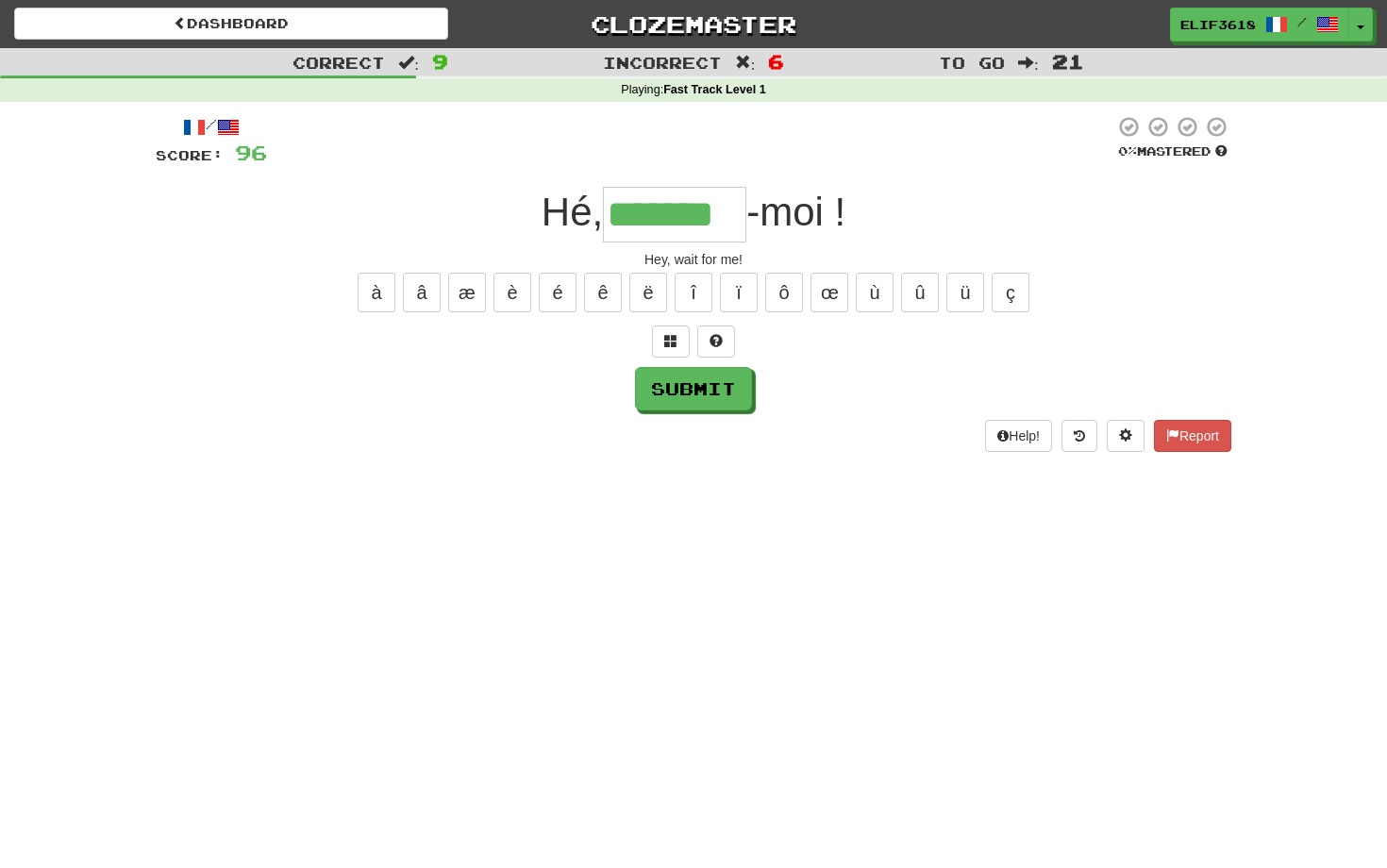 type on "*******" 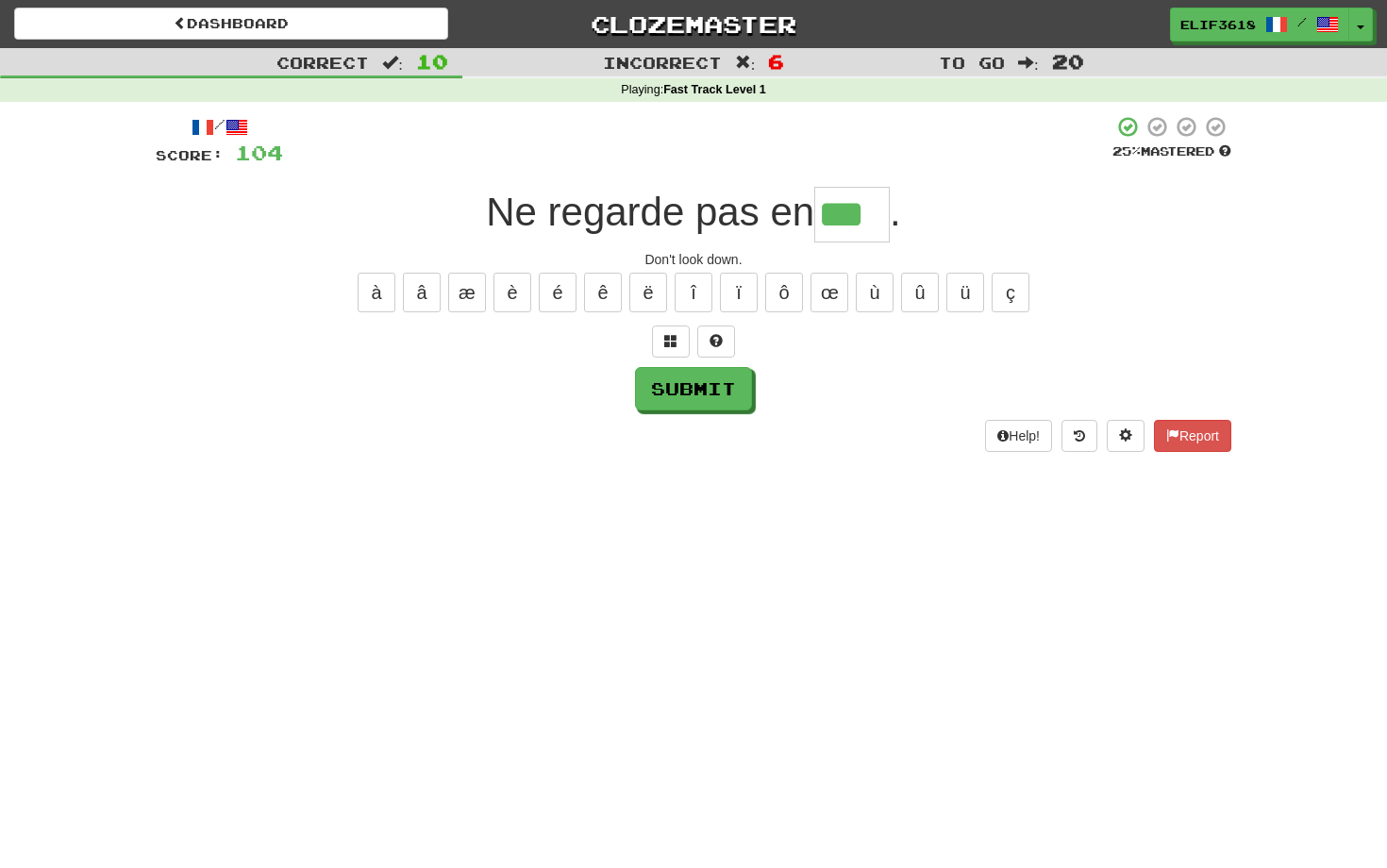 type on "***" 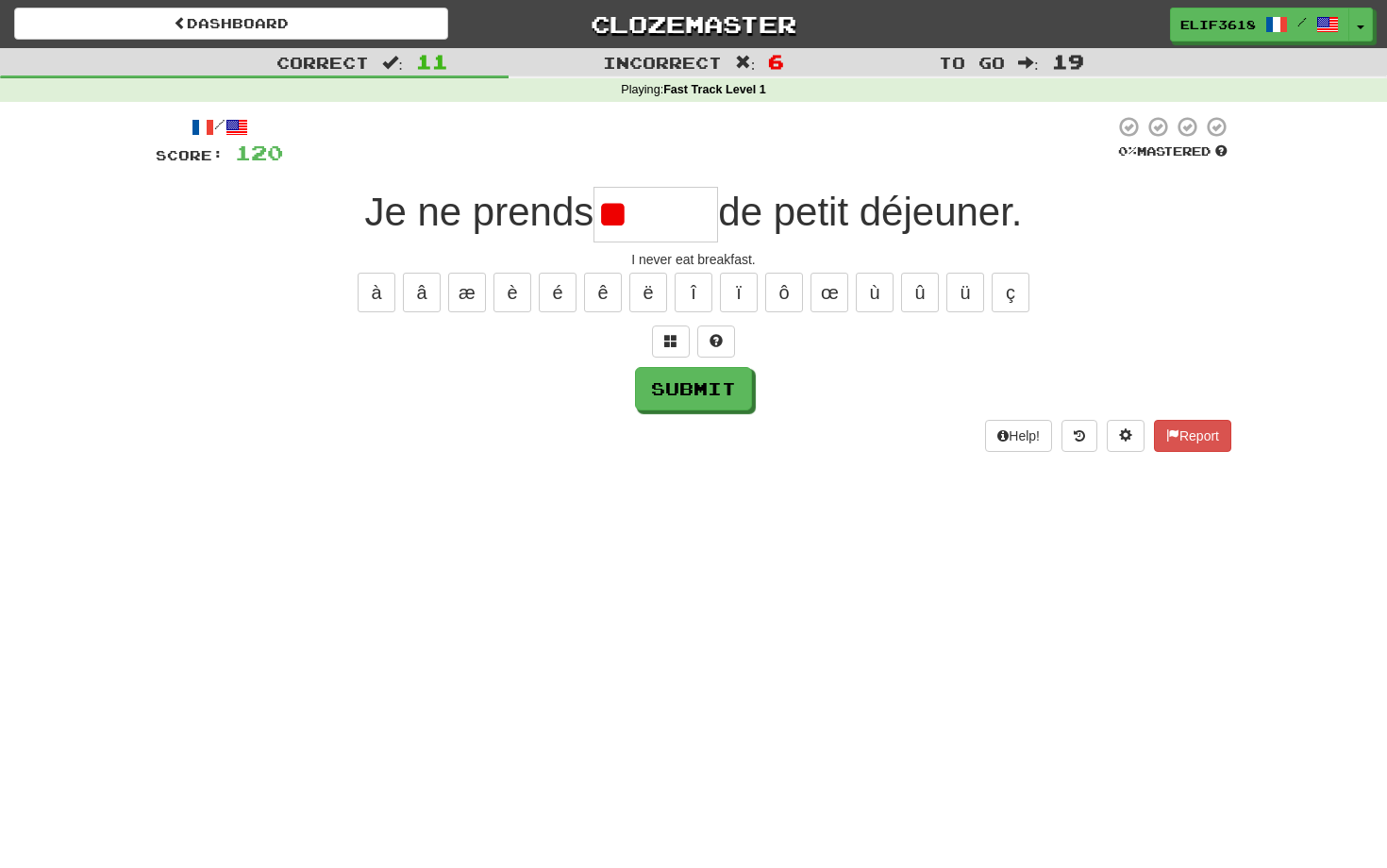 type on "*" 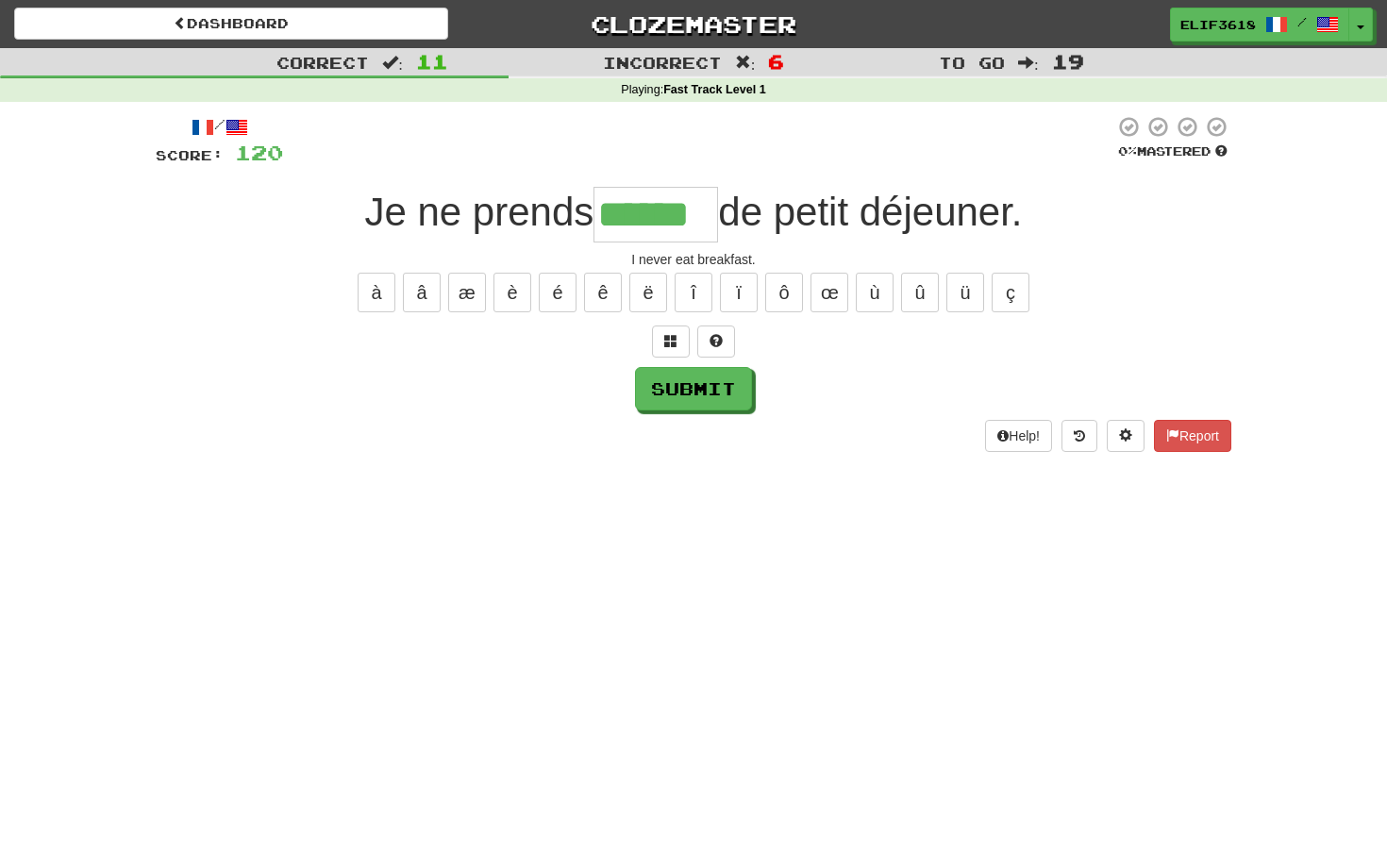 type on "******" 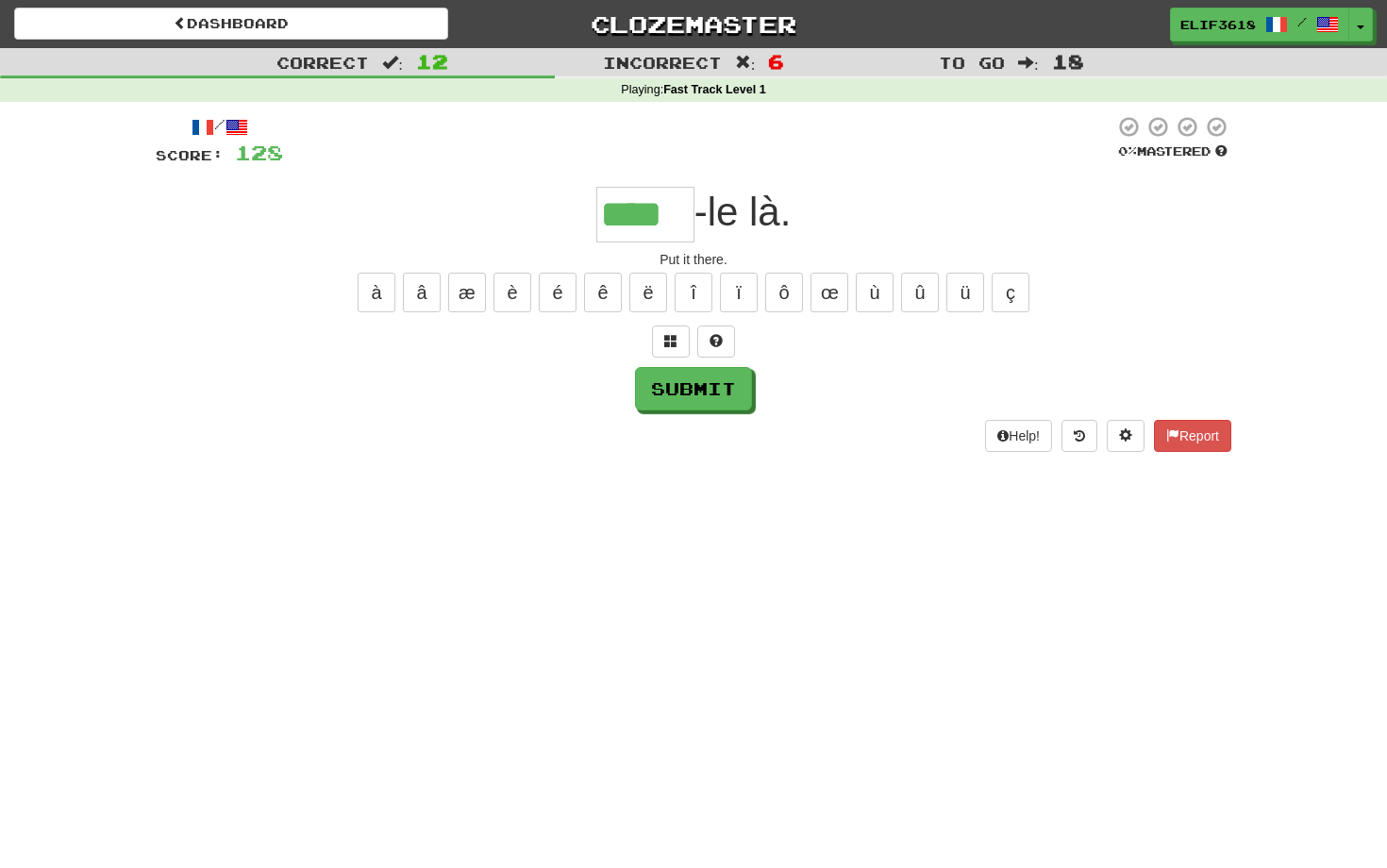 type on "****" 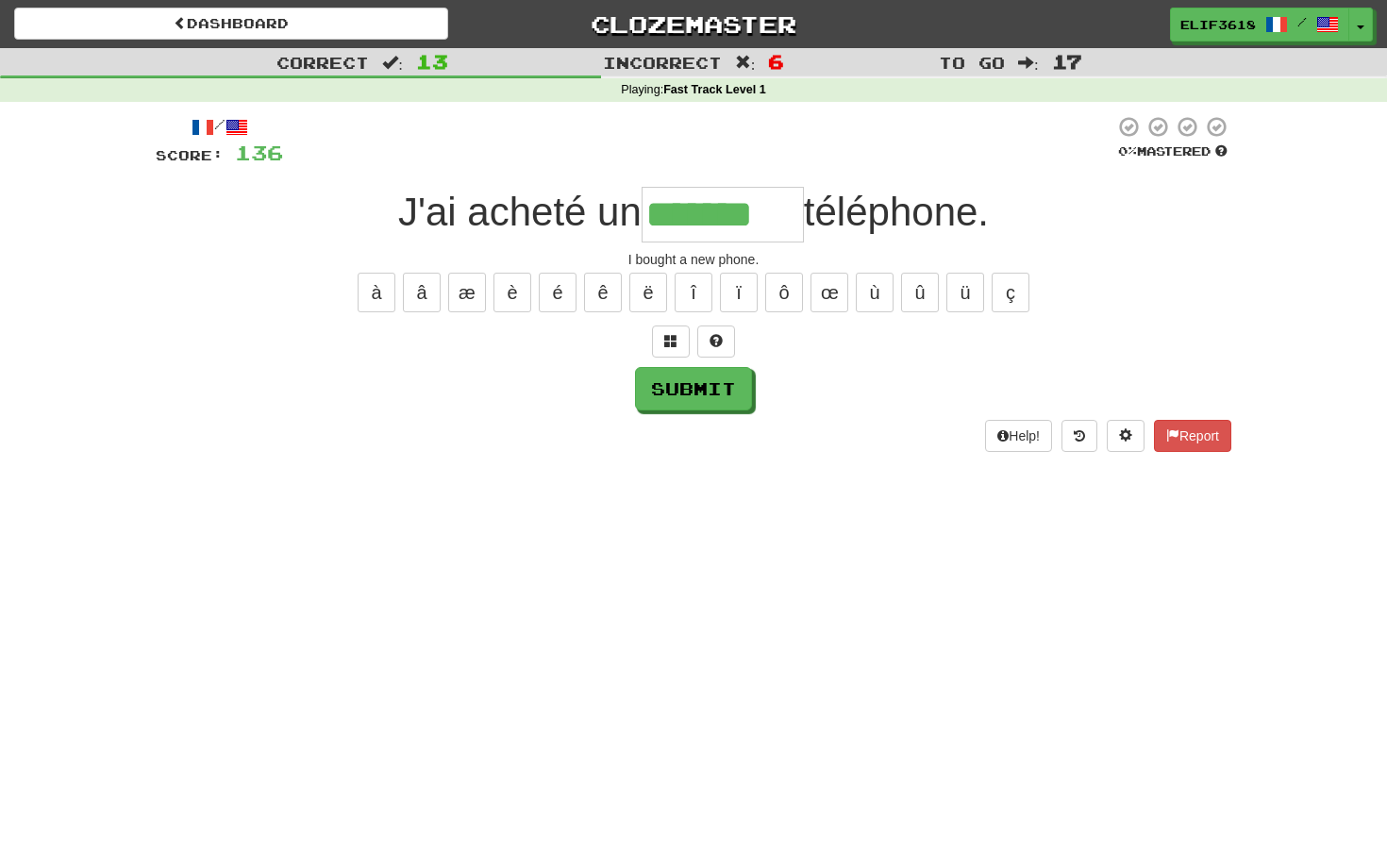 type on "*******" 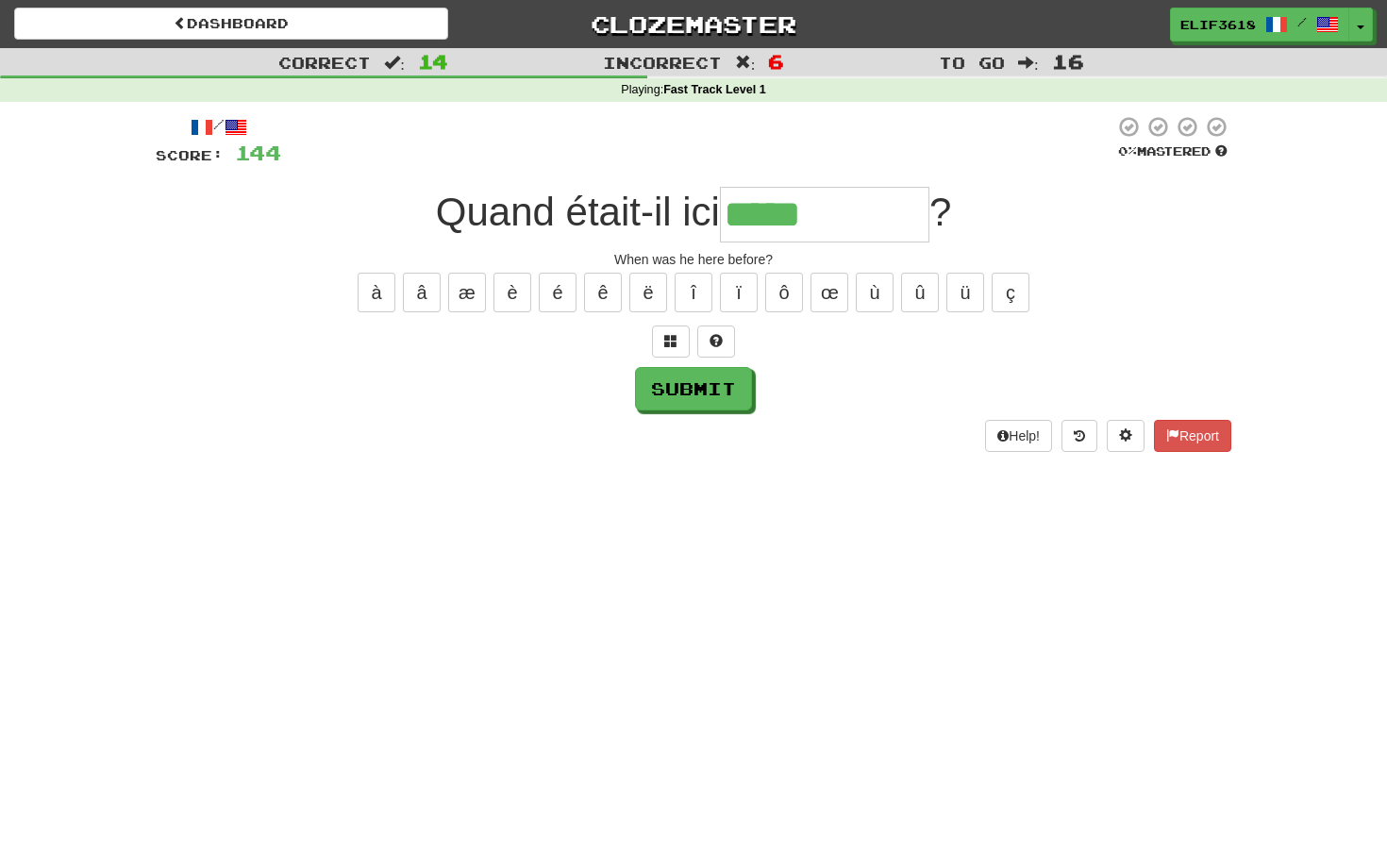 type on "**********" 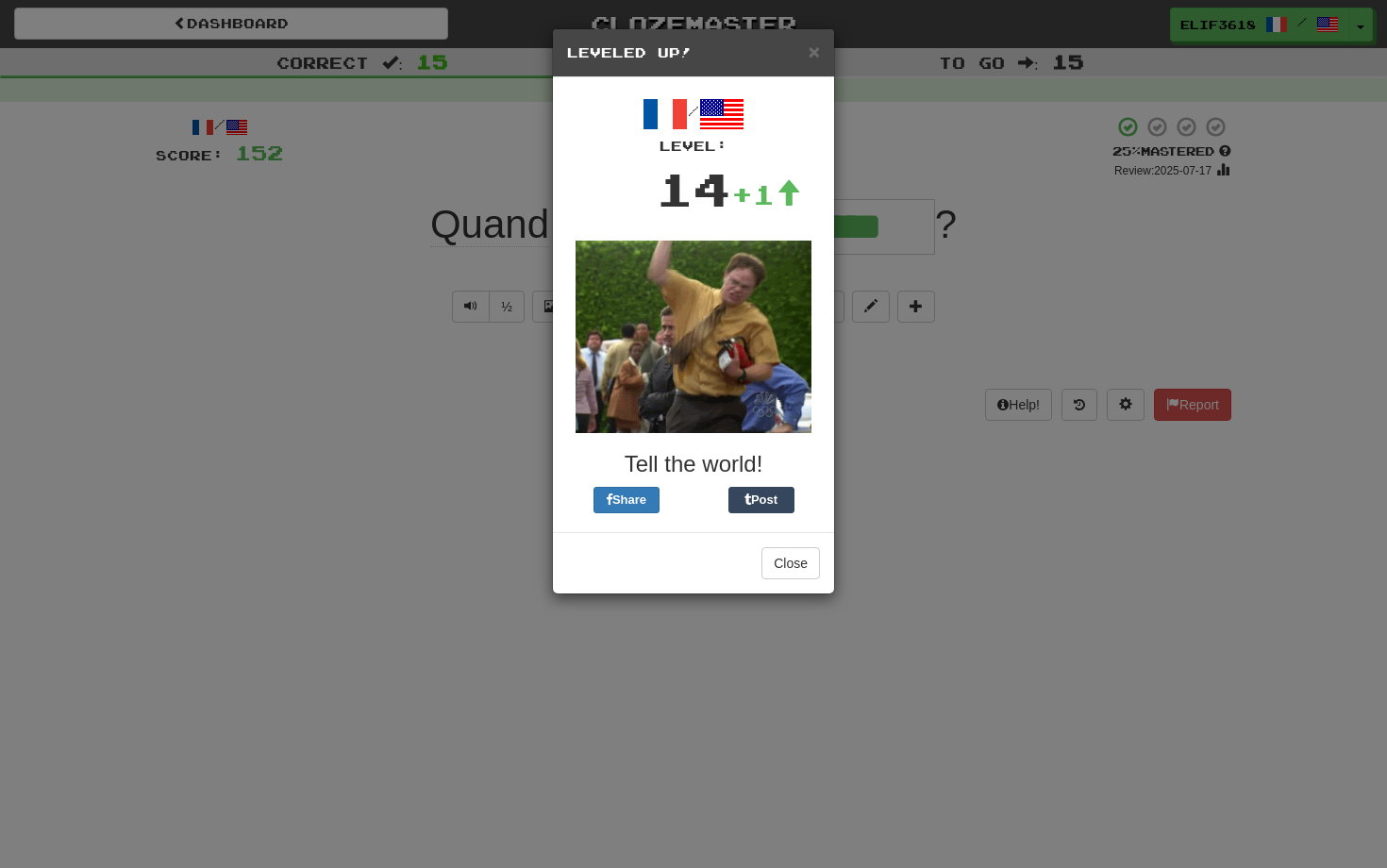 click on "Leveled Up!" at bounding box center (694, 53) 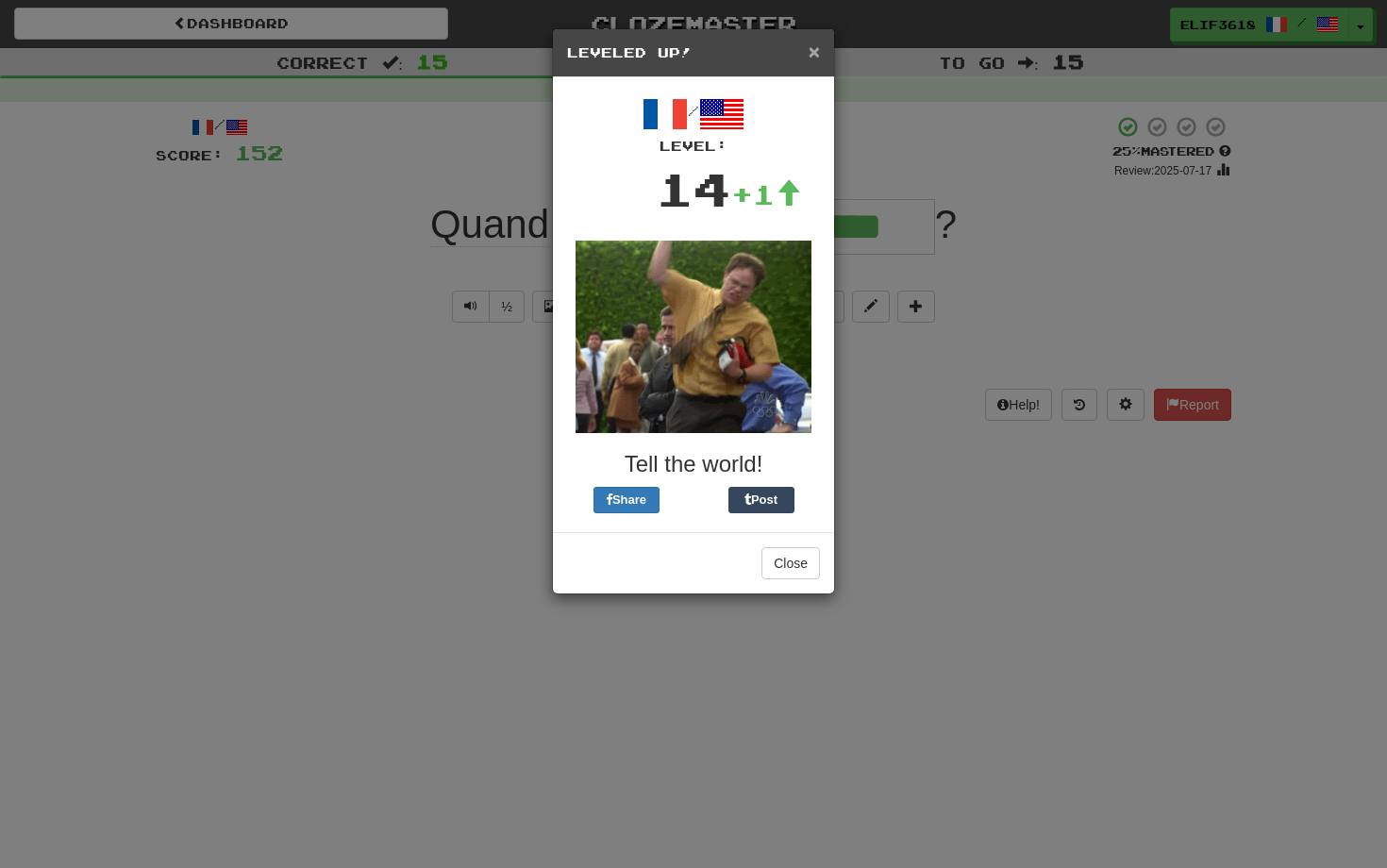 click on "×" at bounding box center (814, 51) 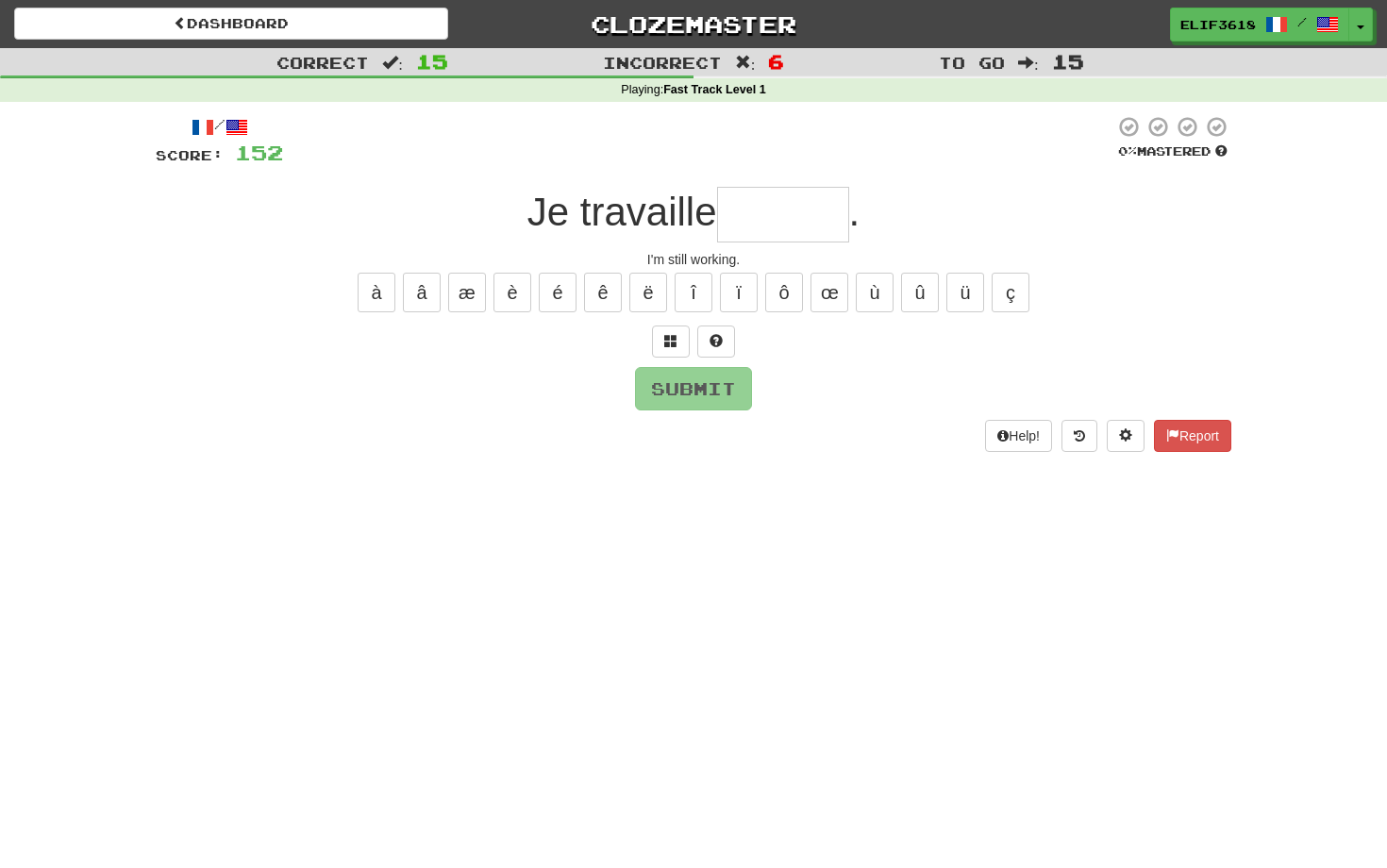 type on "******" 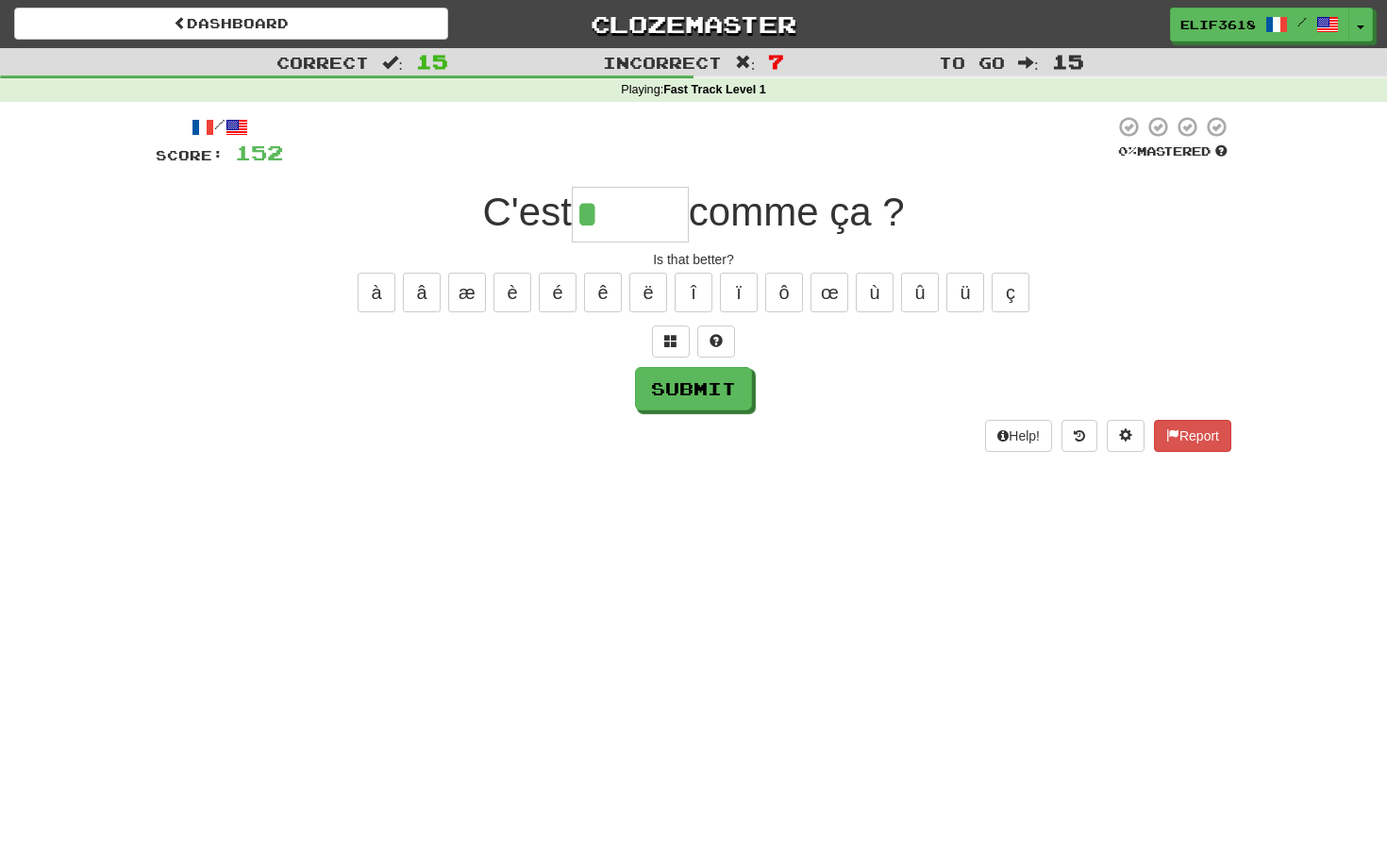 type on "*****" 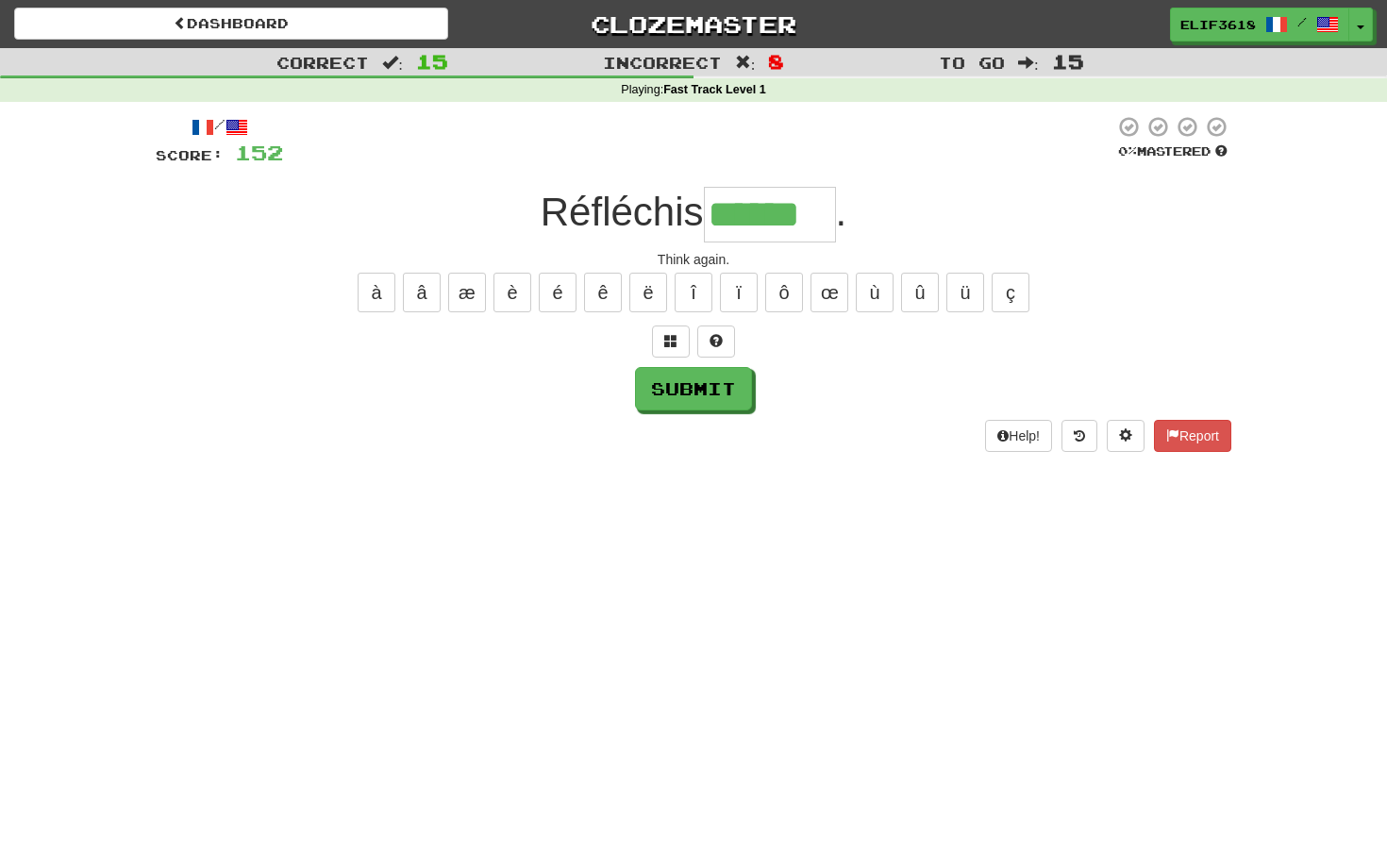 type on "******" 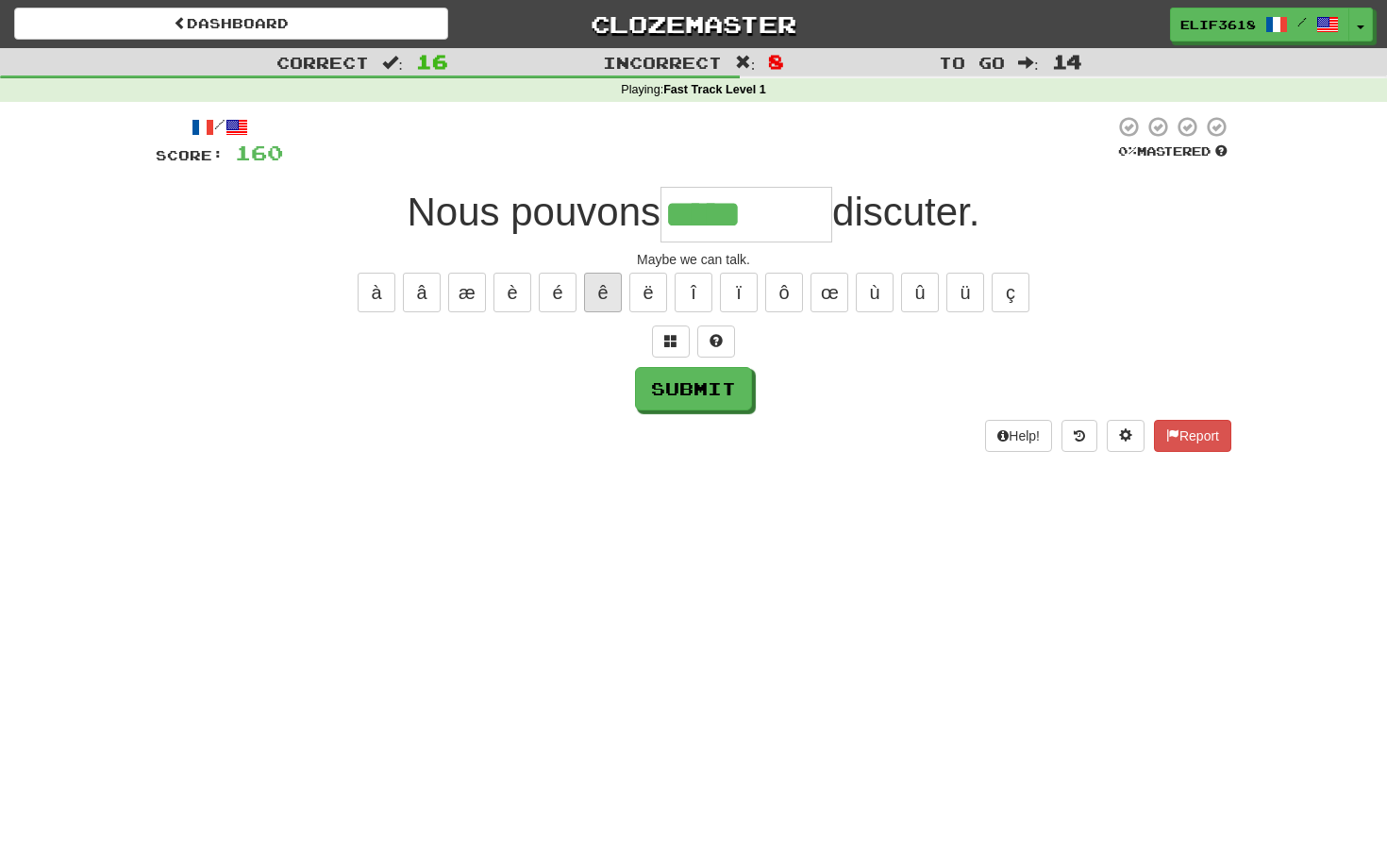 click on "ê" at bounding box center [603, 292] 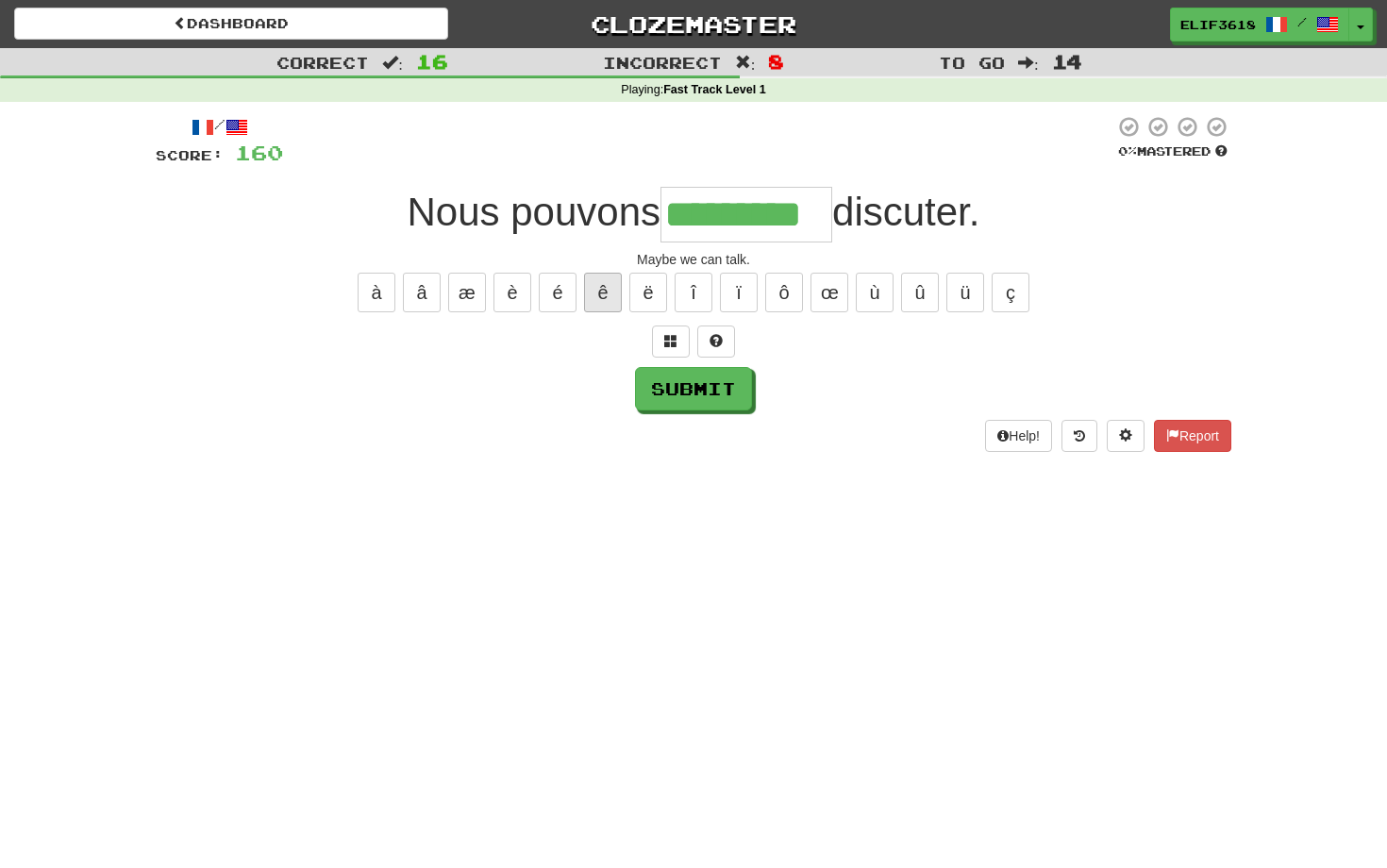 type on "*********" 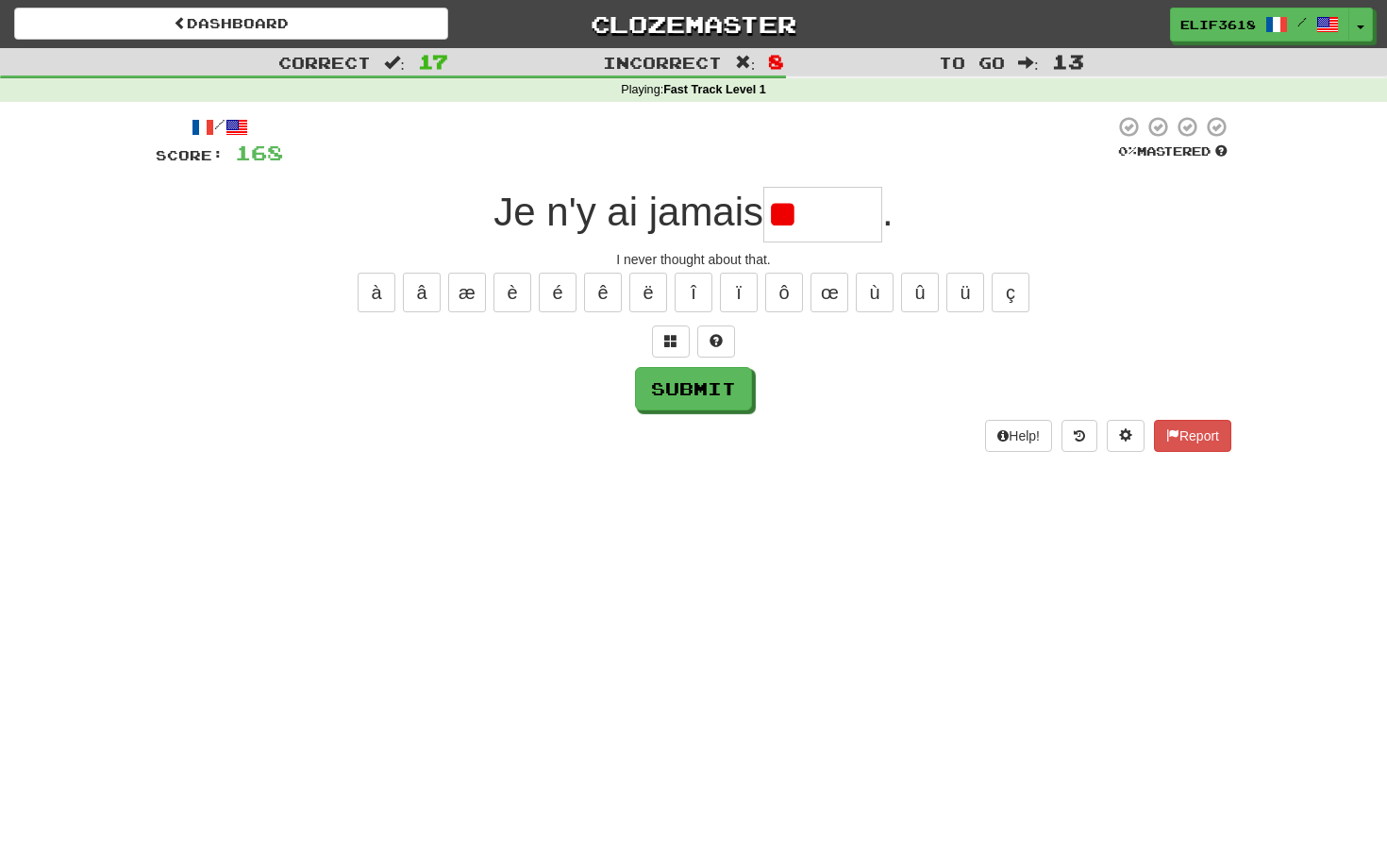 type on "*" 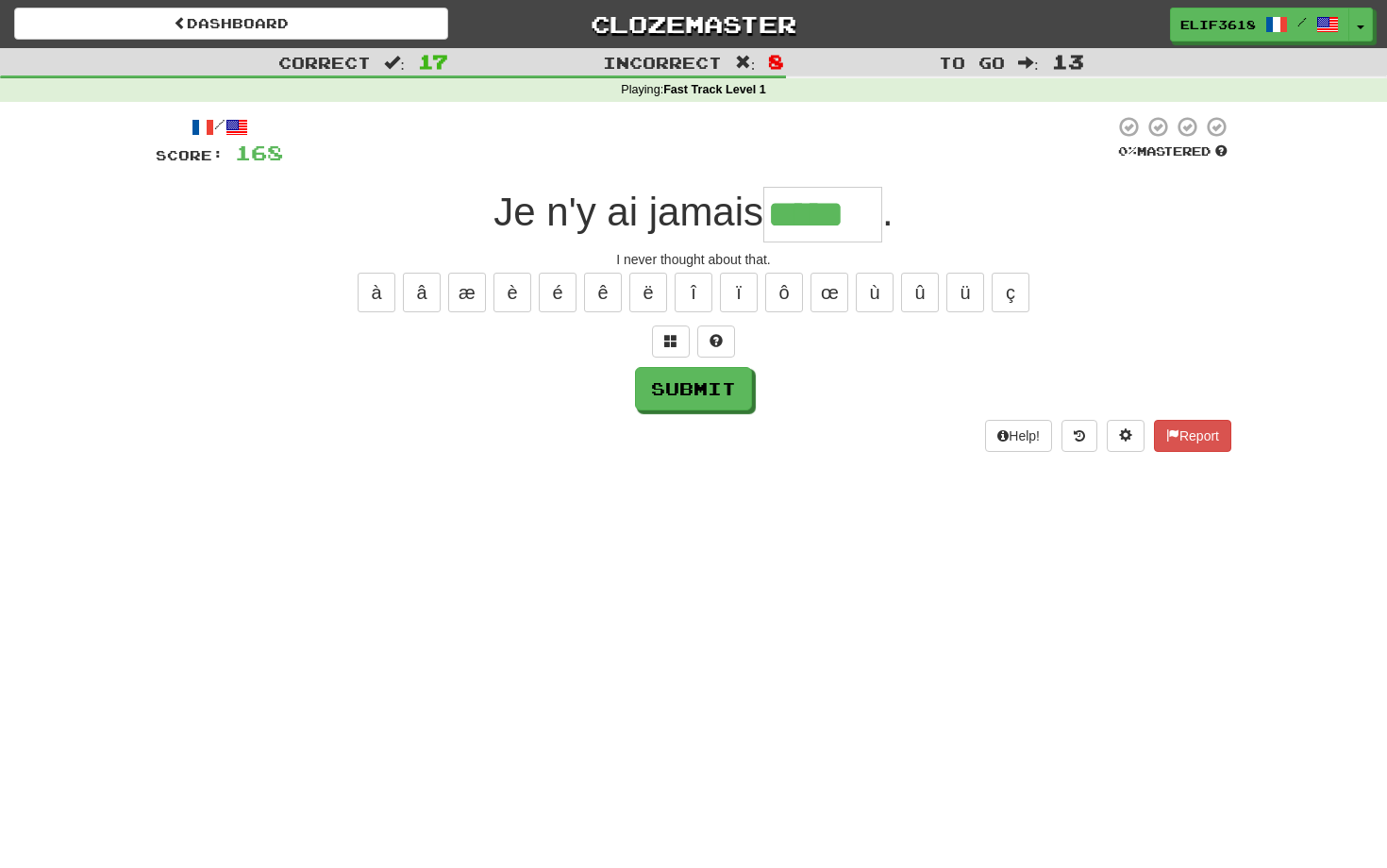type on "*****" 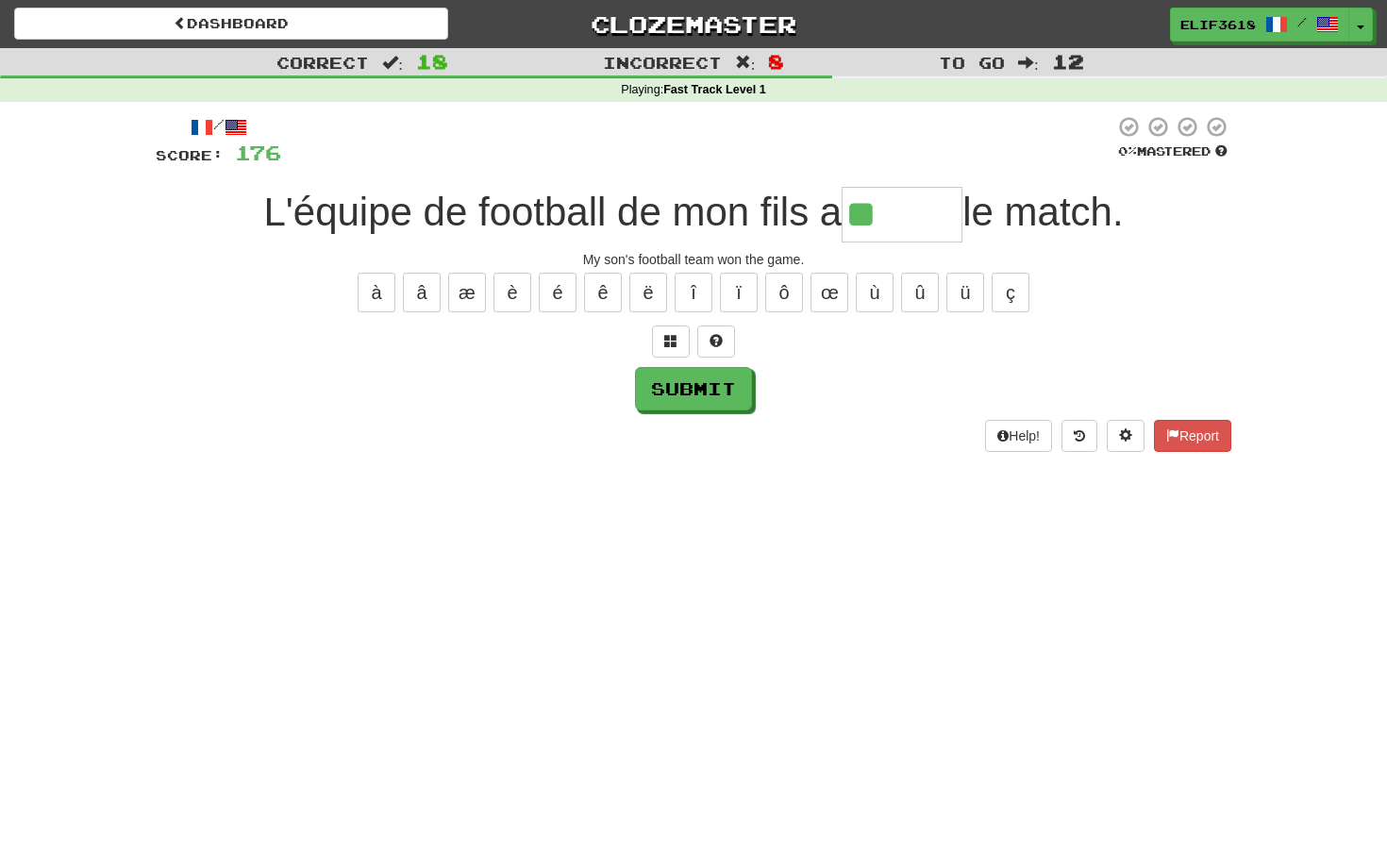 type on "*****" 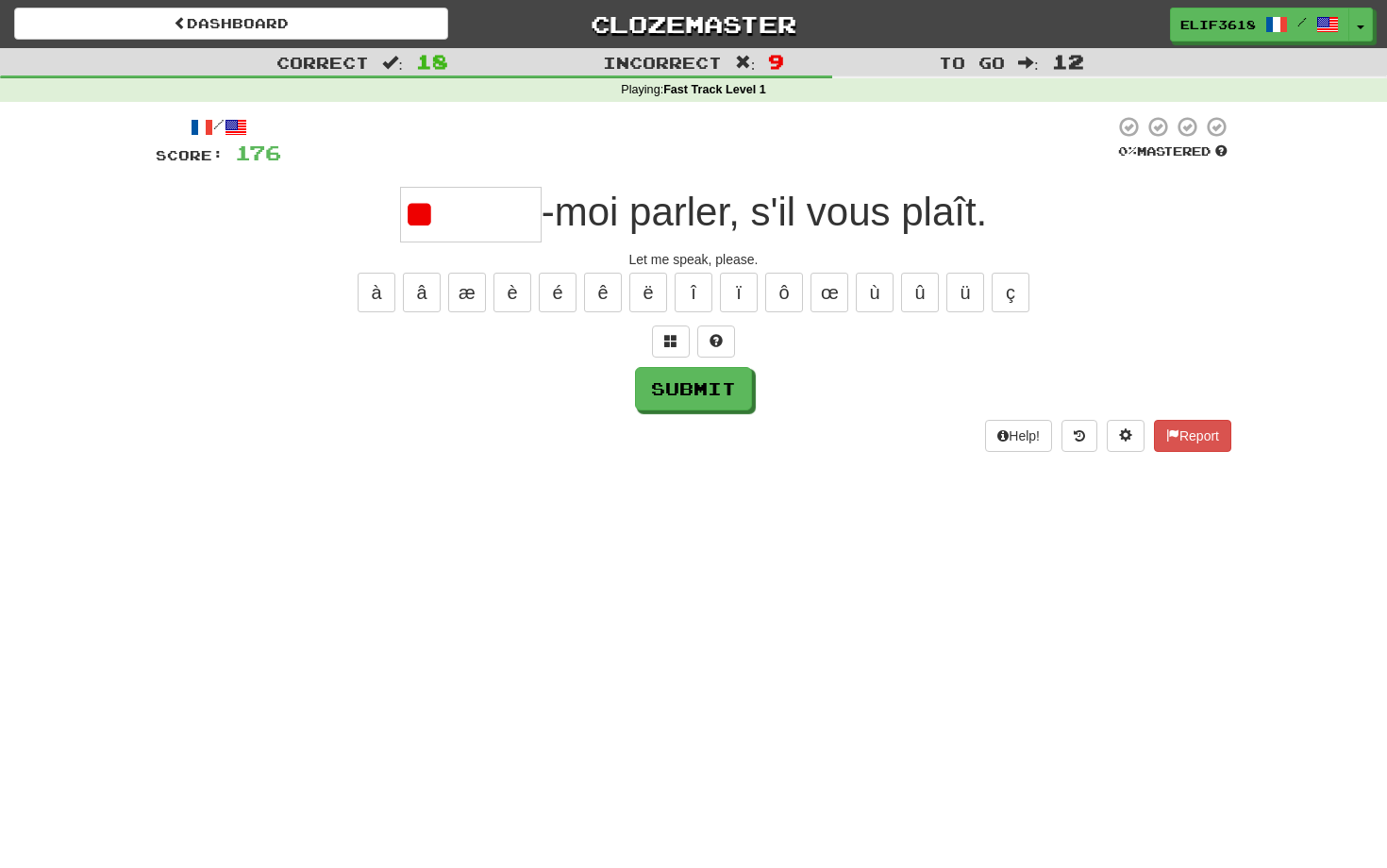 type on "*" 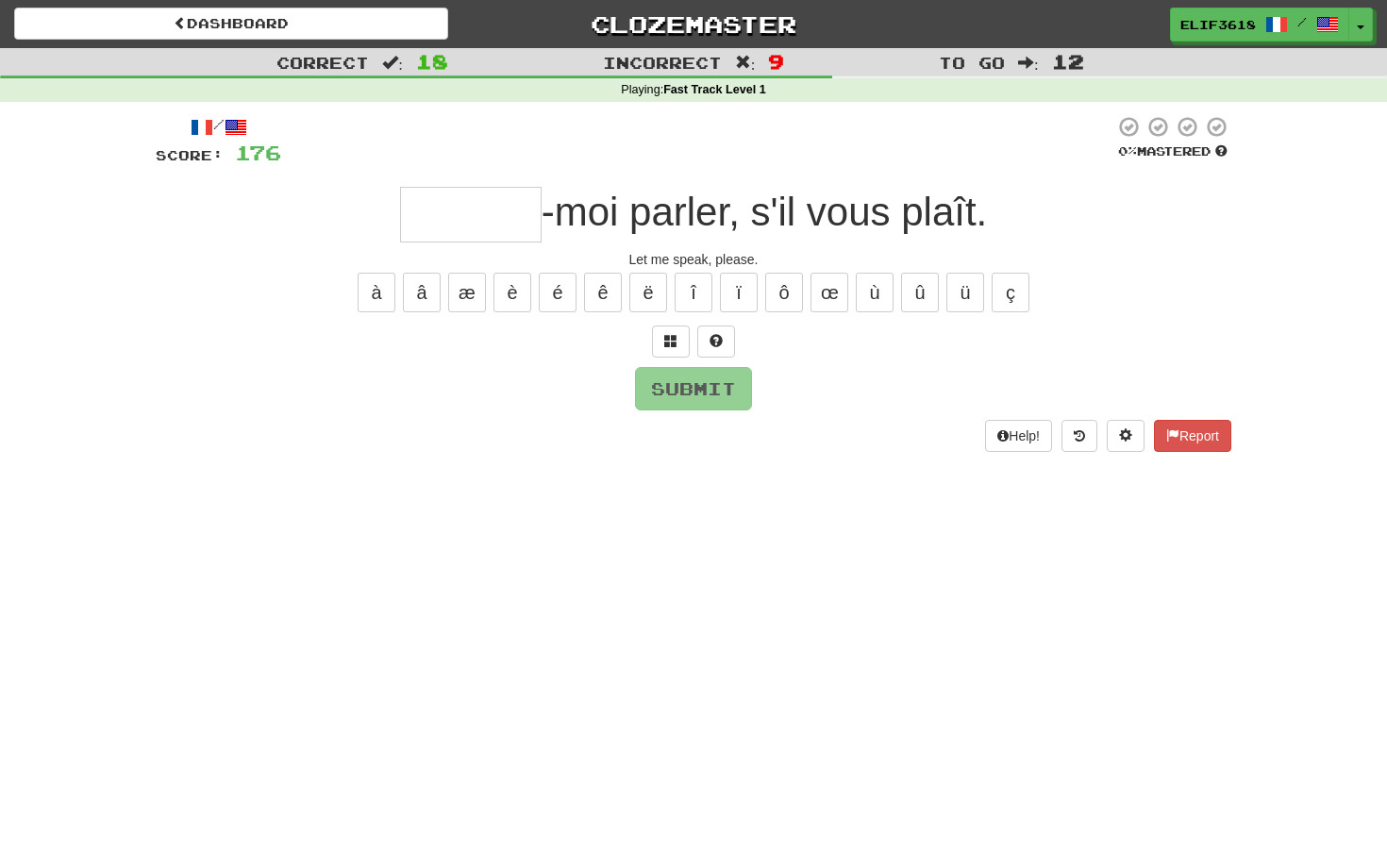 type on "*" 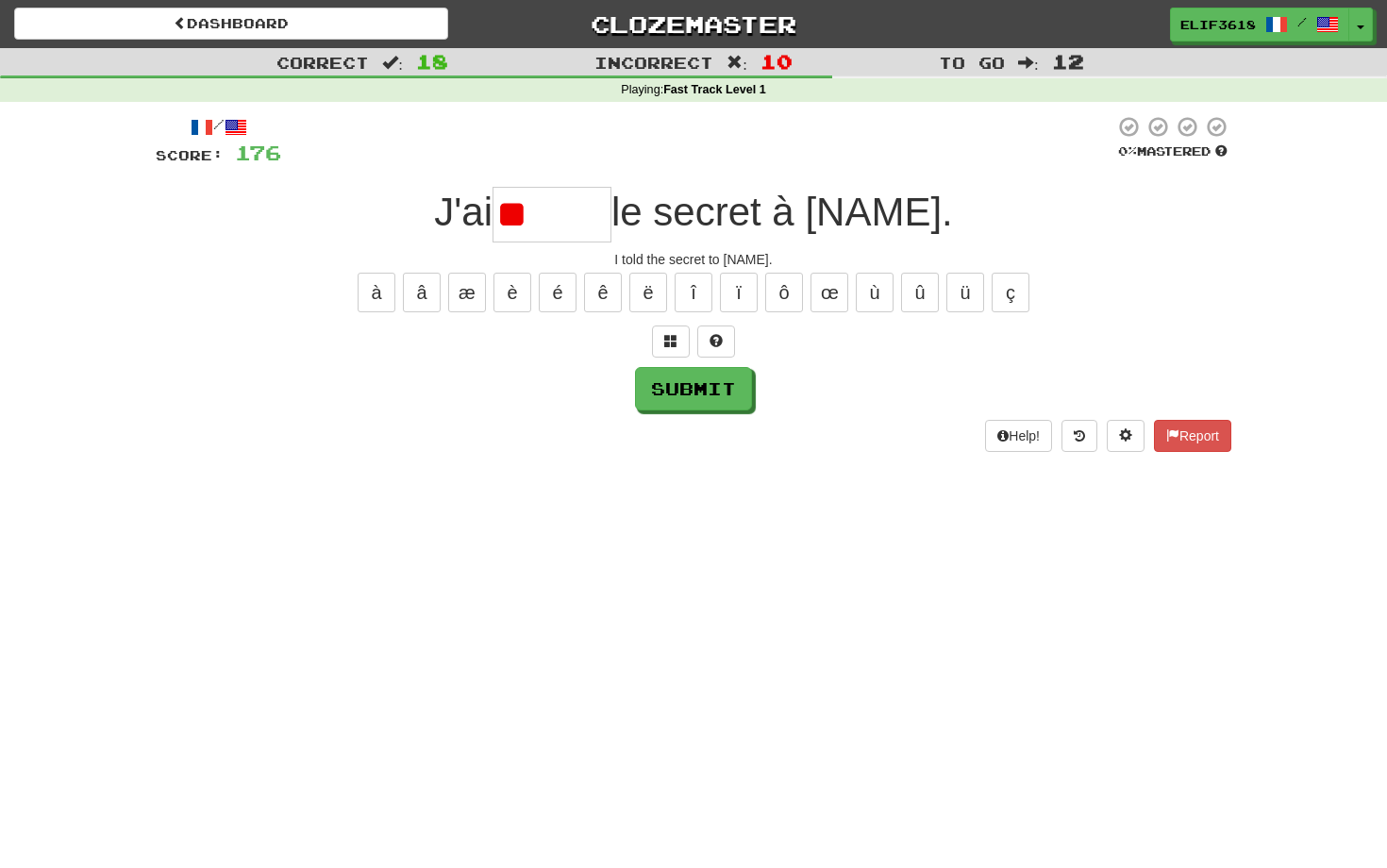 type on "*" 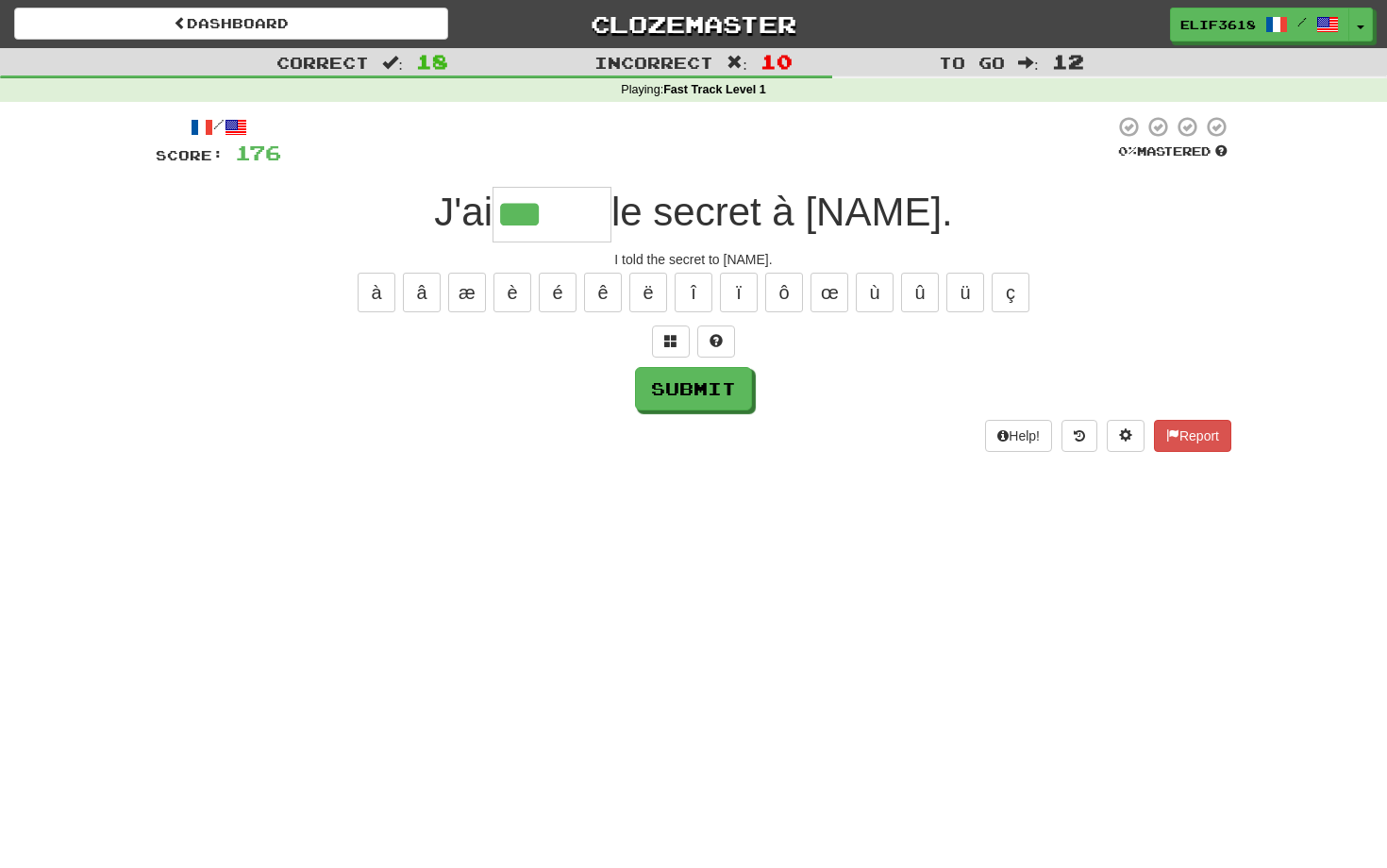 type on "******" 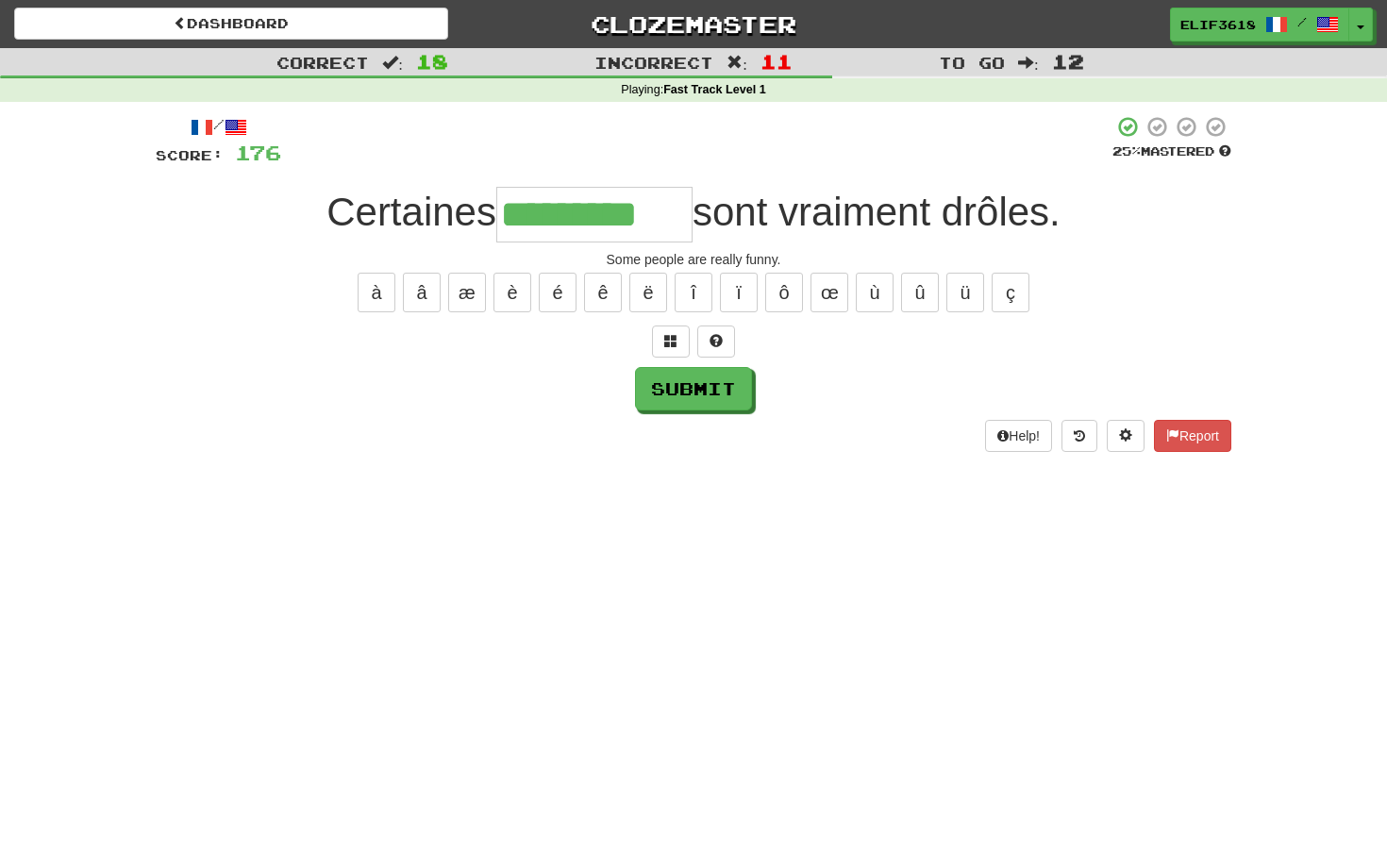 type on "*********" 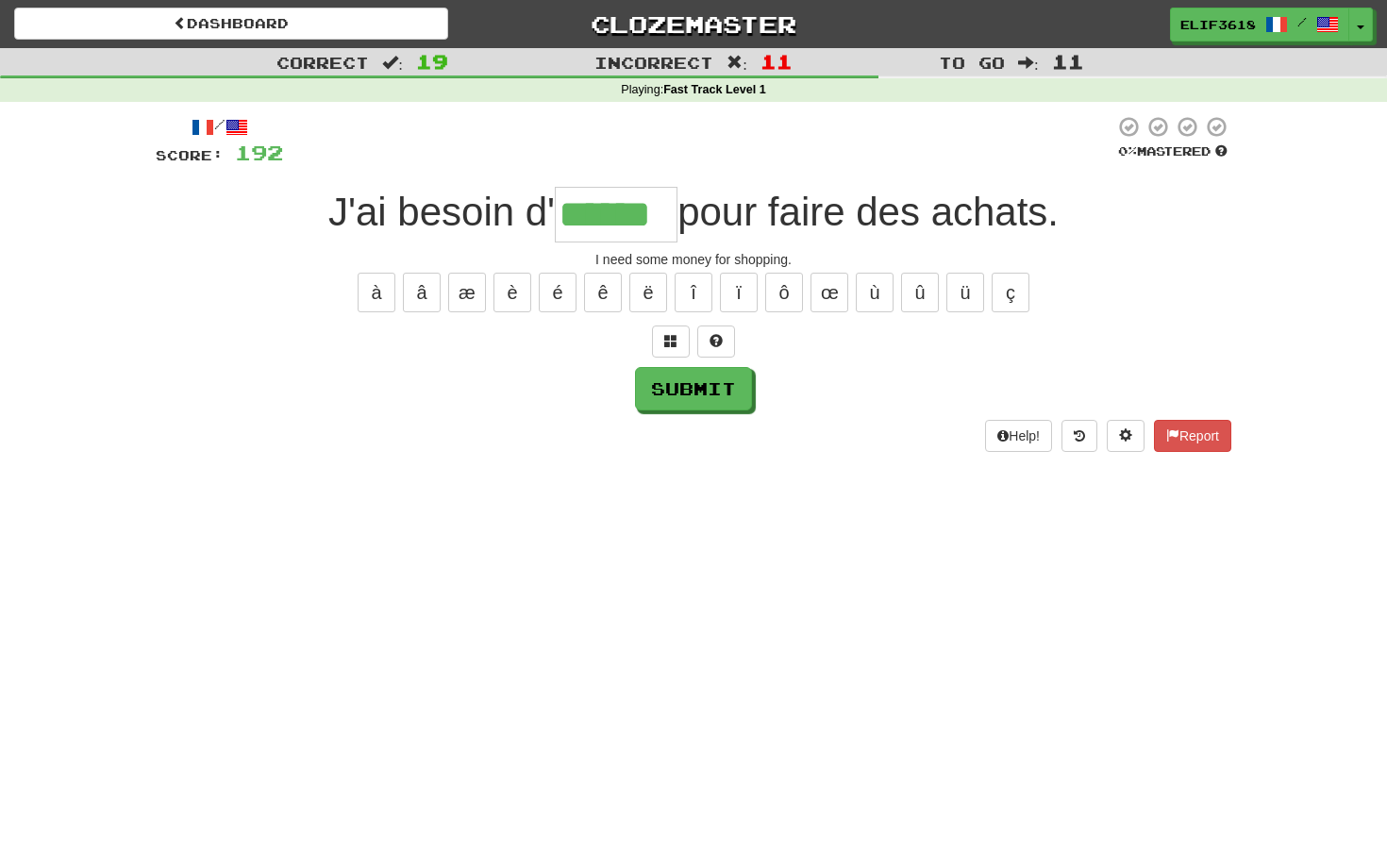 type on "******" 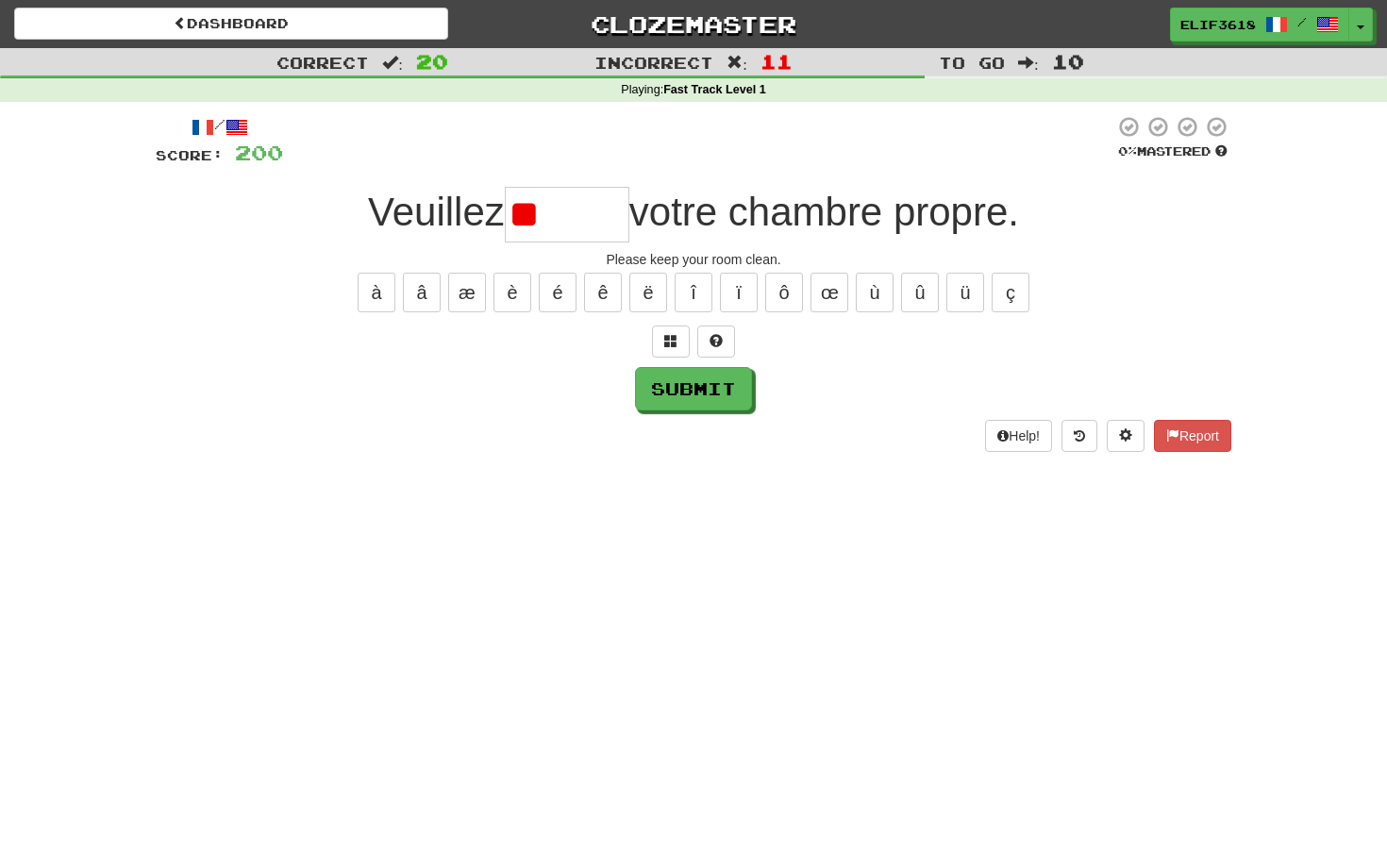 type on "*" 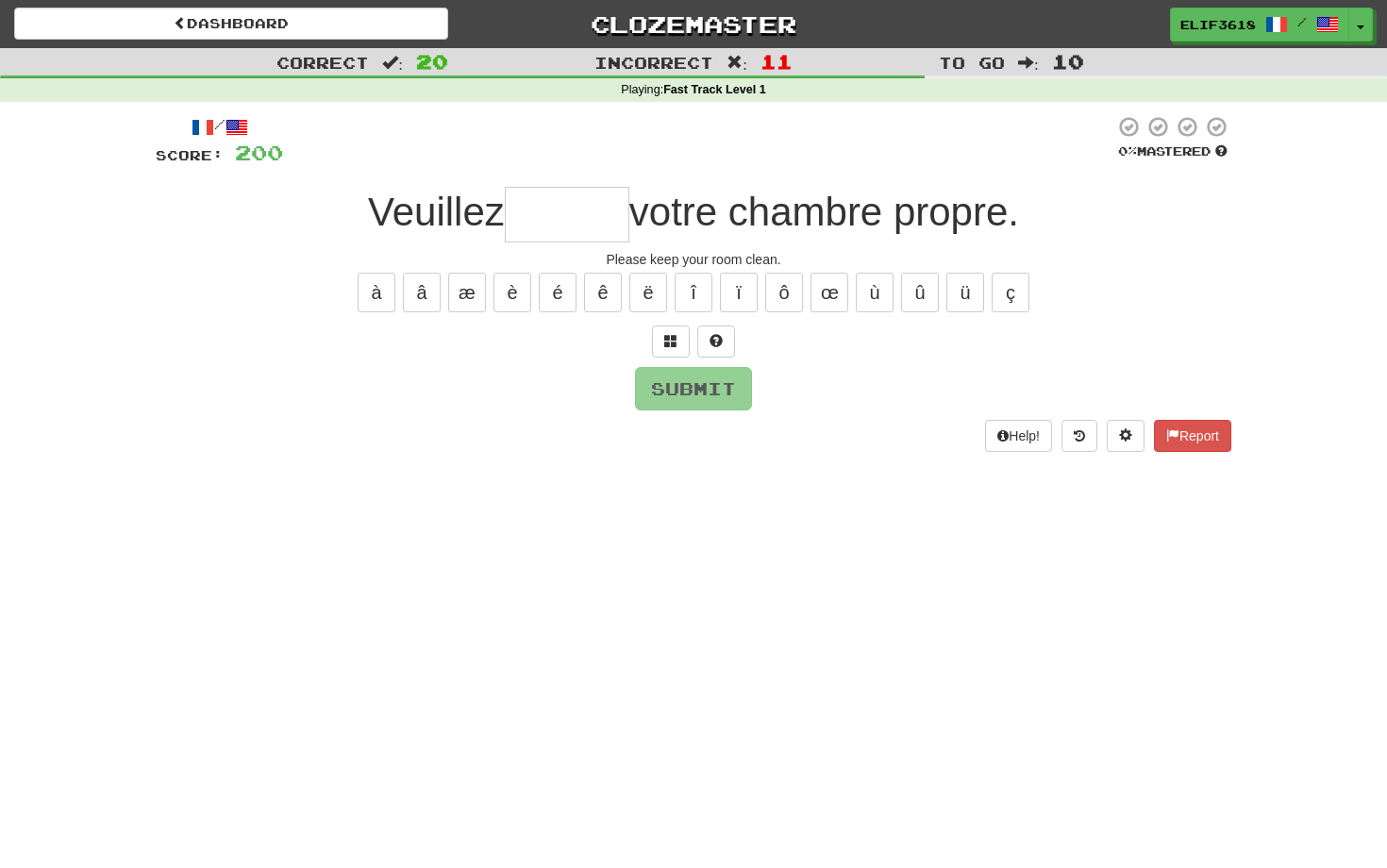 type on "******" 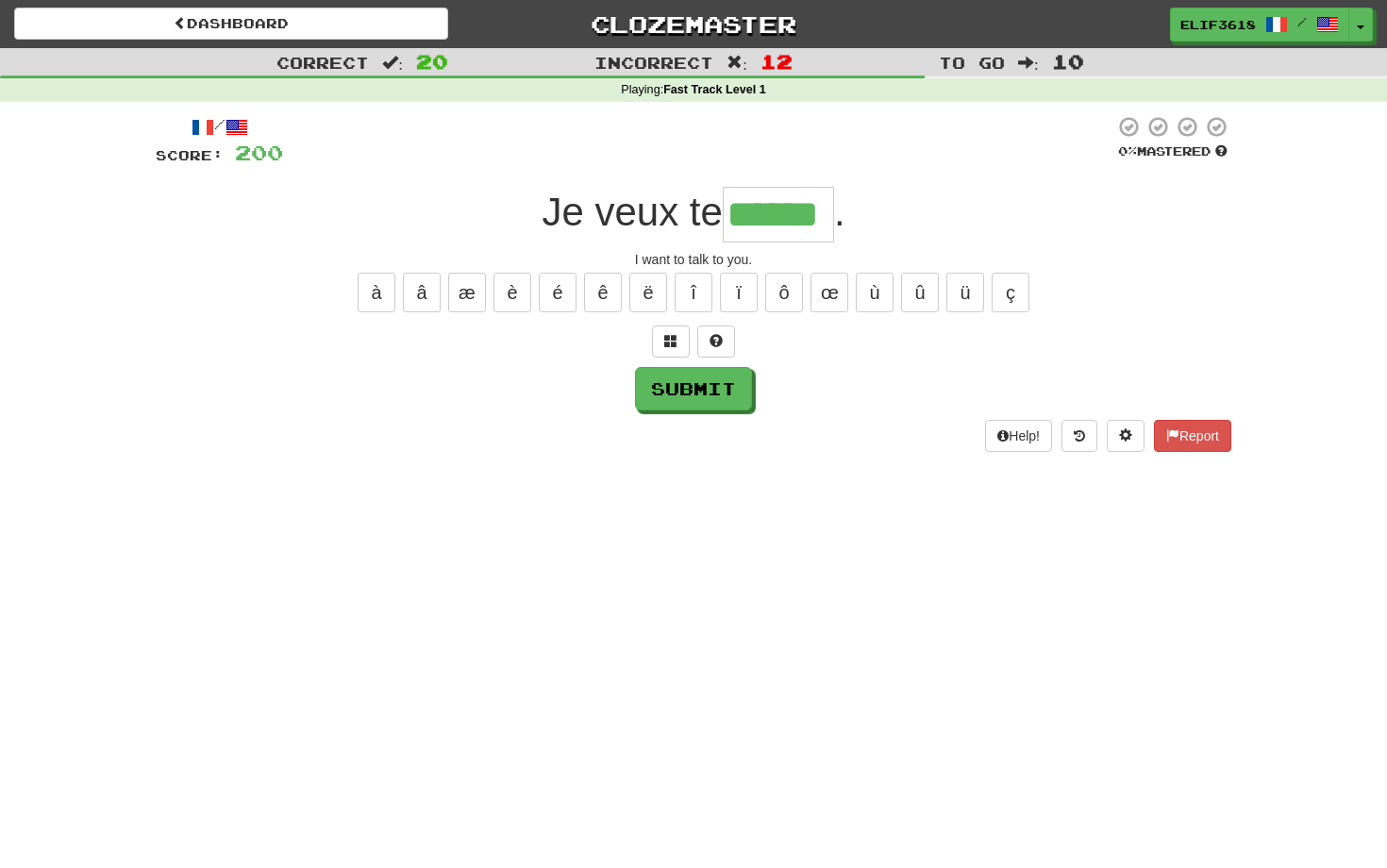 type on "******" 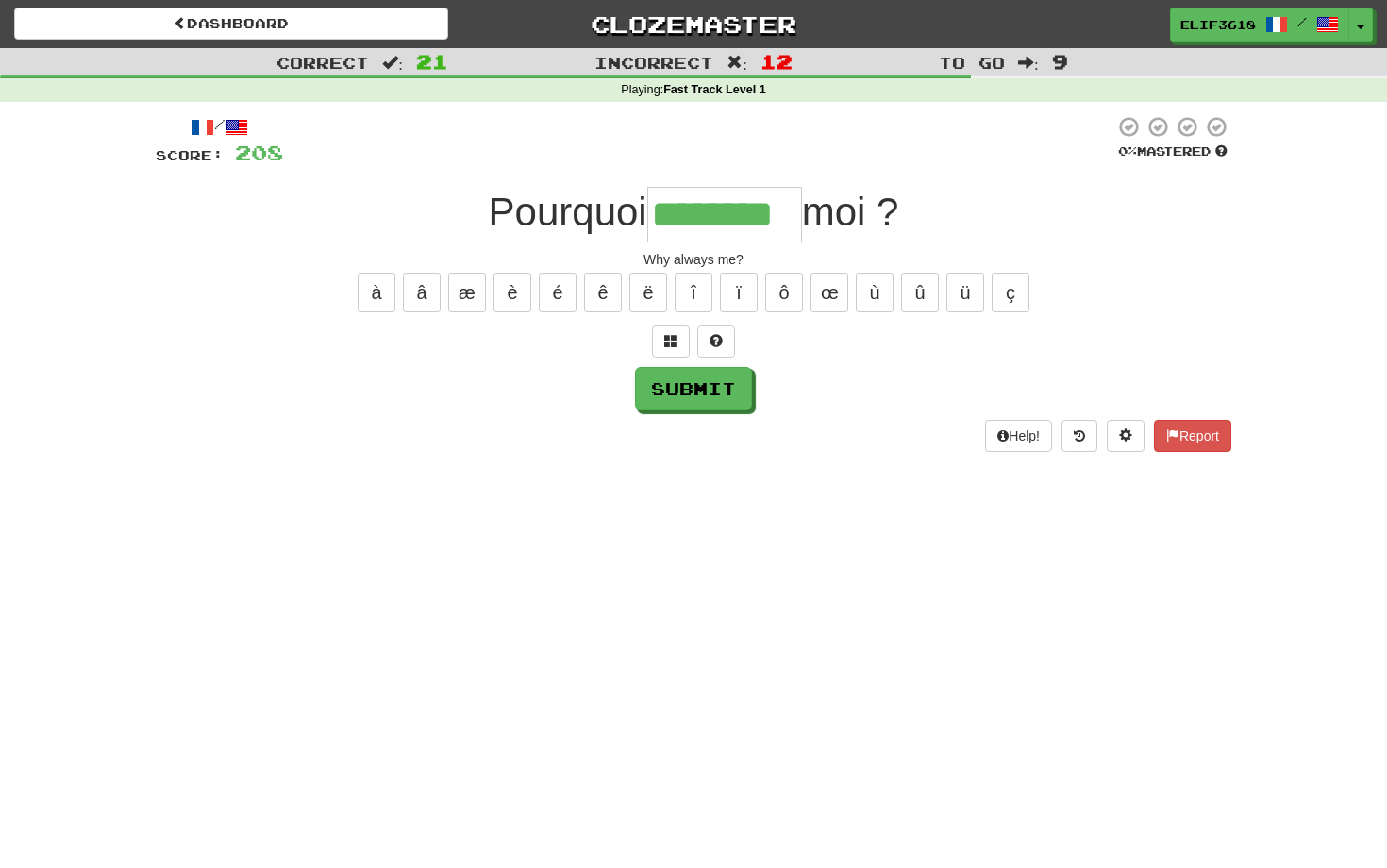 type on "********" 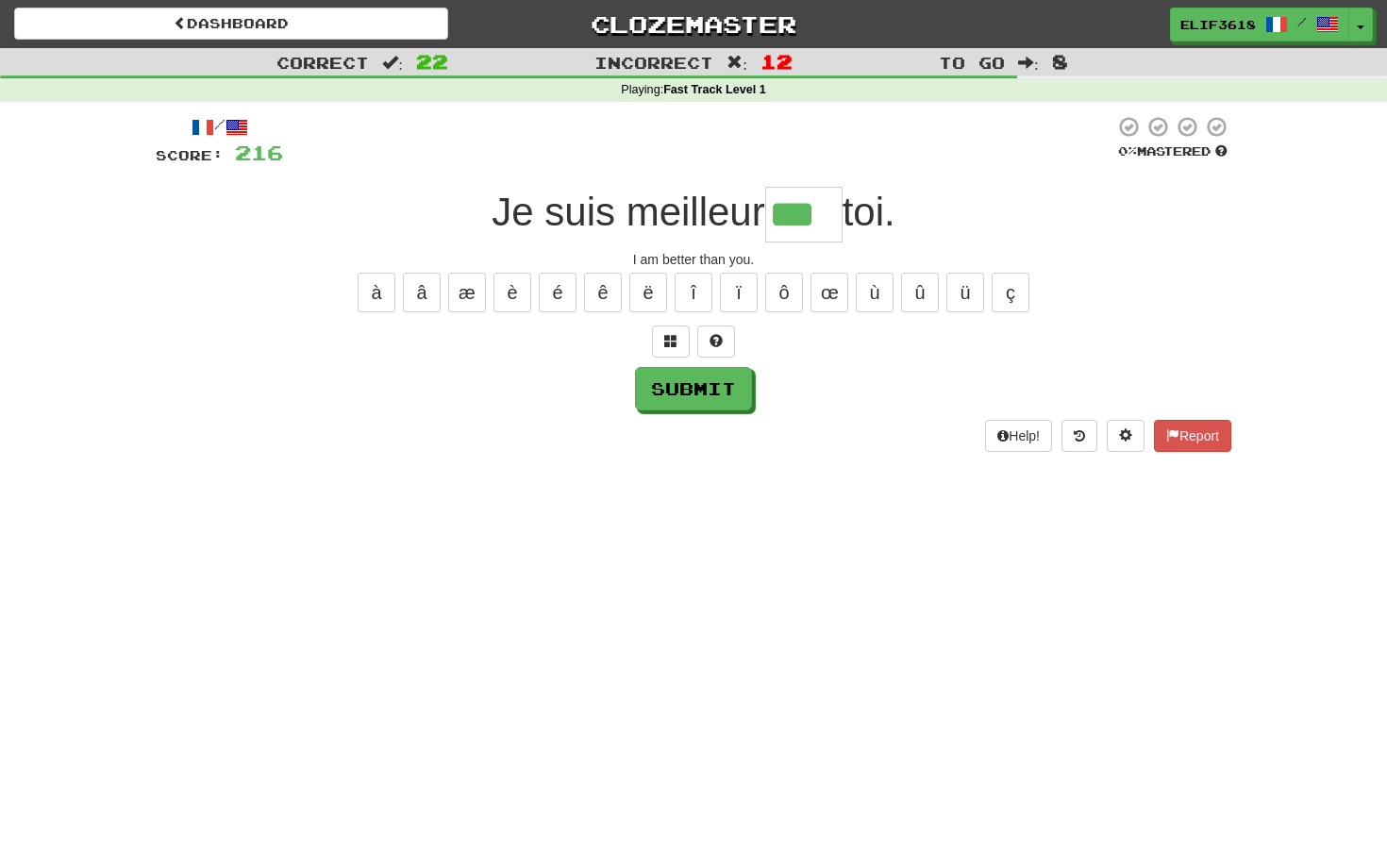 type on "***" 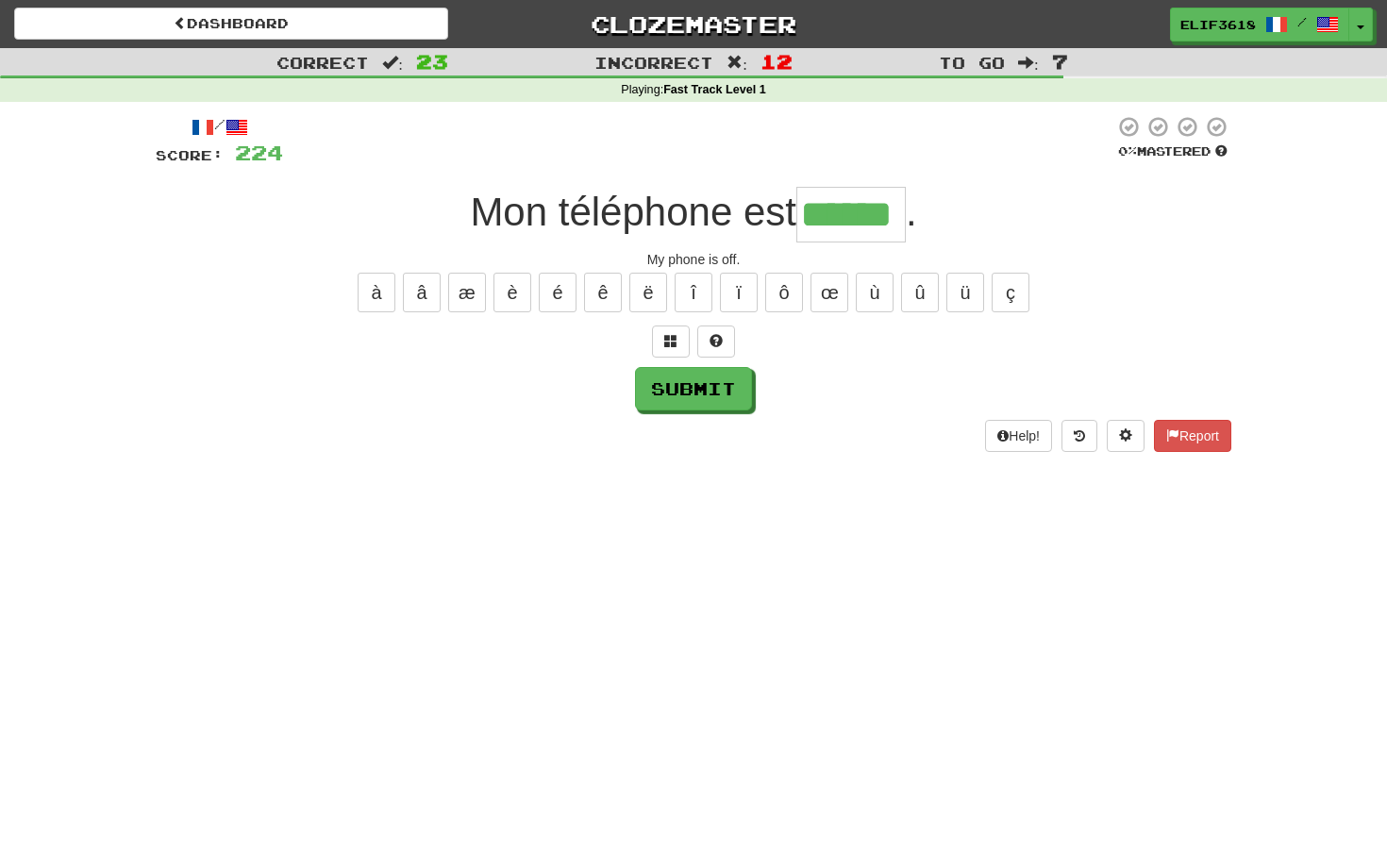 type on "******" 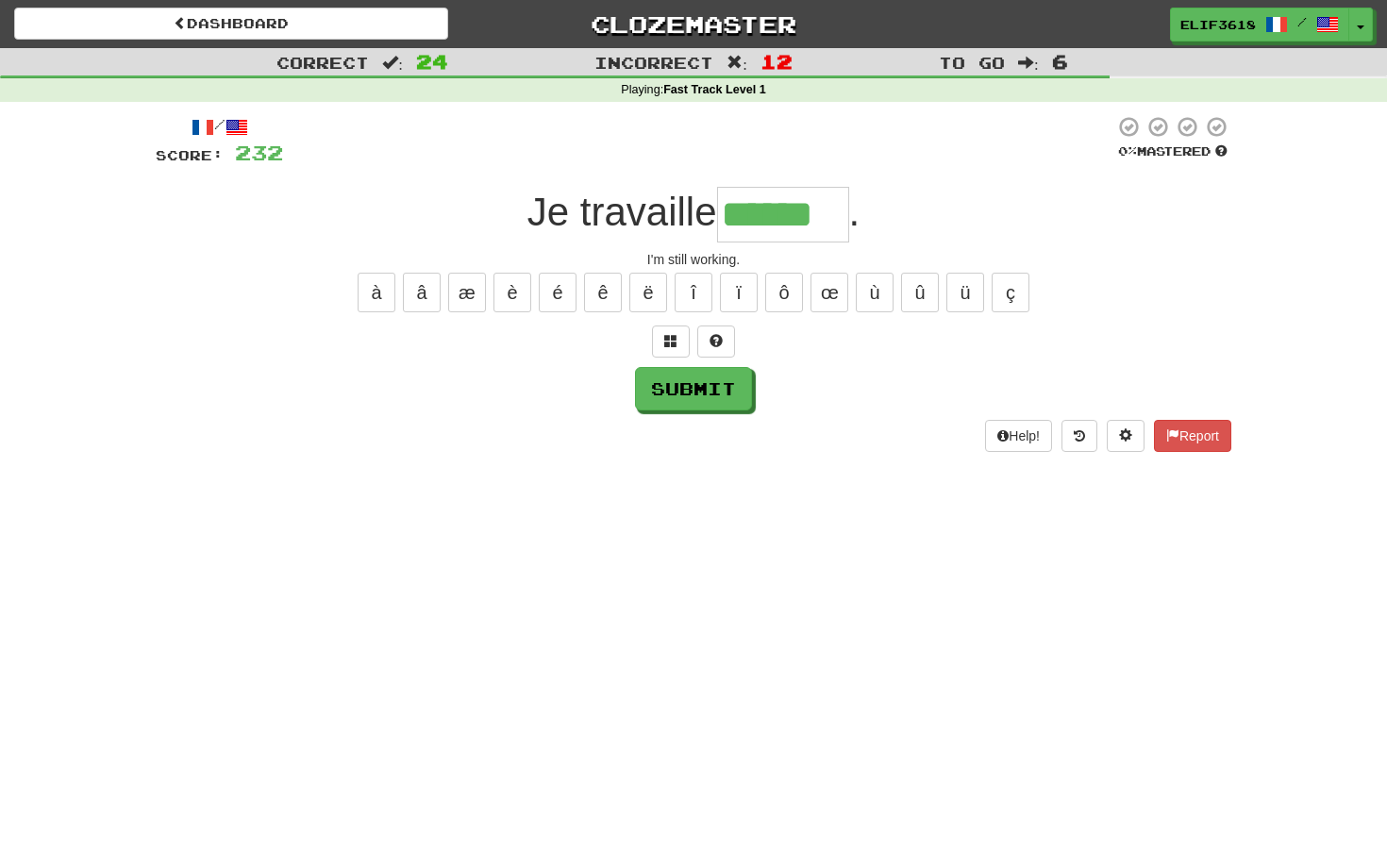 type on "******" 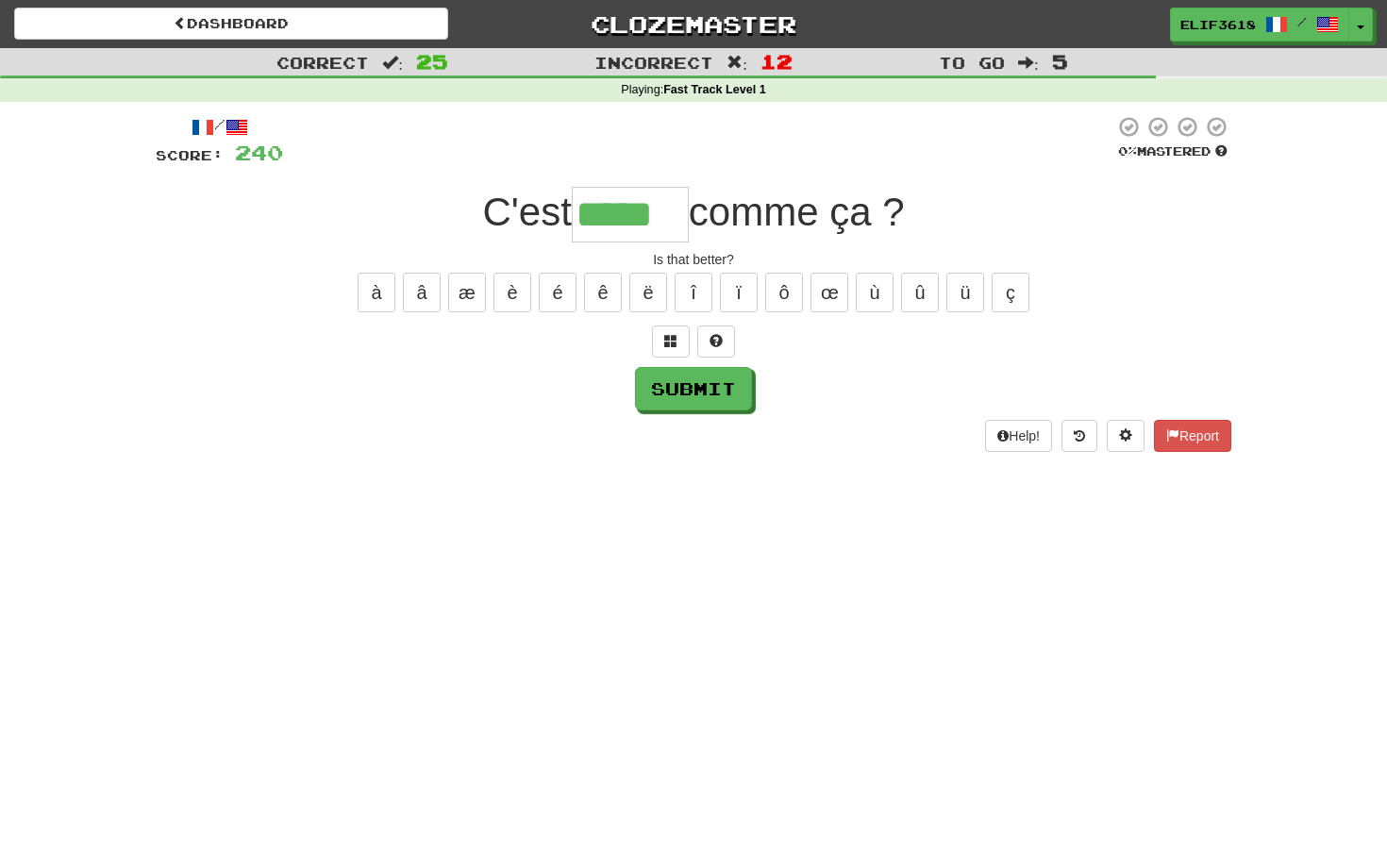 type on "*****" 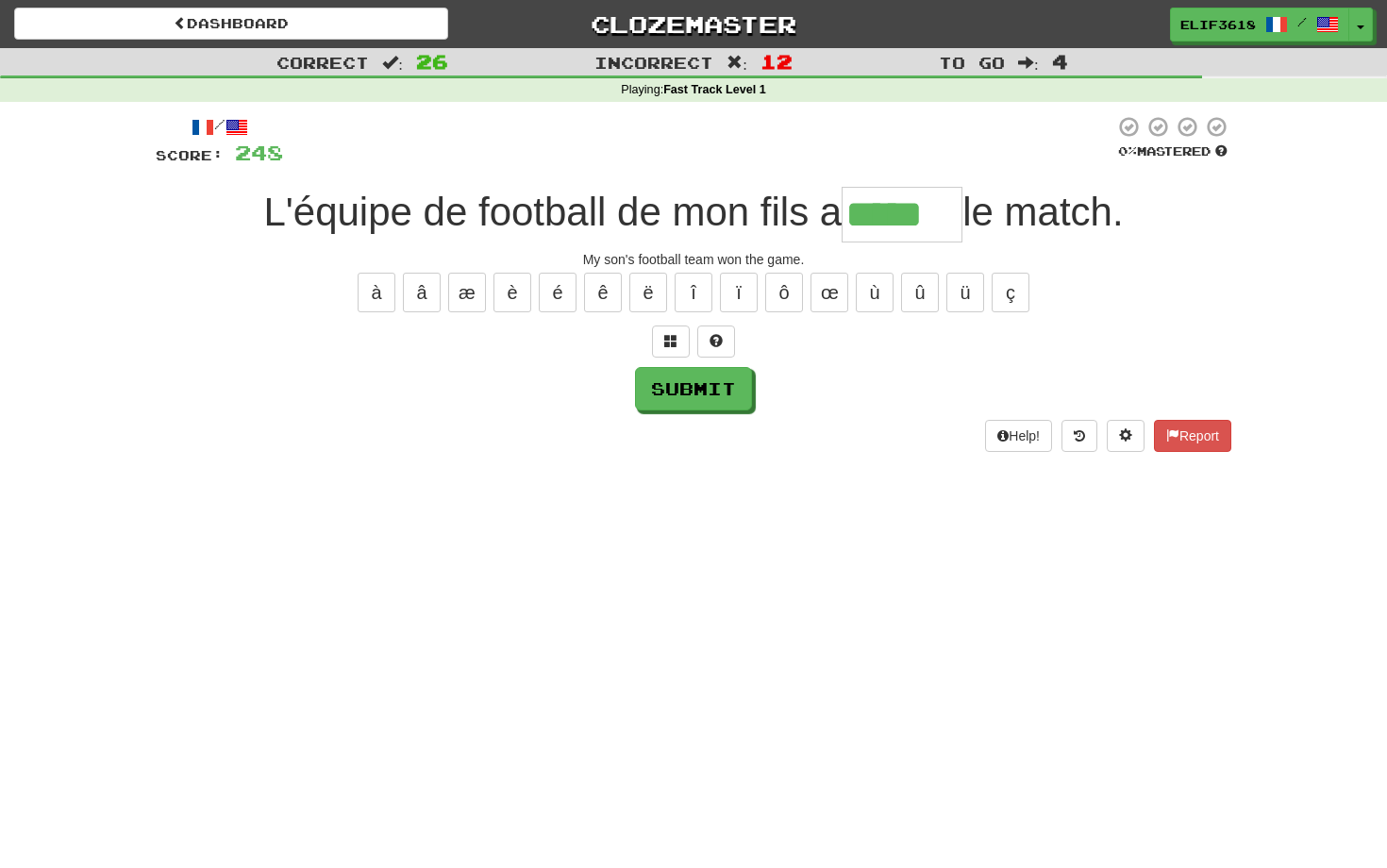 type on "*****" 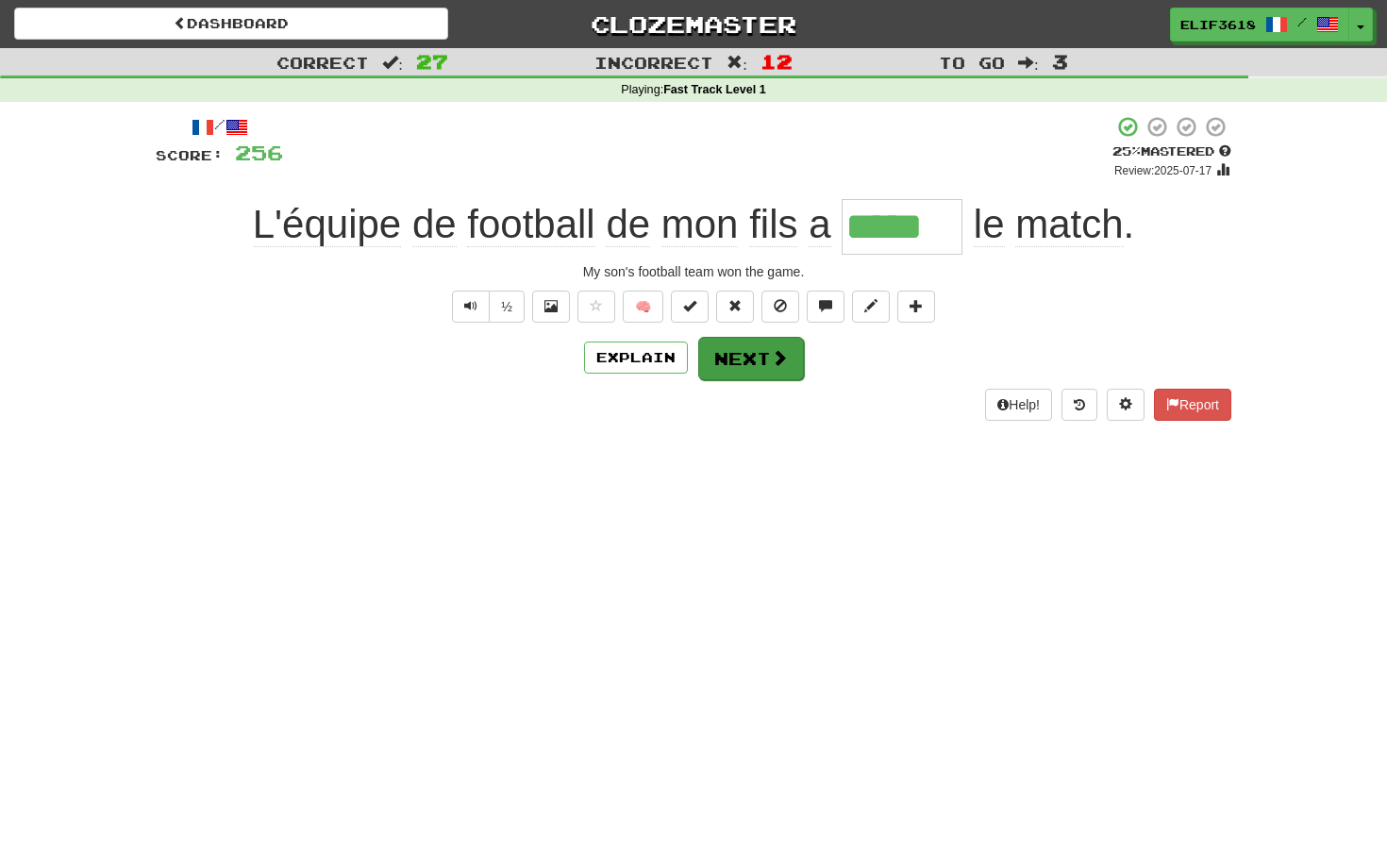 click on "Next" at bounding box center [751, 359] 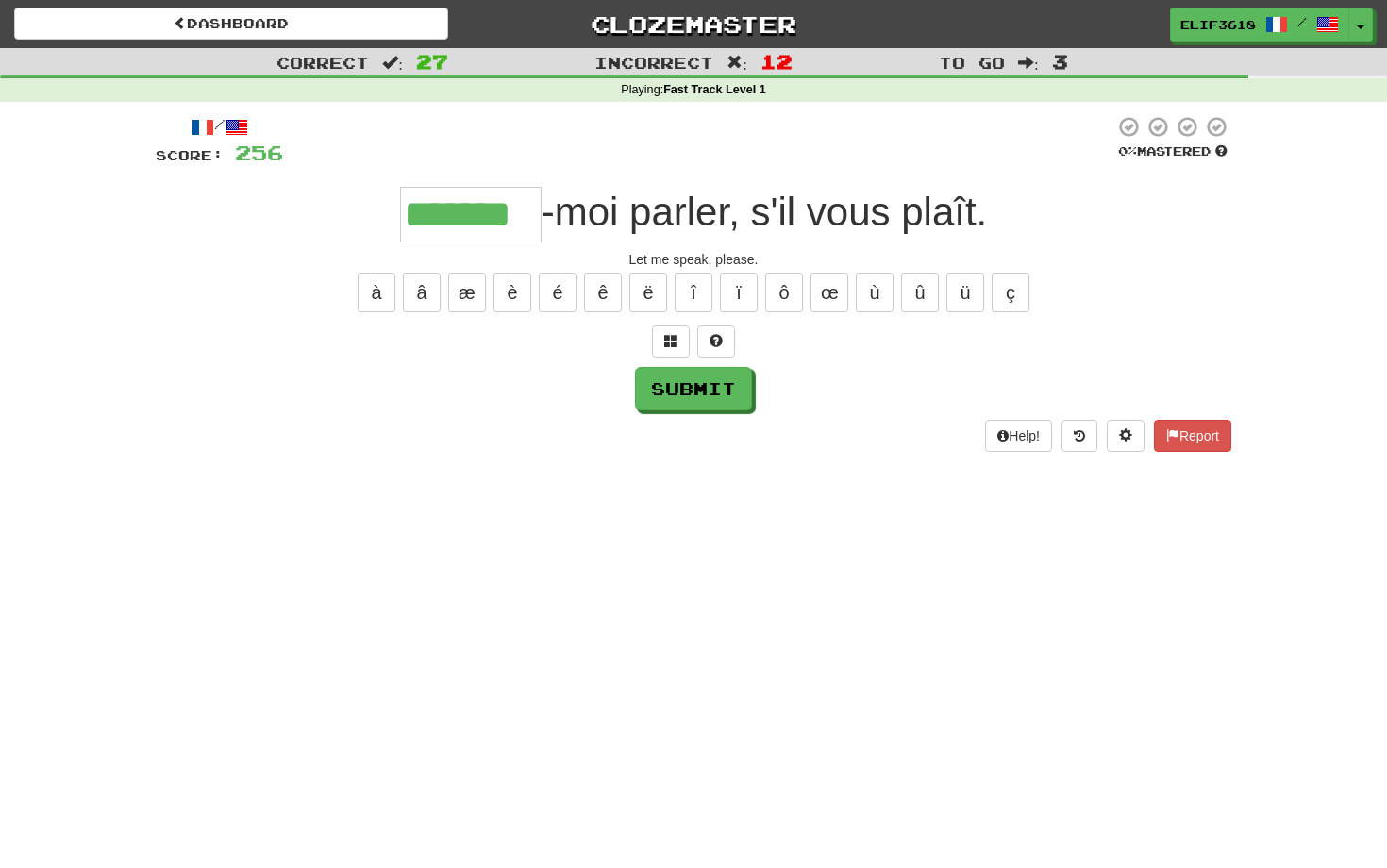 type on "*******" 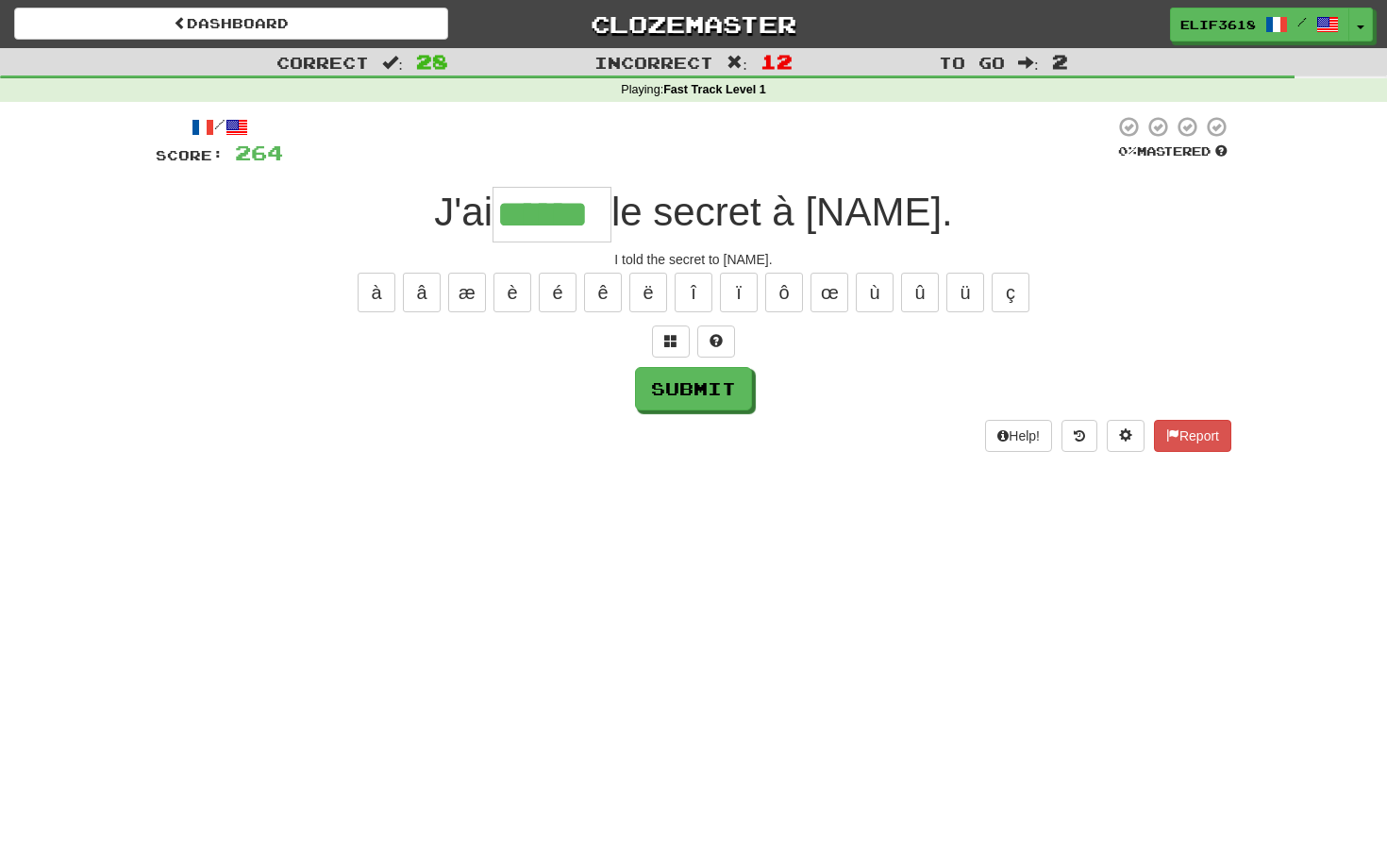 type on "******" 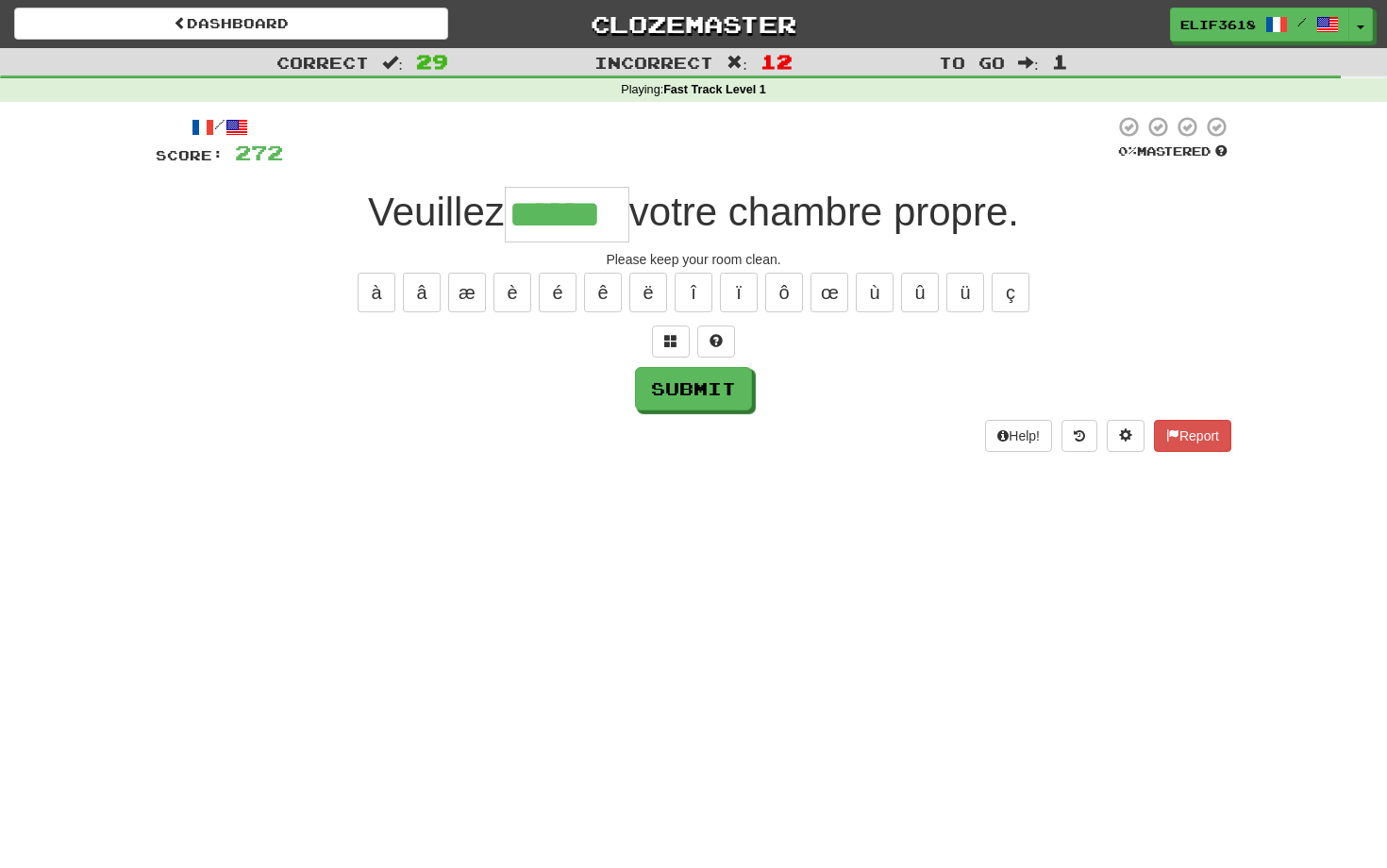 type on "******" 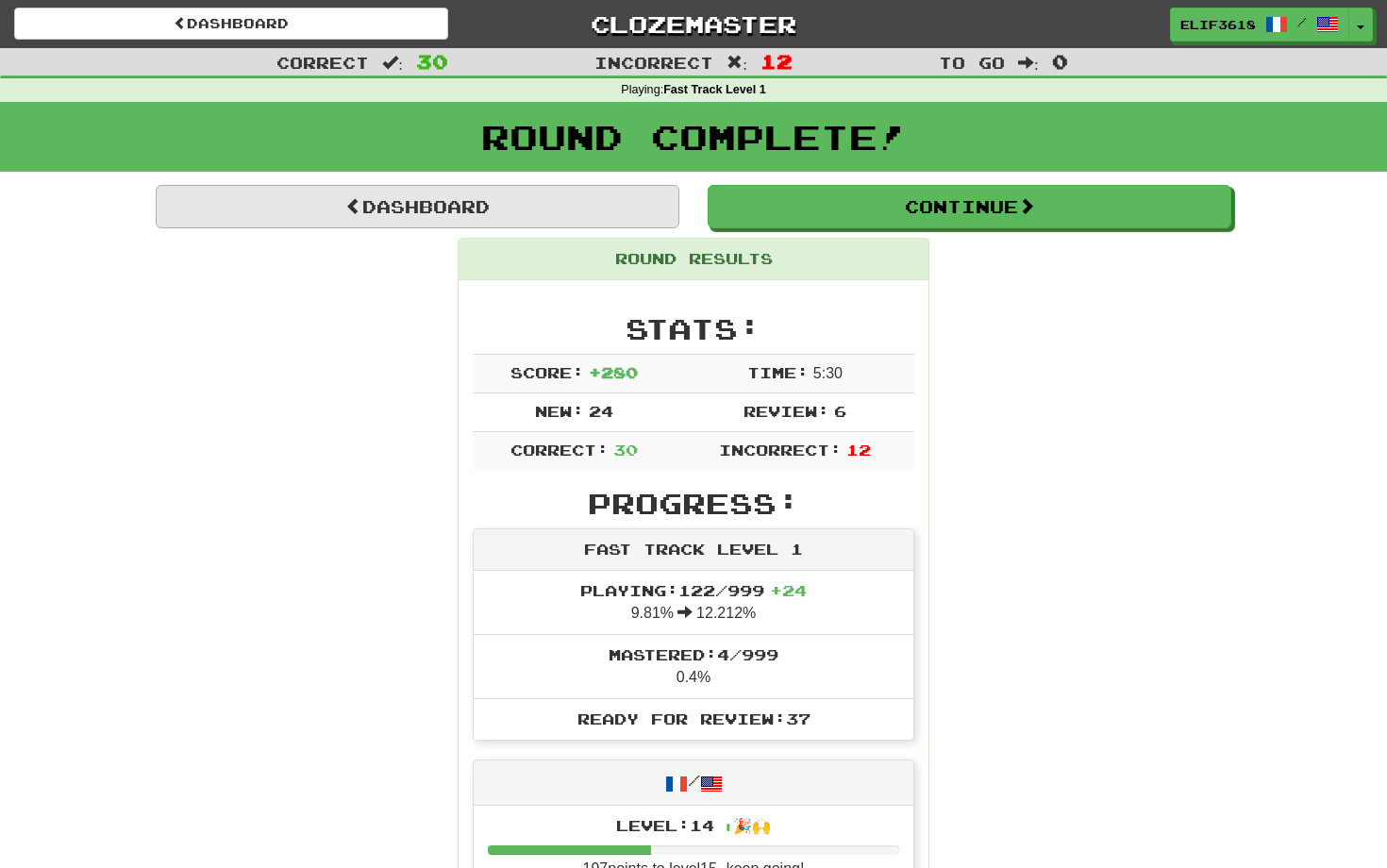 click on "Dashboard" at bounding box center [417, 207] 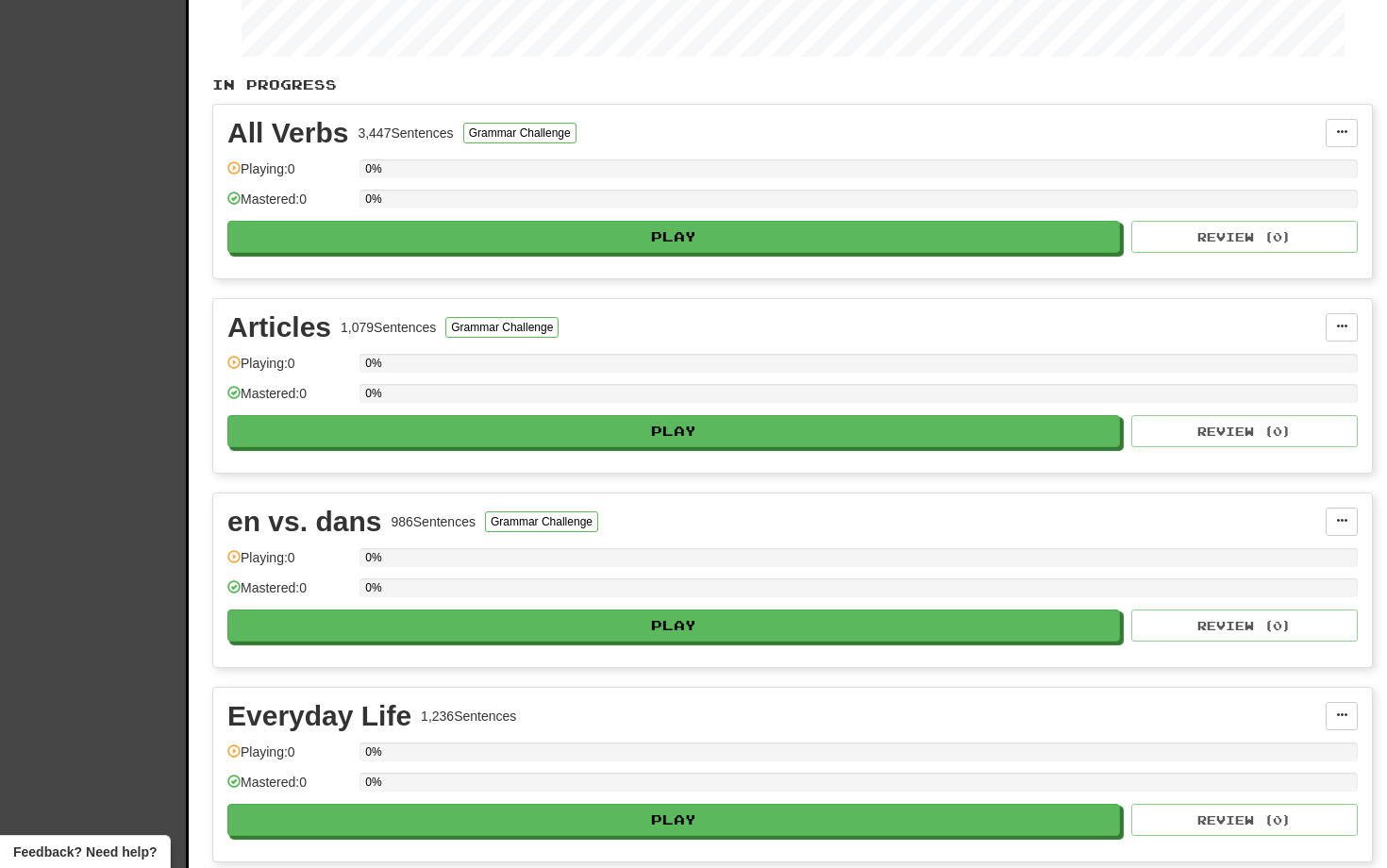 scroll, scrollTop: 368, scrollLeft: 0, axis: vertical 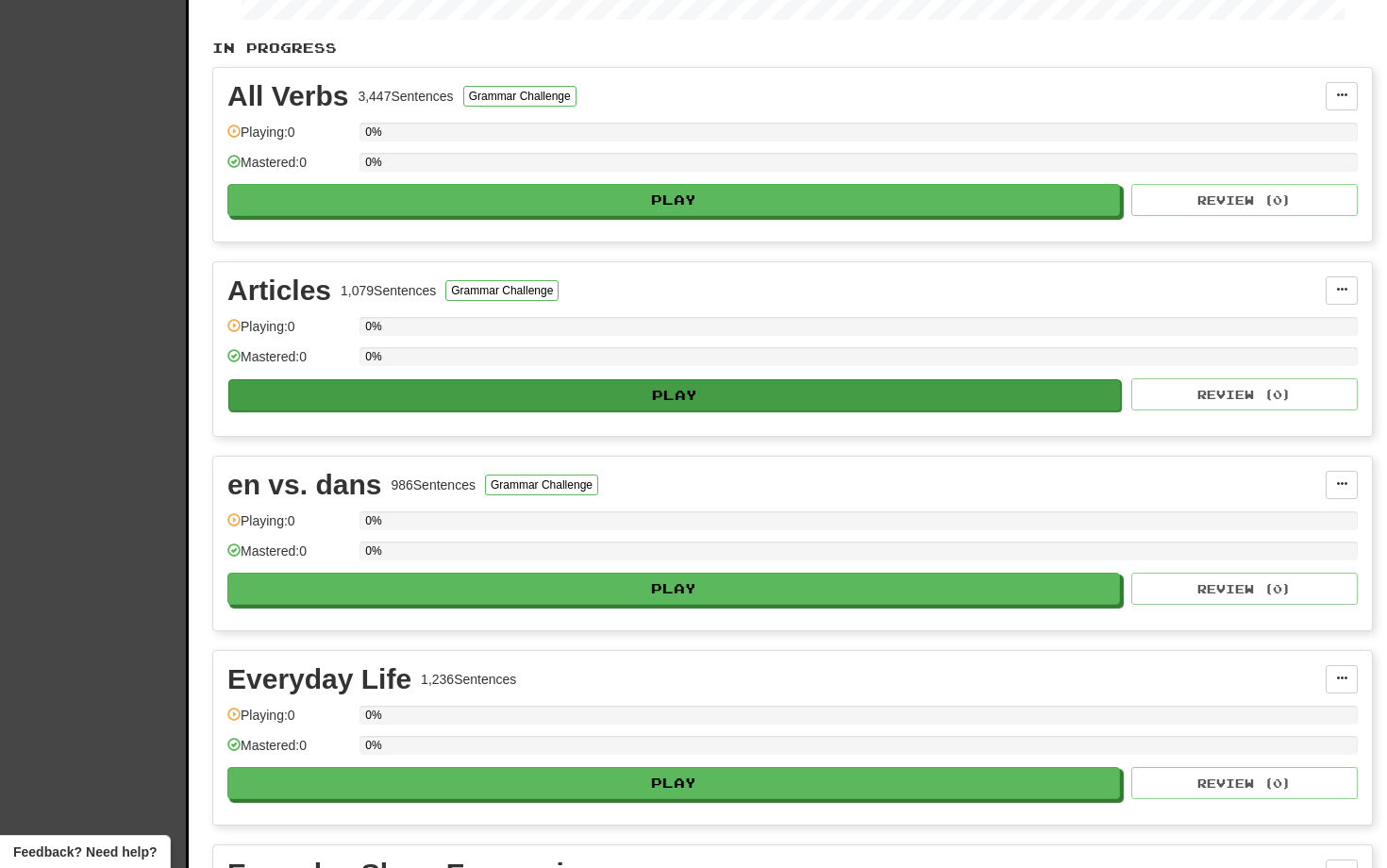click on "Play" at bounding box center [675, 395] 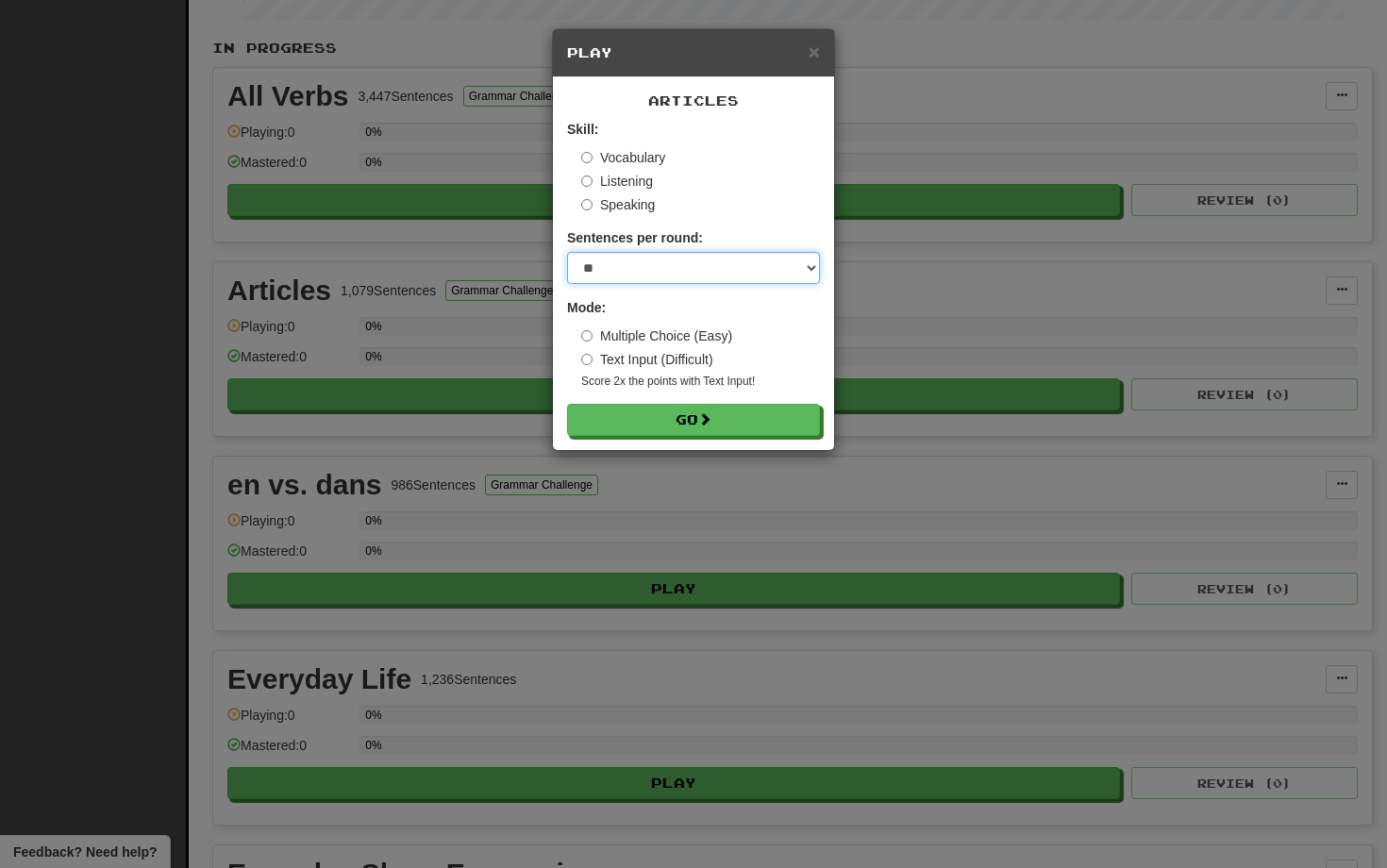 select on "**" 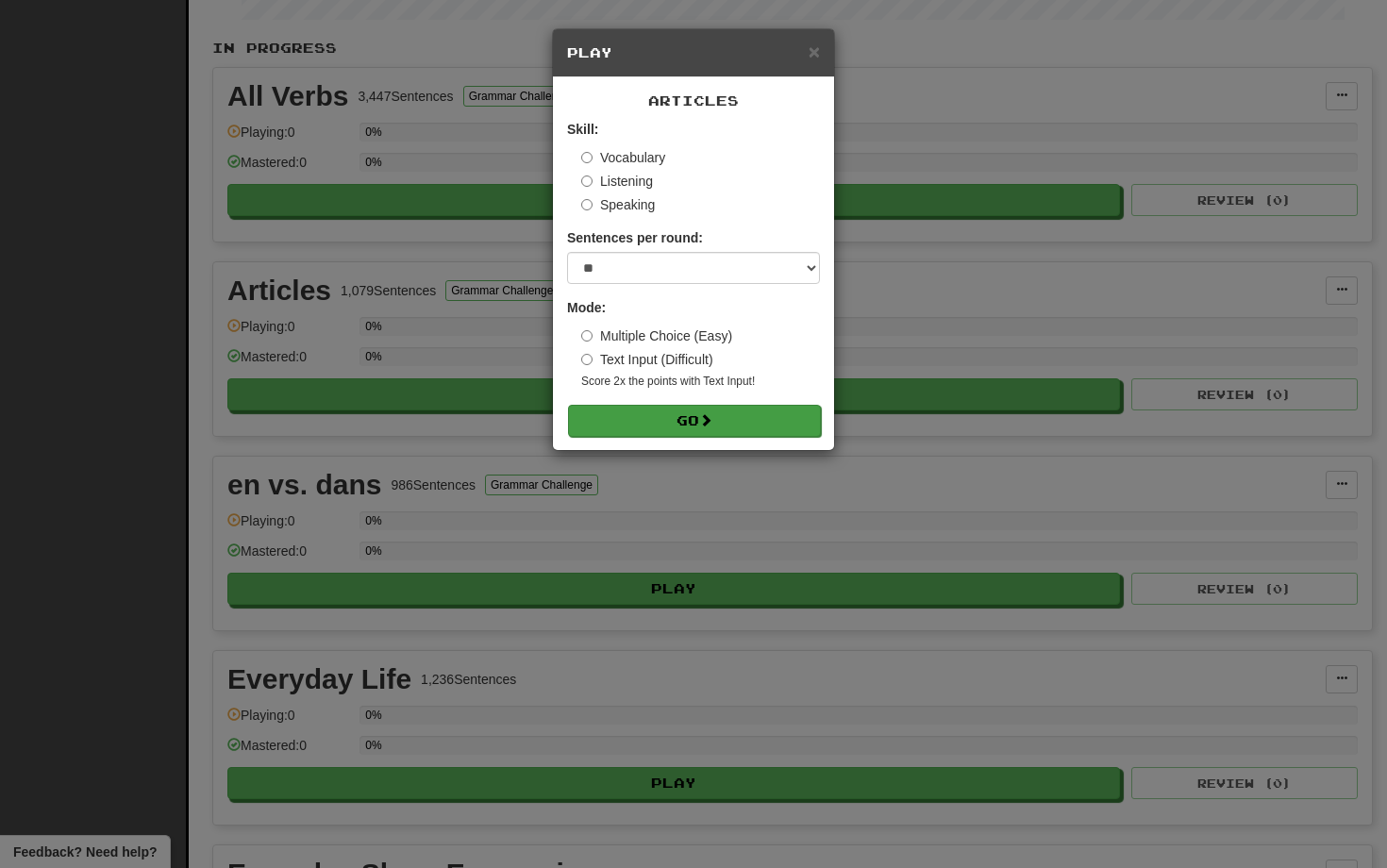 click on "Go" at bounding box center (694, 421) 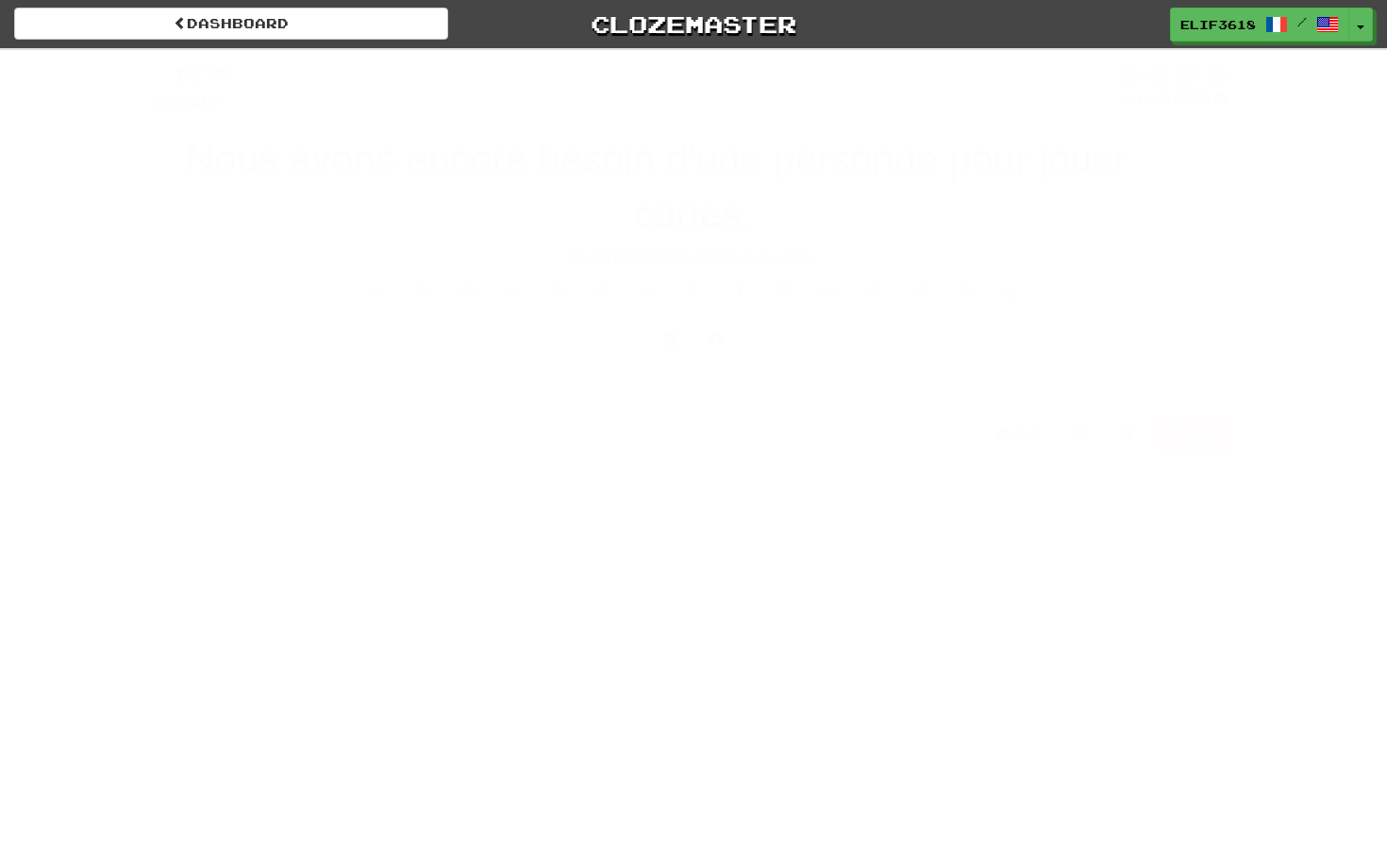 scroll, scrollTop: 0, scrollLeft: 0, axis: both 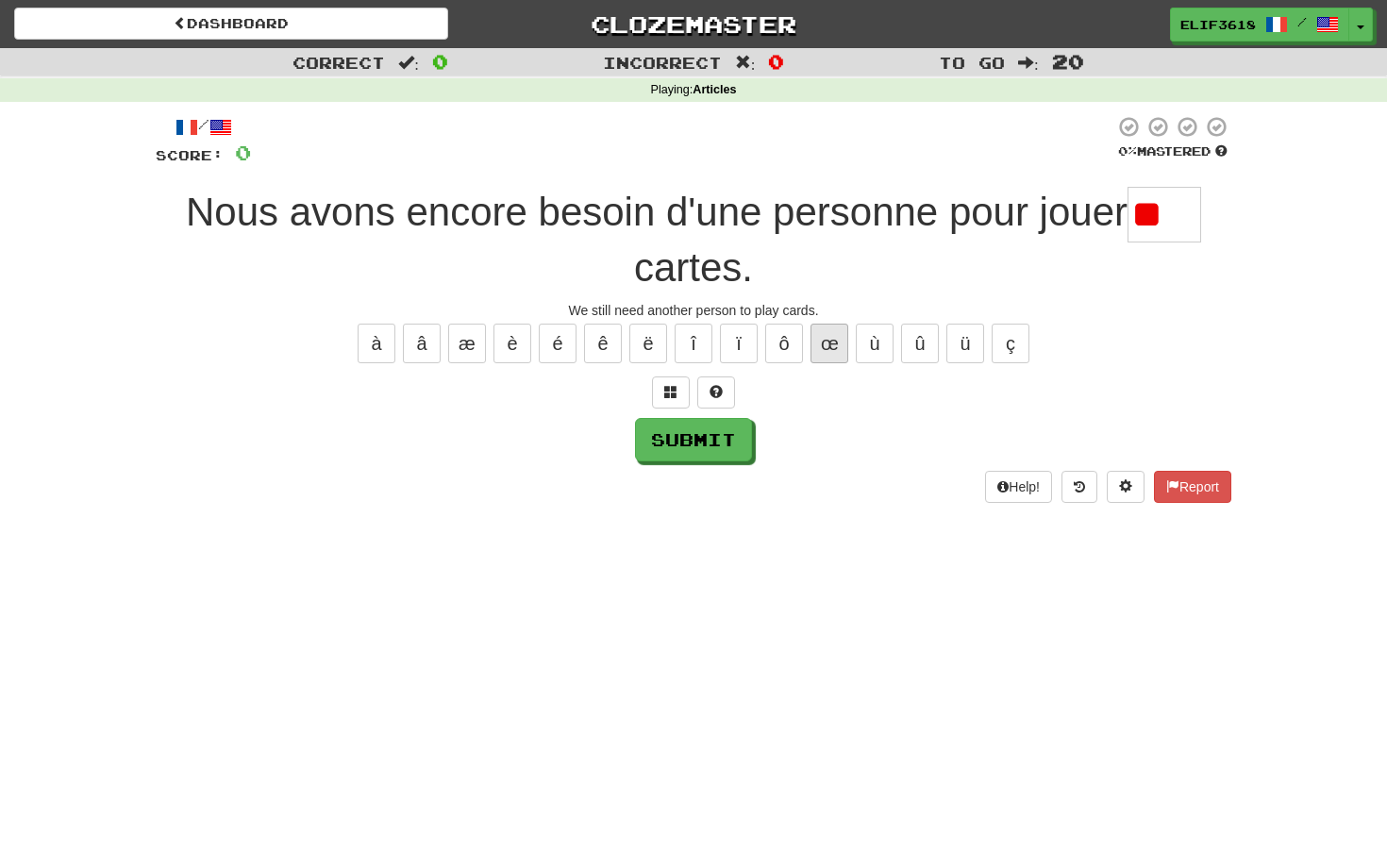 type on "*" 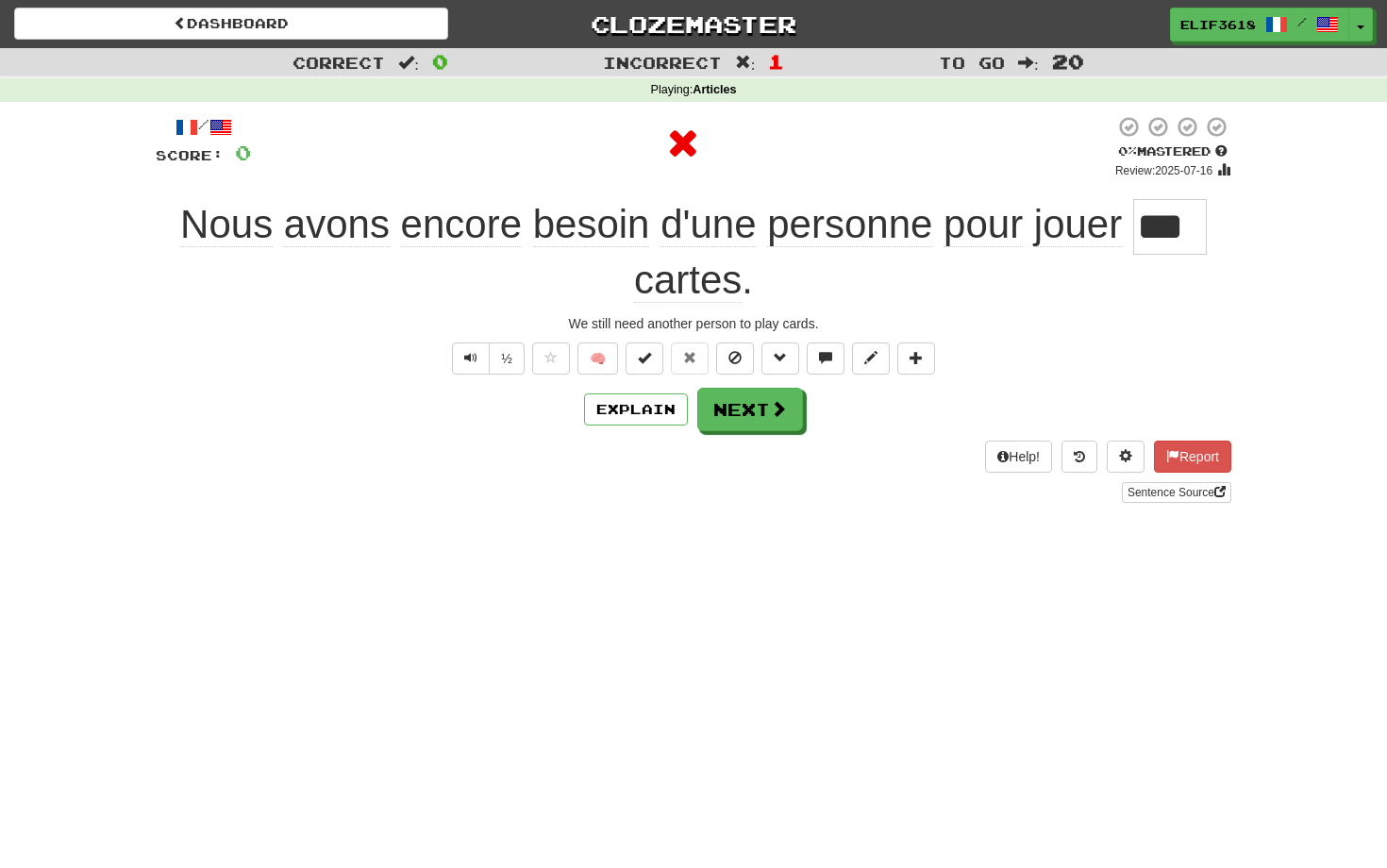 type on "***" 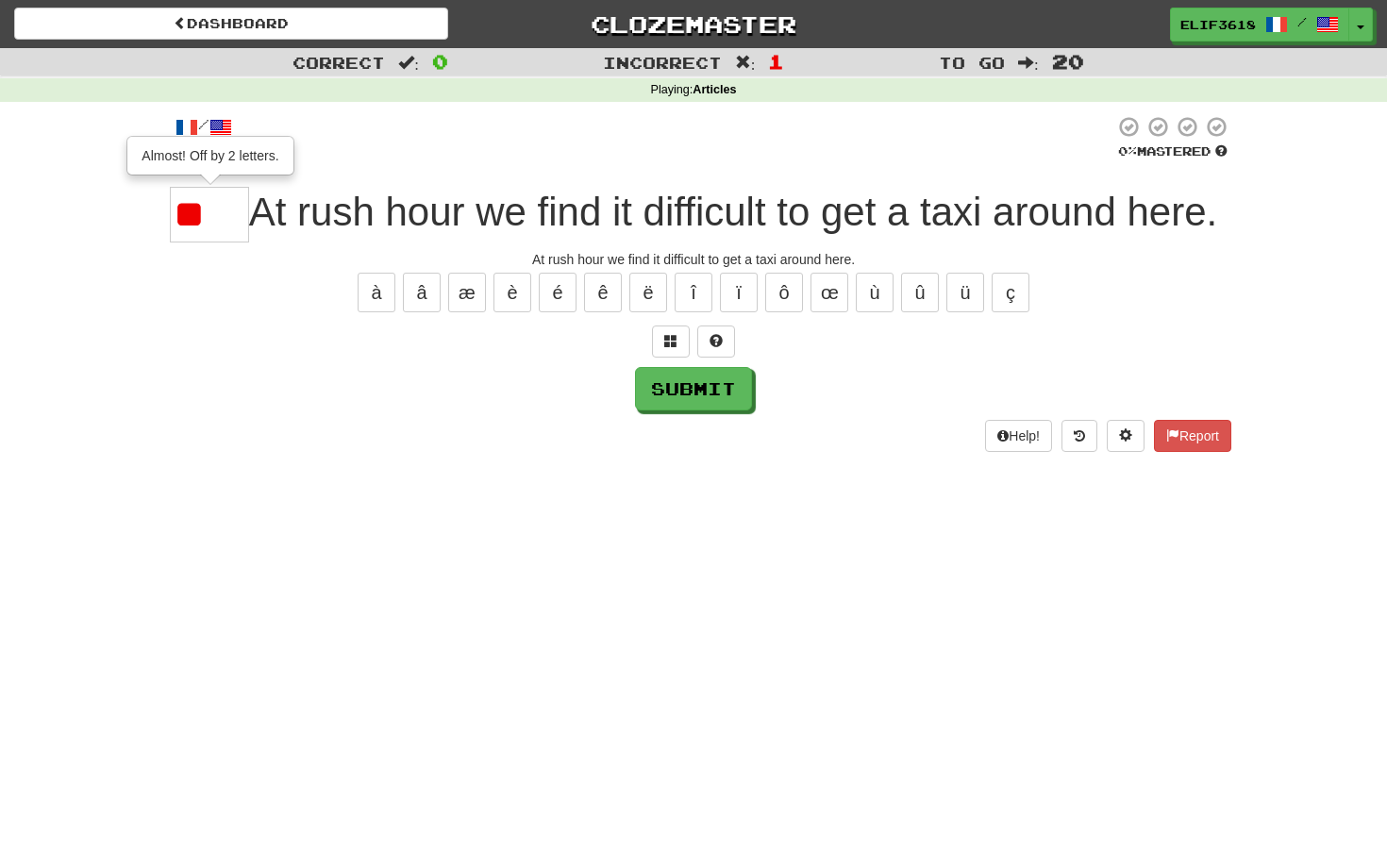 type on "*" 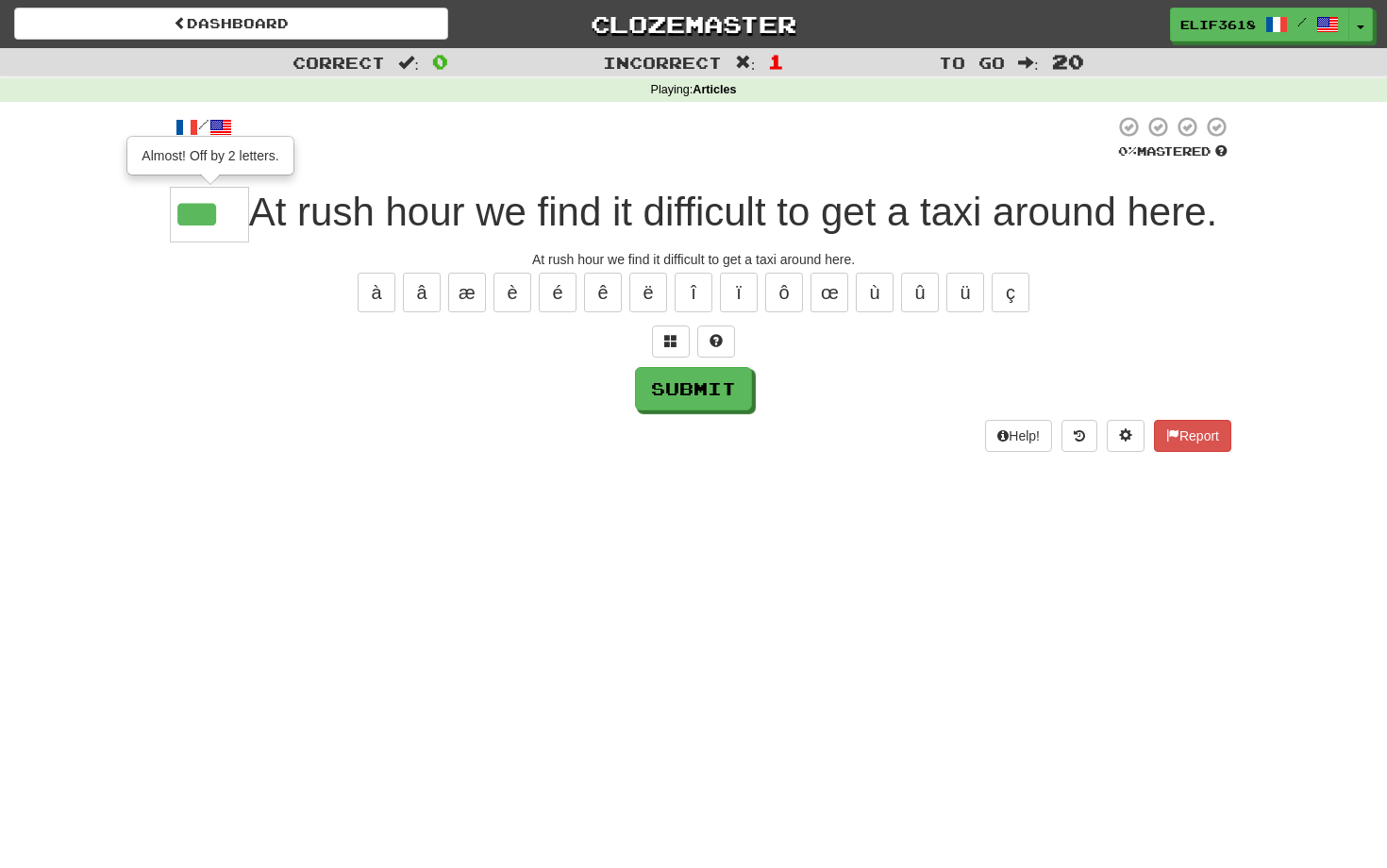 type on "***" 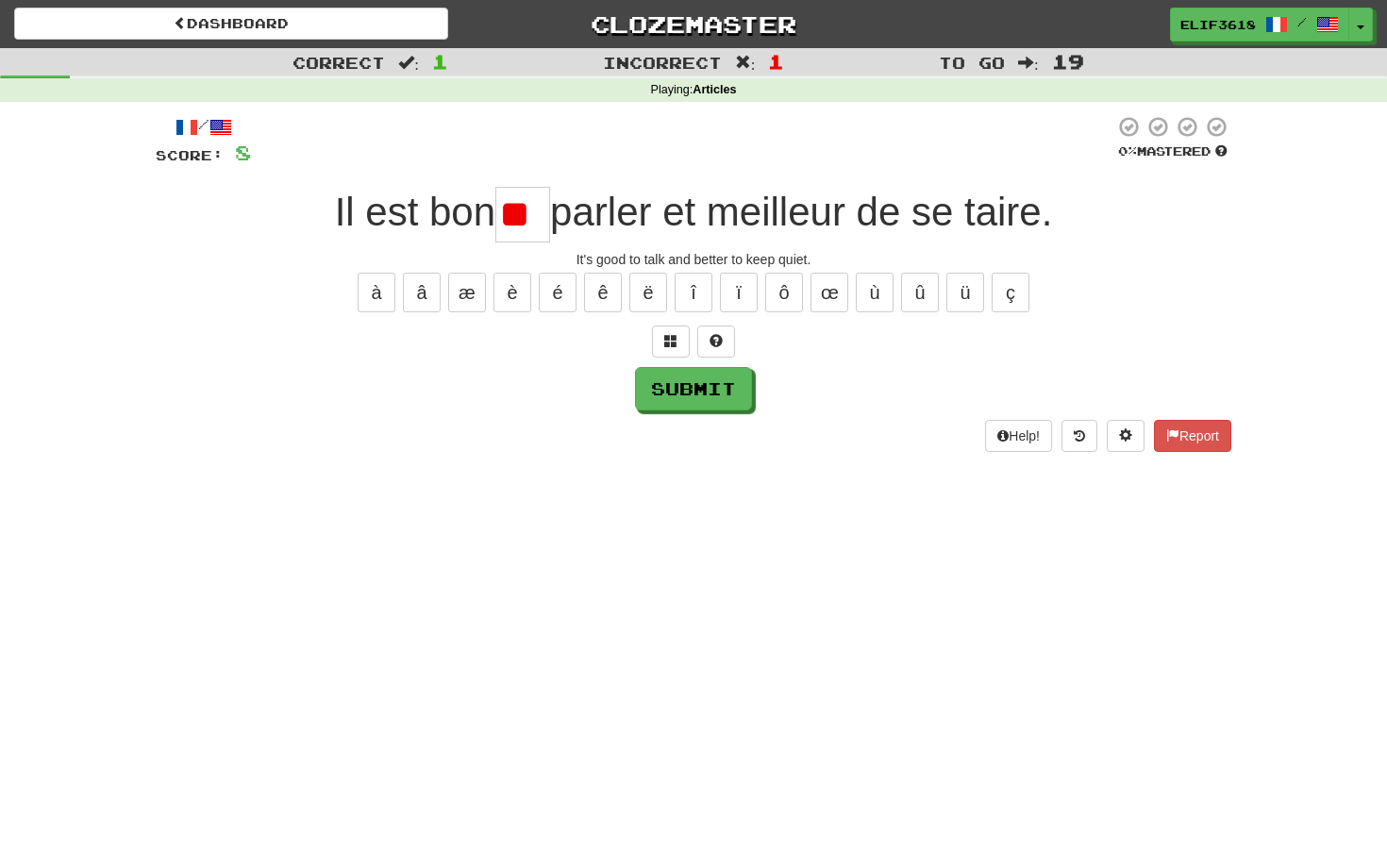 type on "*" 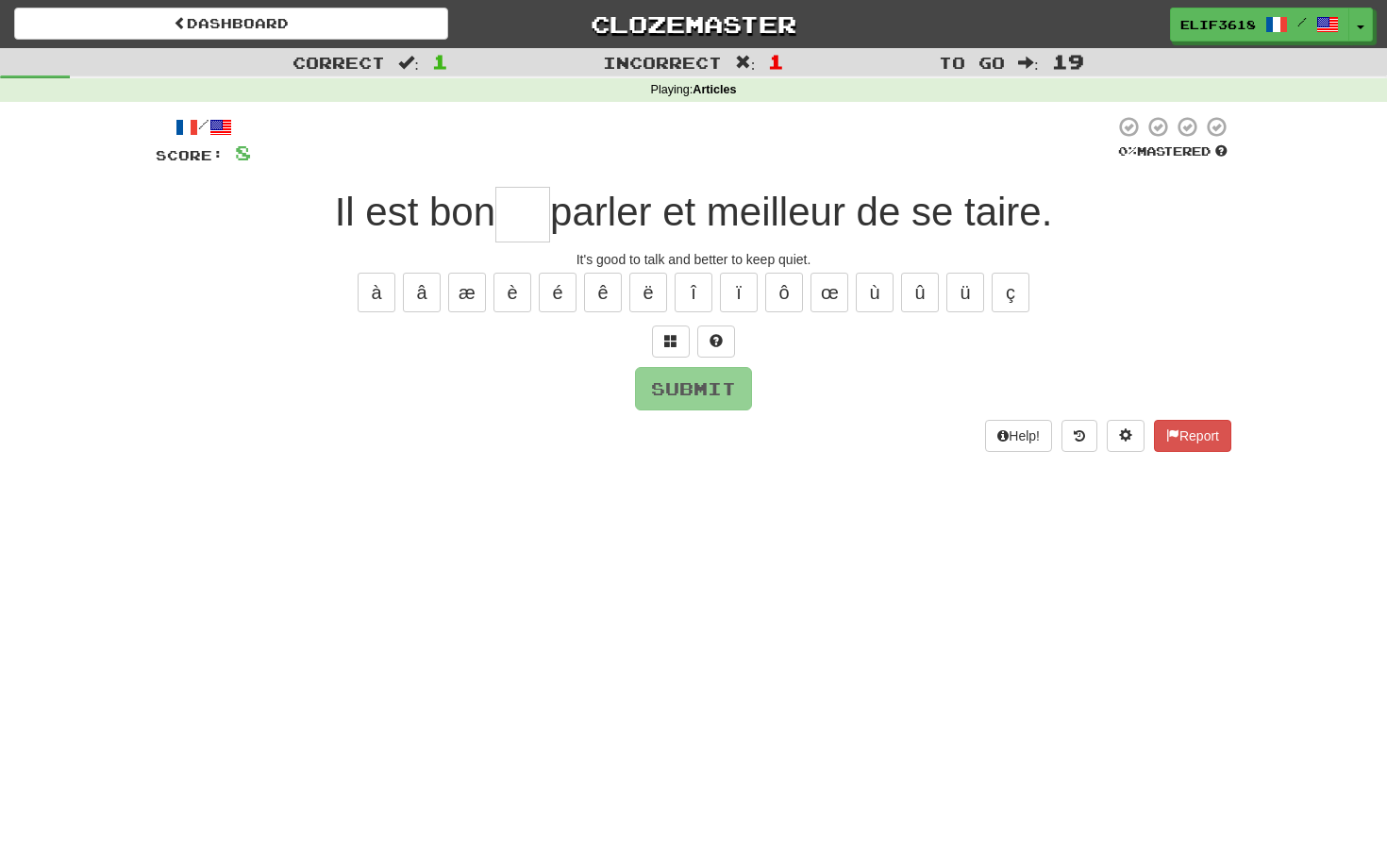 type on "*" 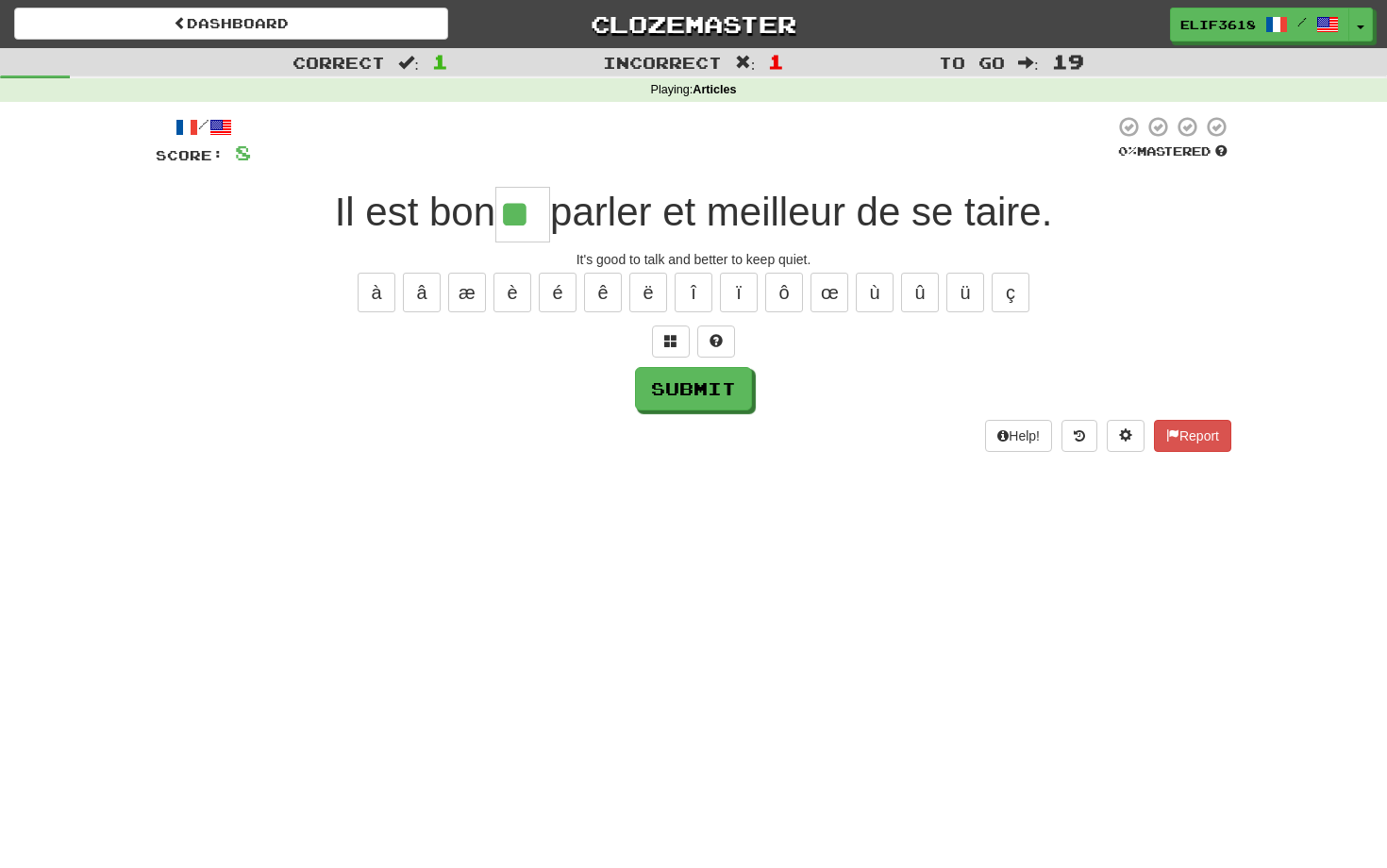 type on "**" 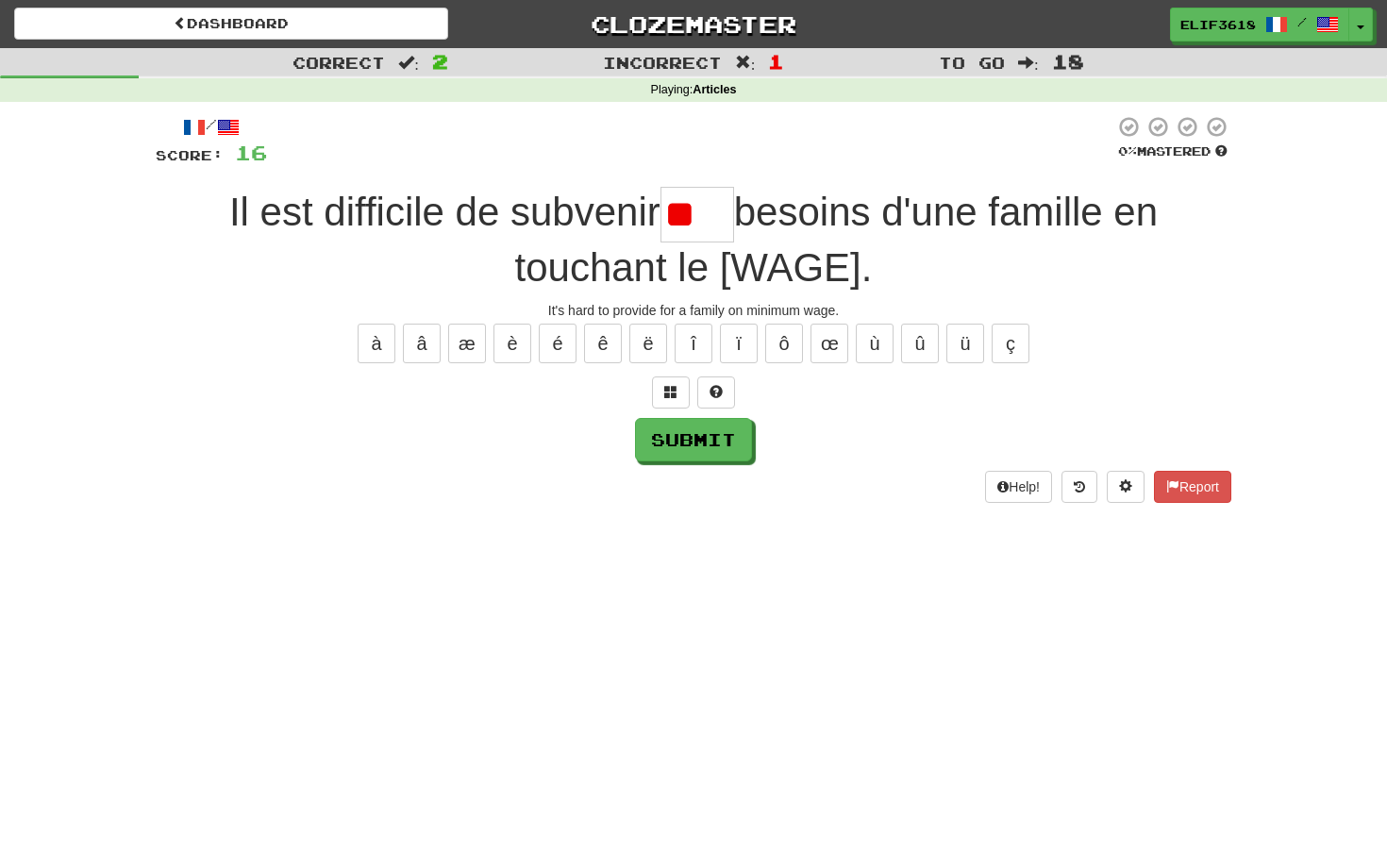 type on "*" 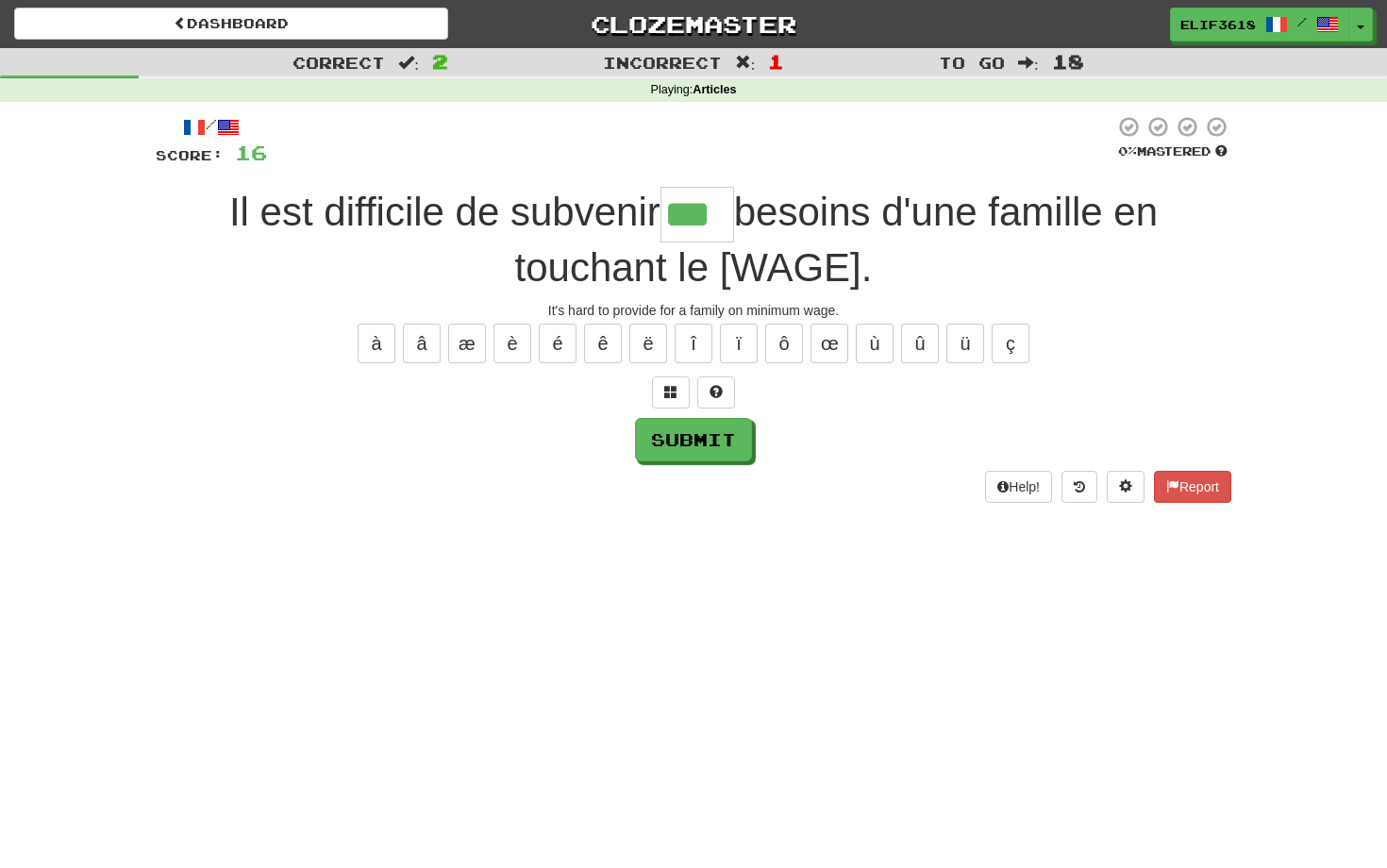 type on "***" 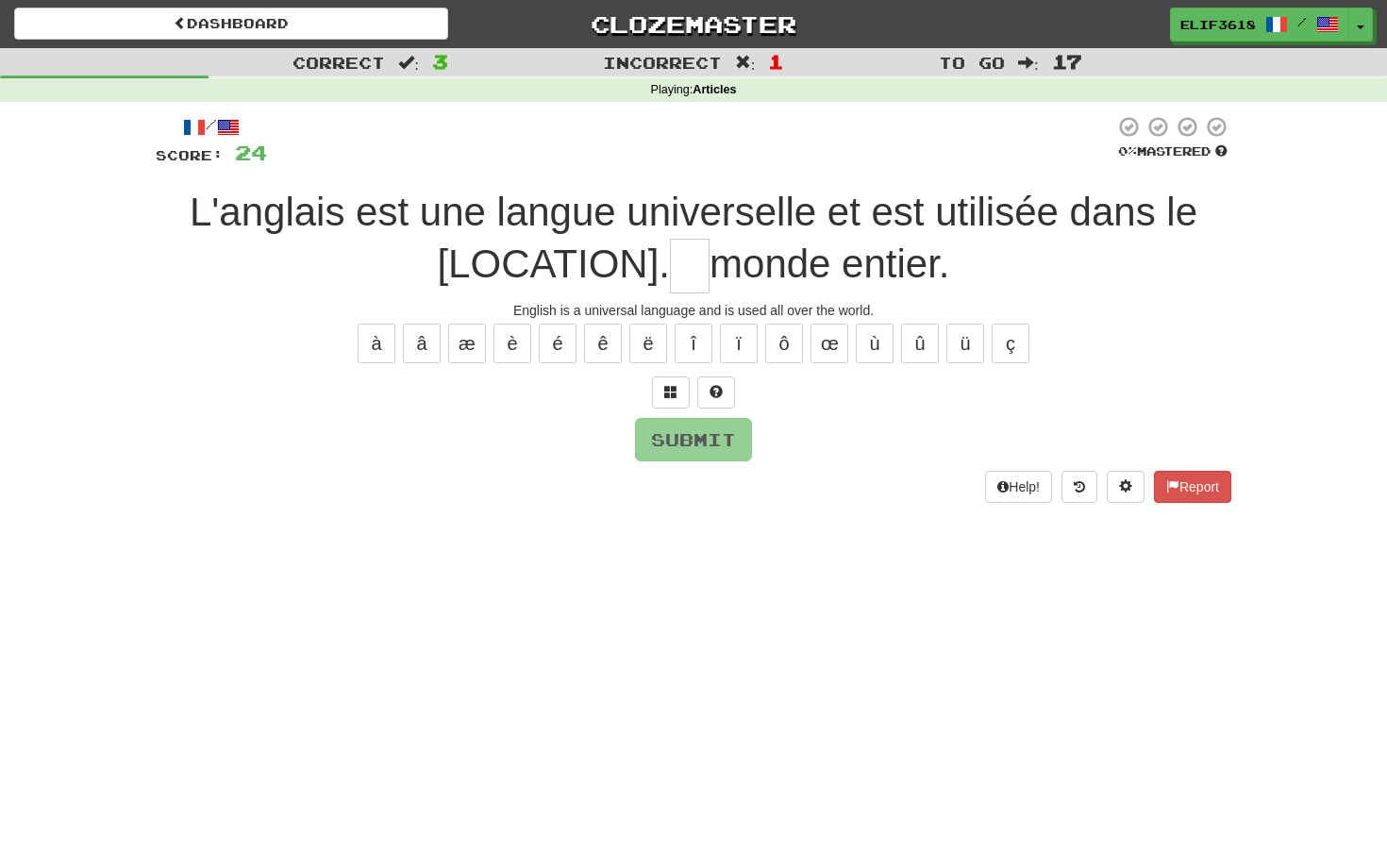 type on "*" 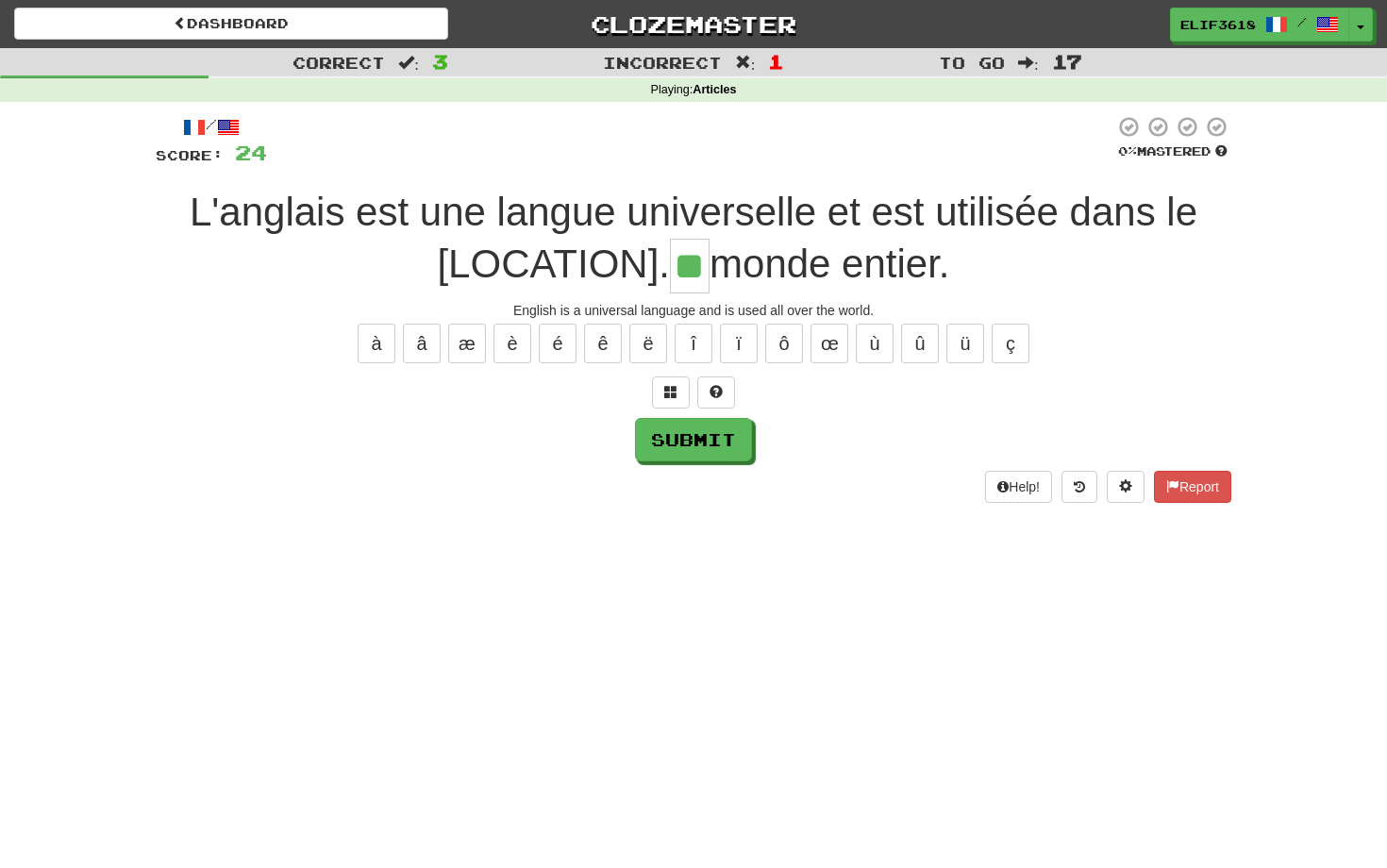type on "**" 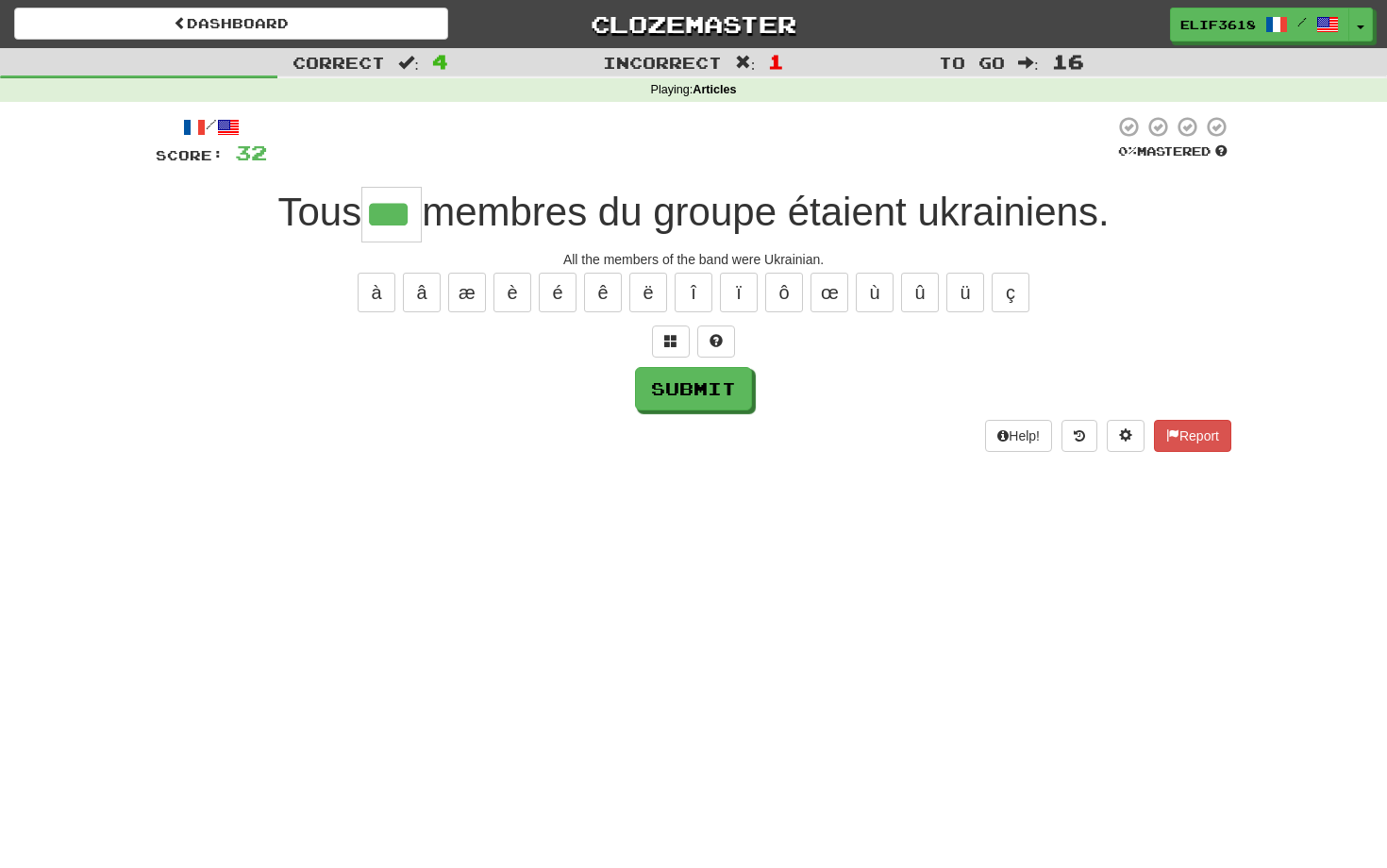 type on "***" 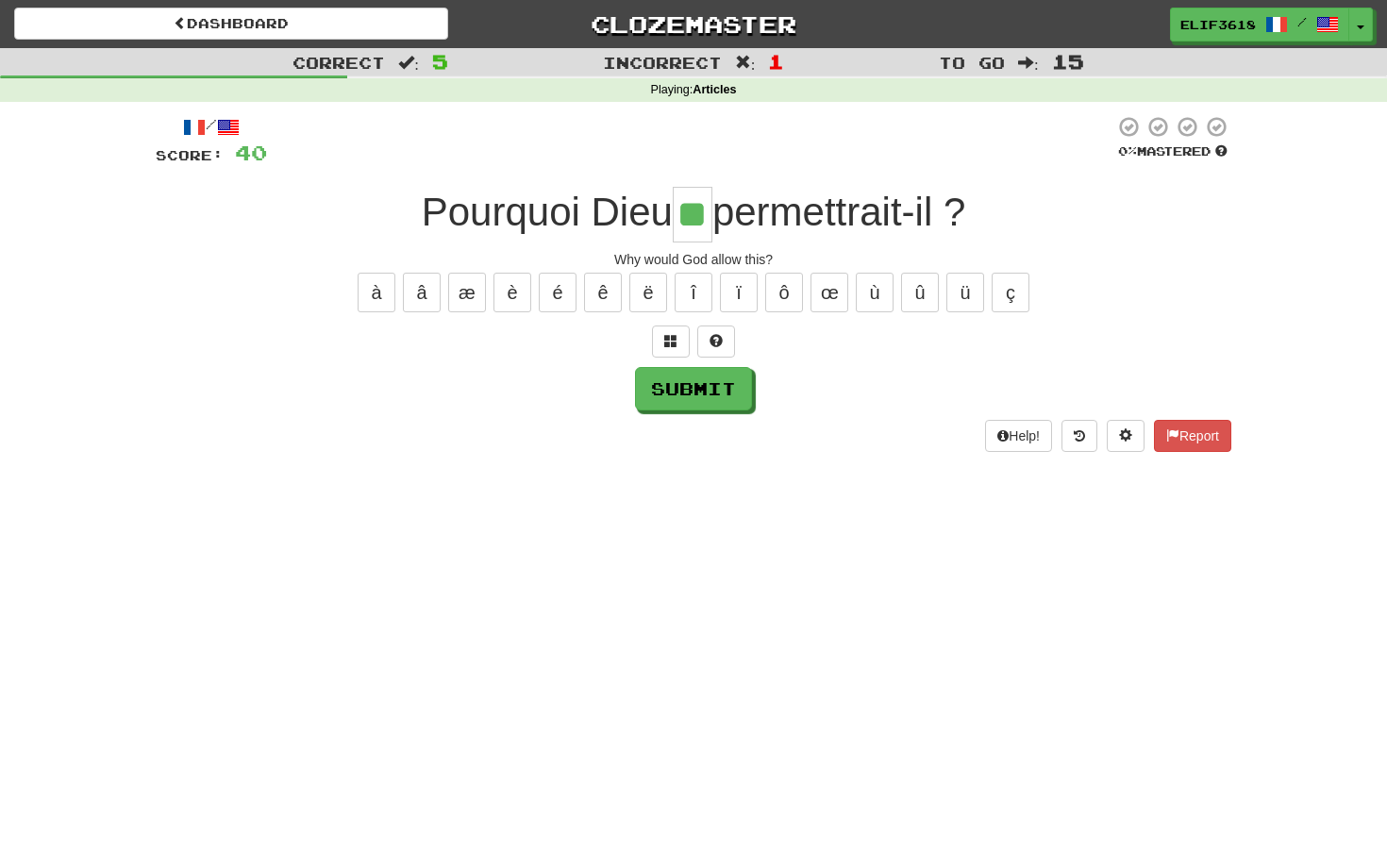 type on "**" 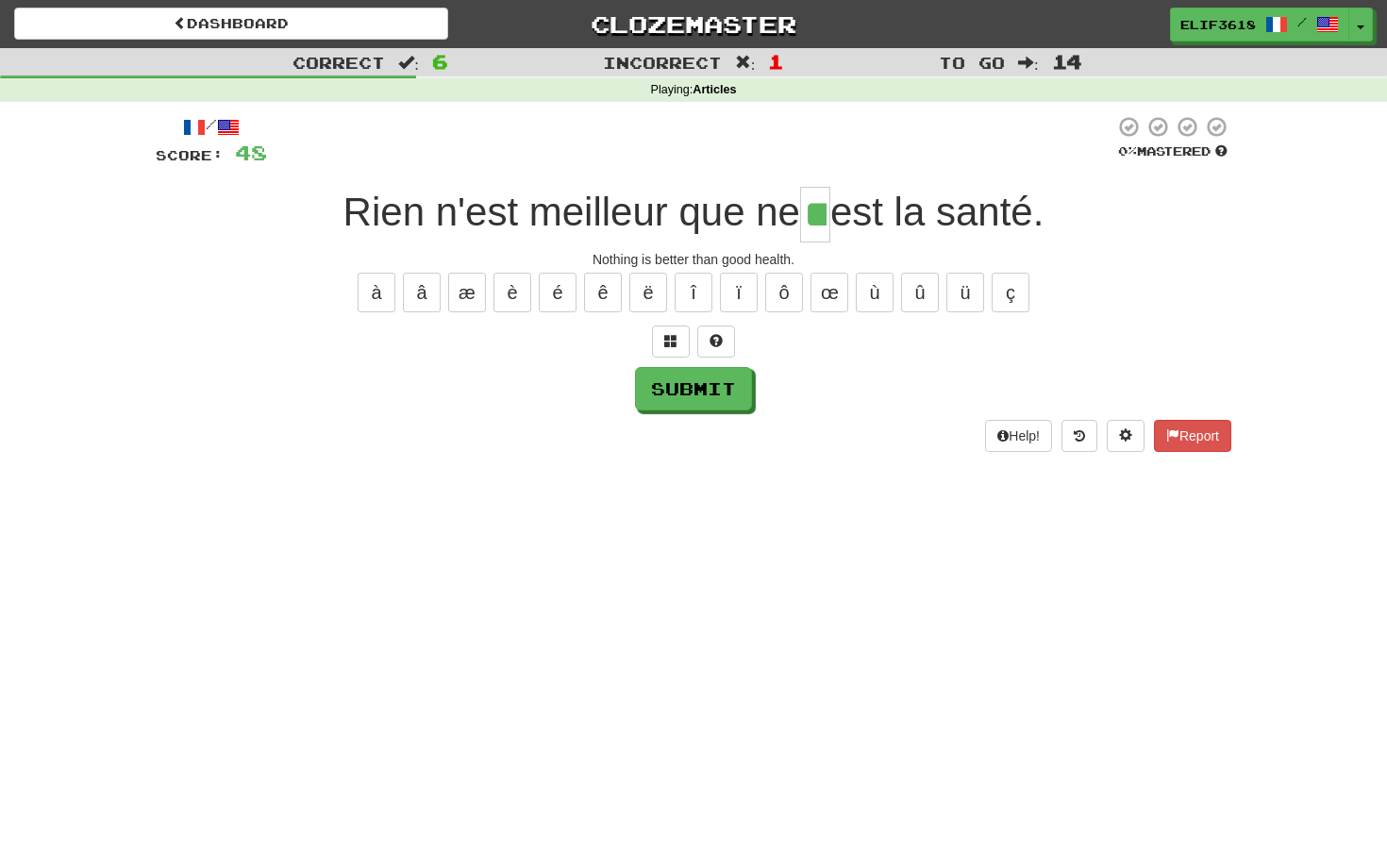 type on "**" 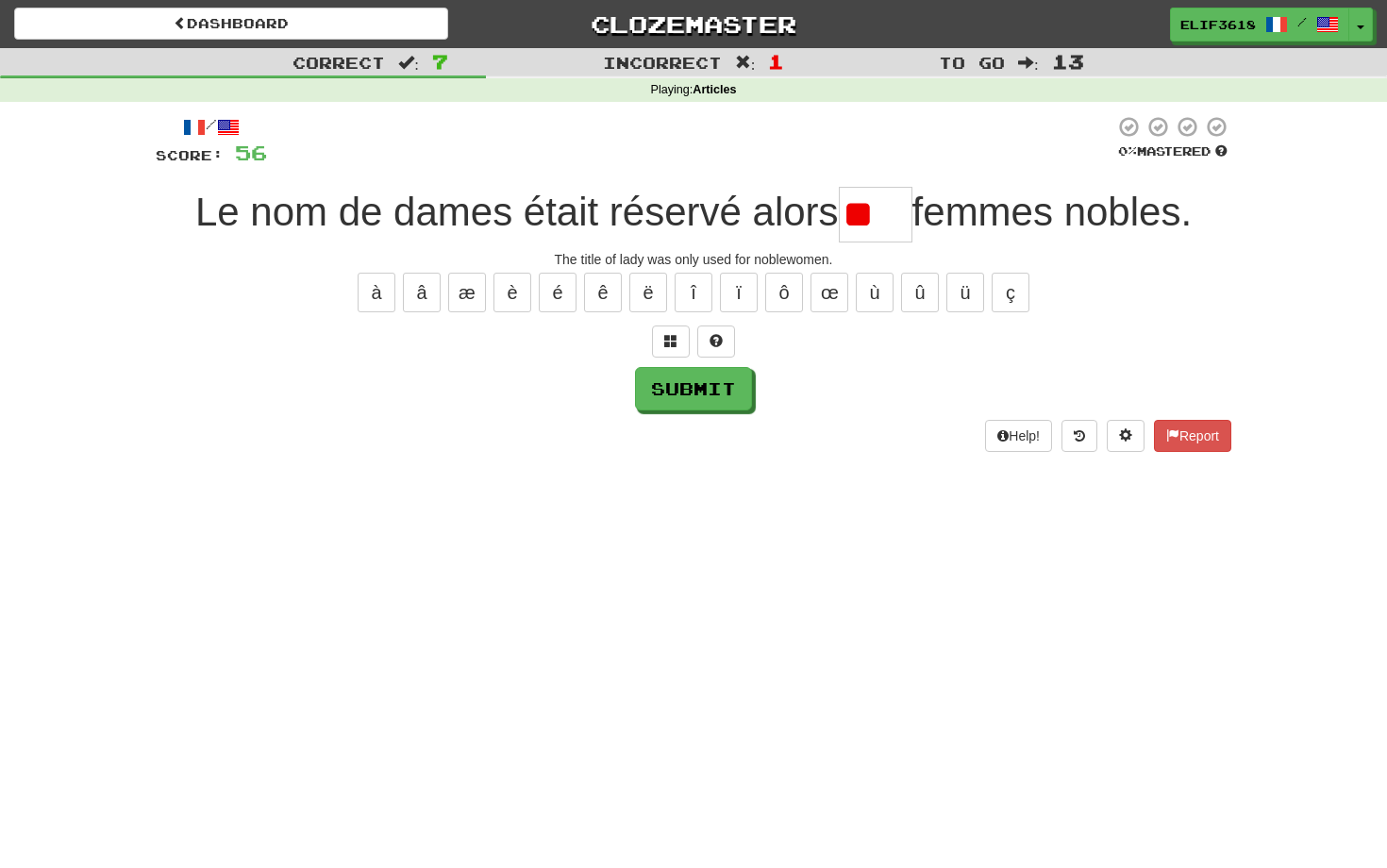 type on "*" 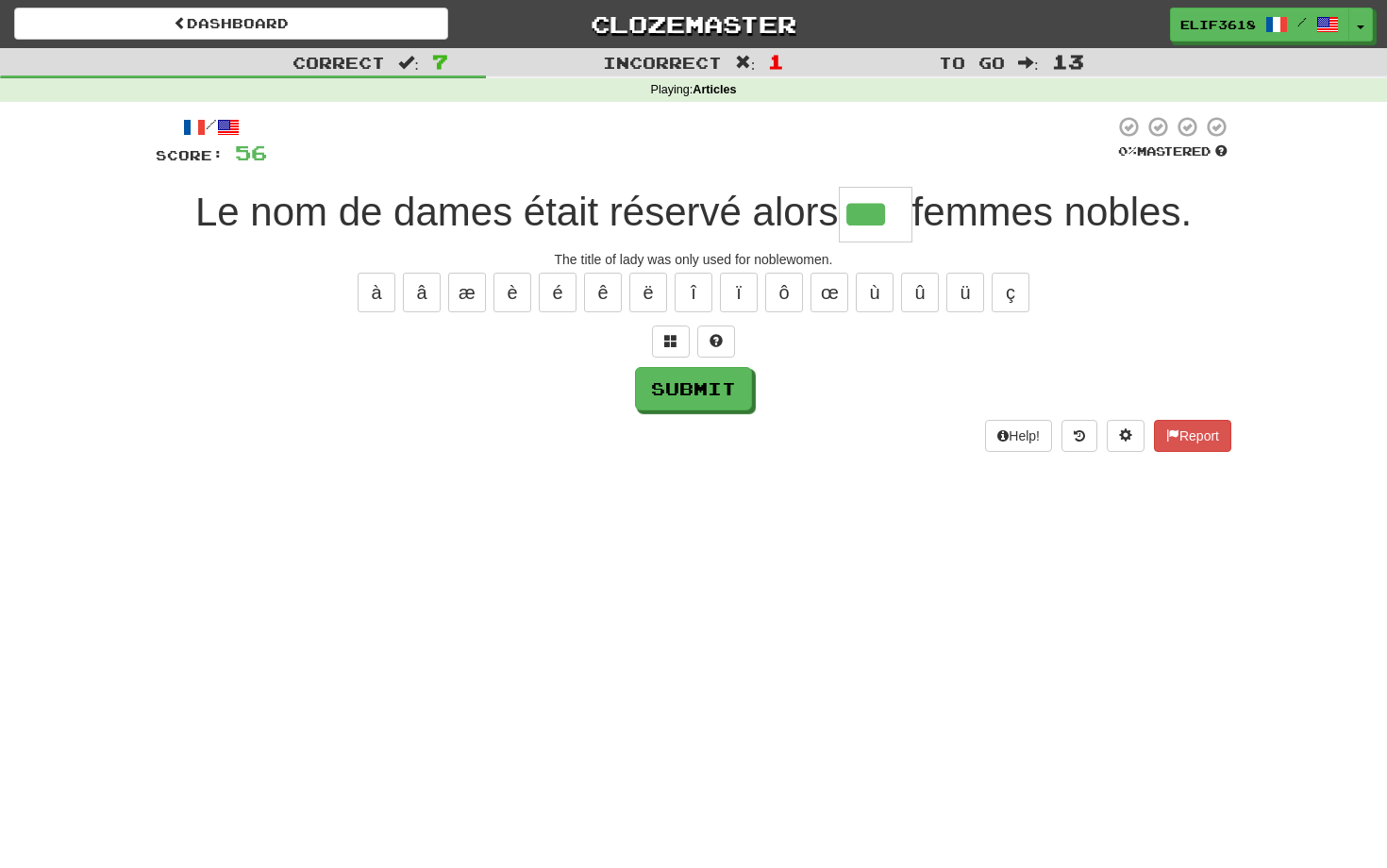 type on "***" 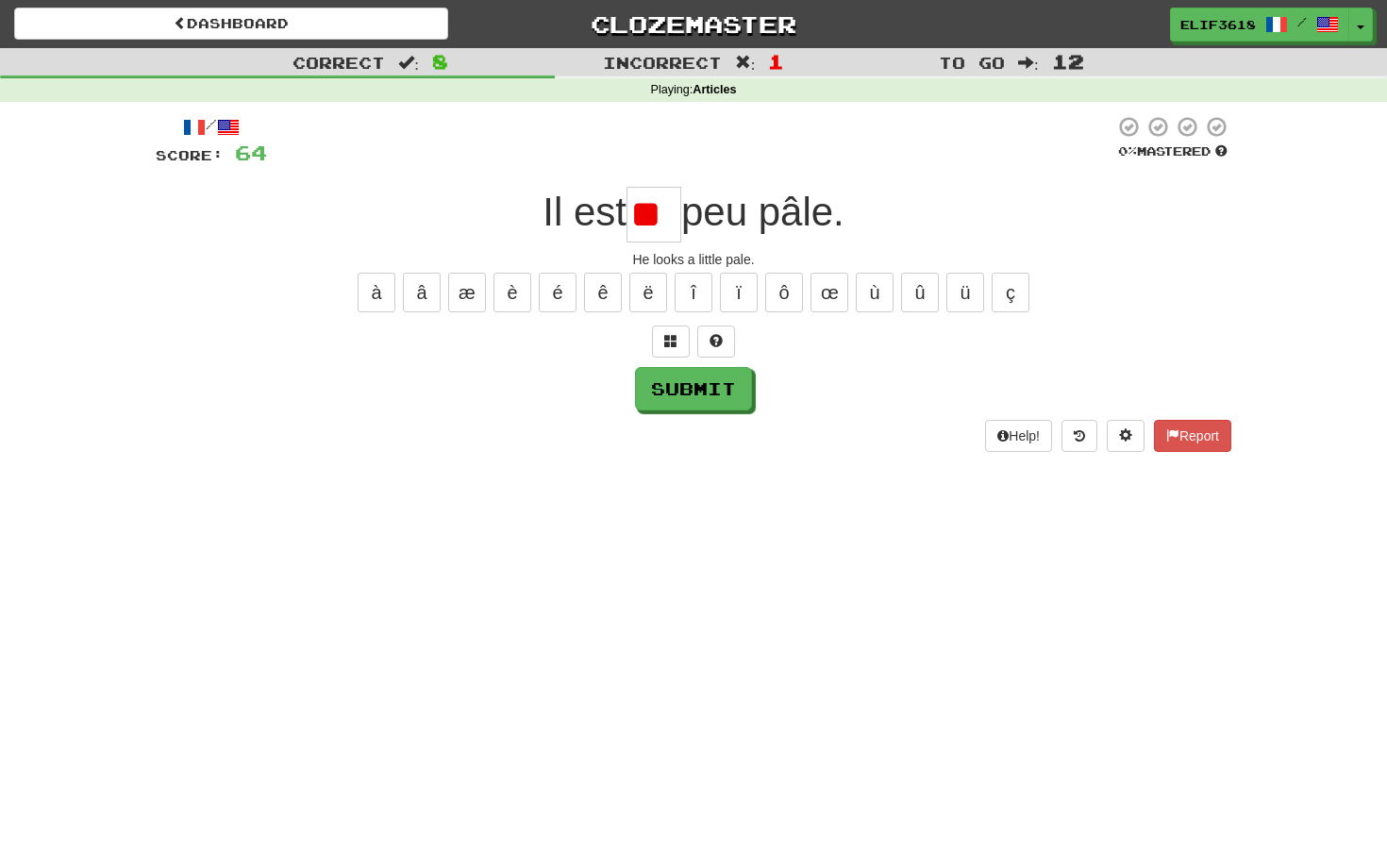 type on "*" 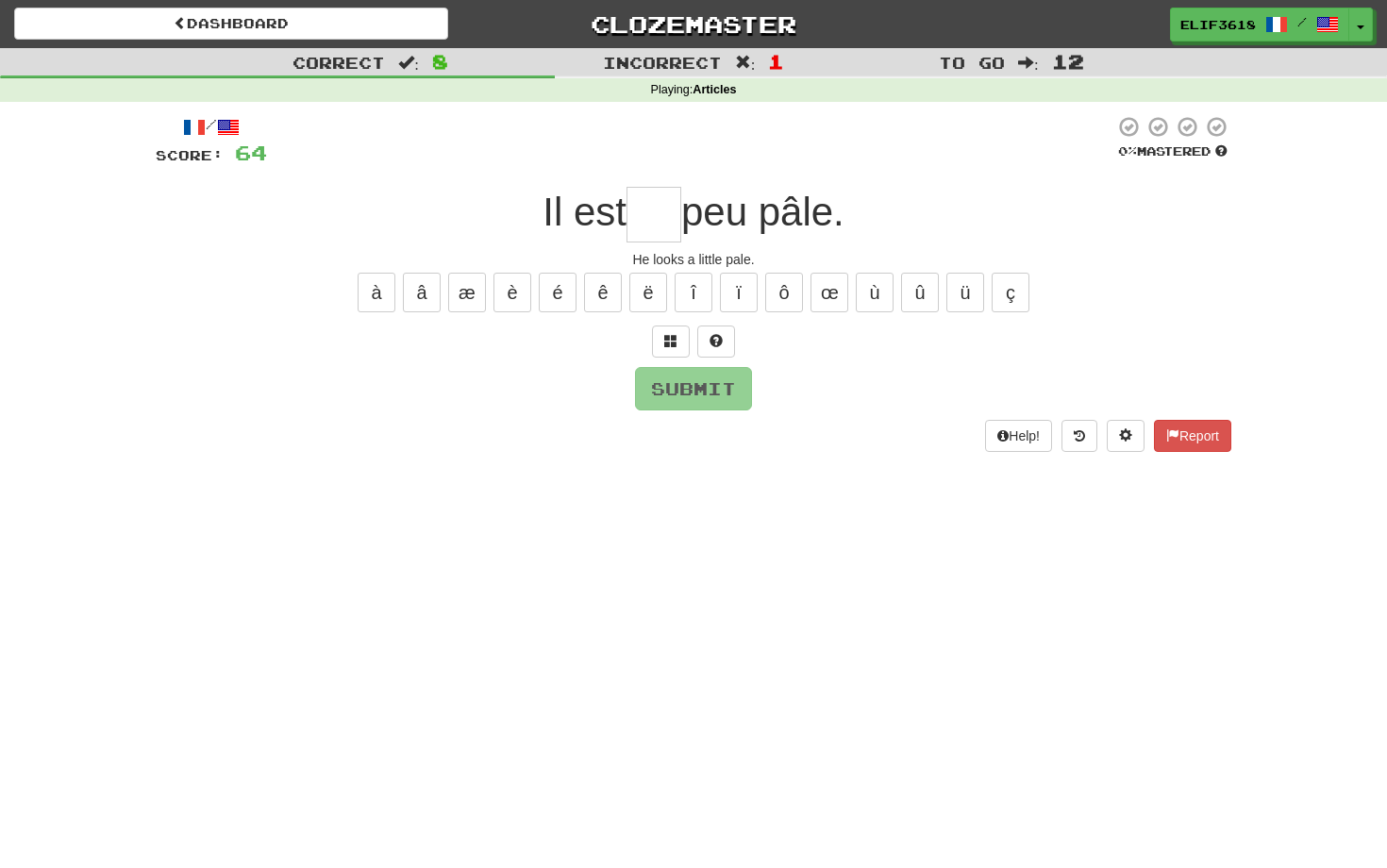 type on "*" 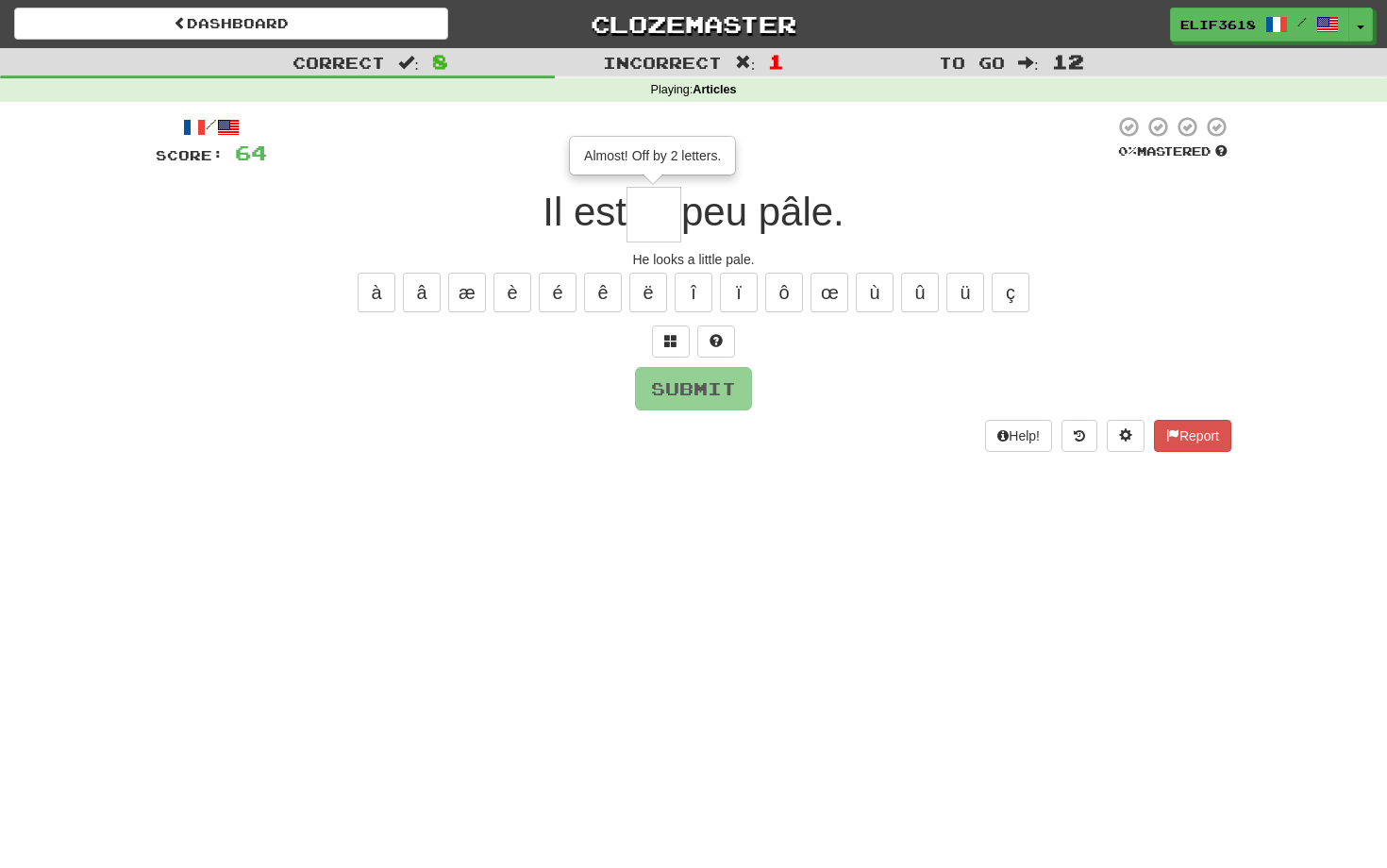 type on "**" 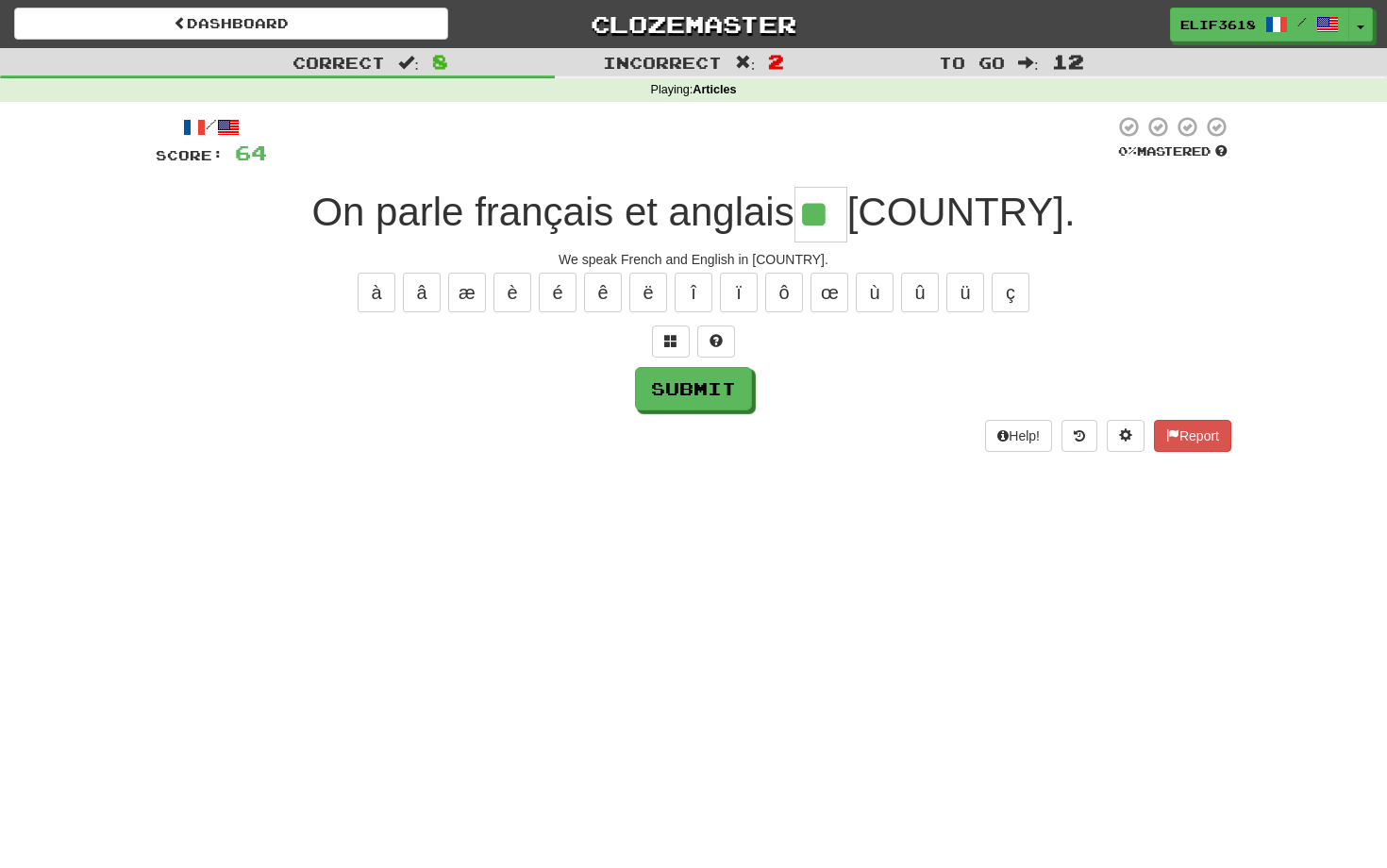 type on "**" 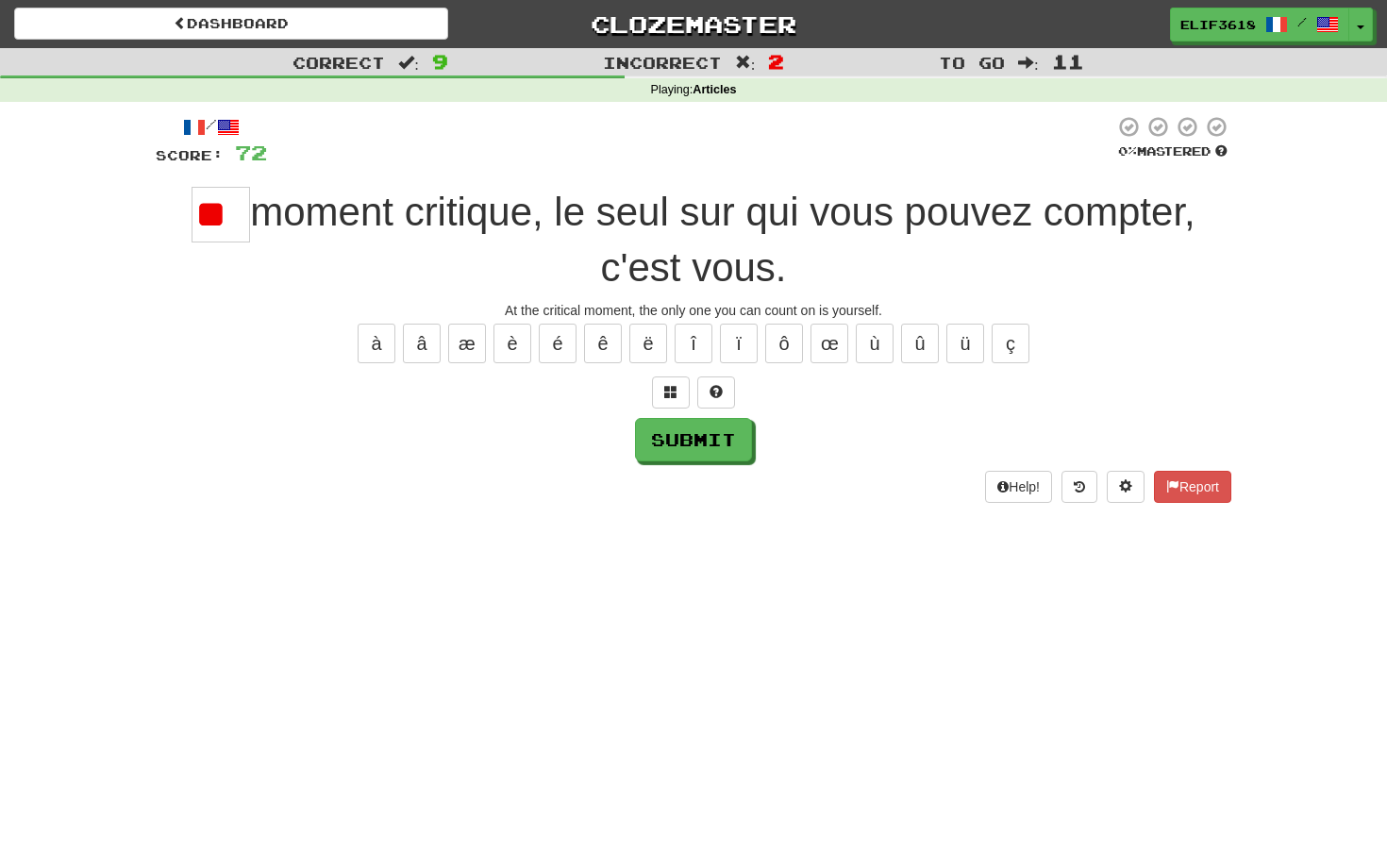 type on "*" 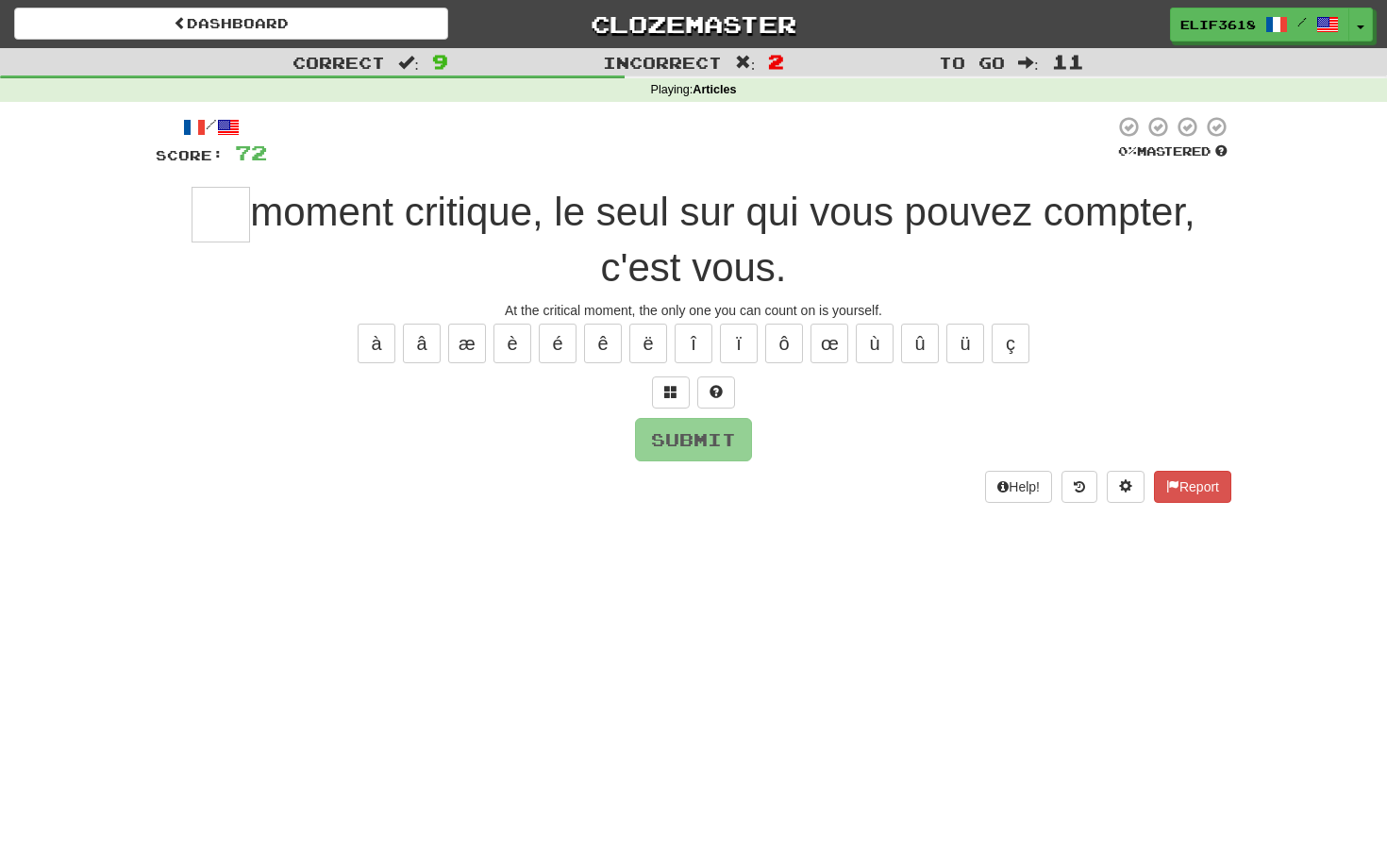 type on "*" 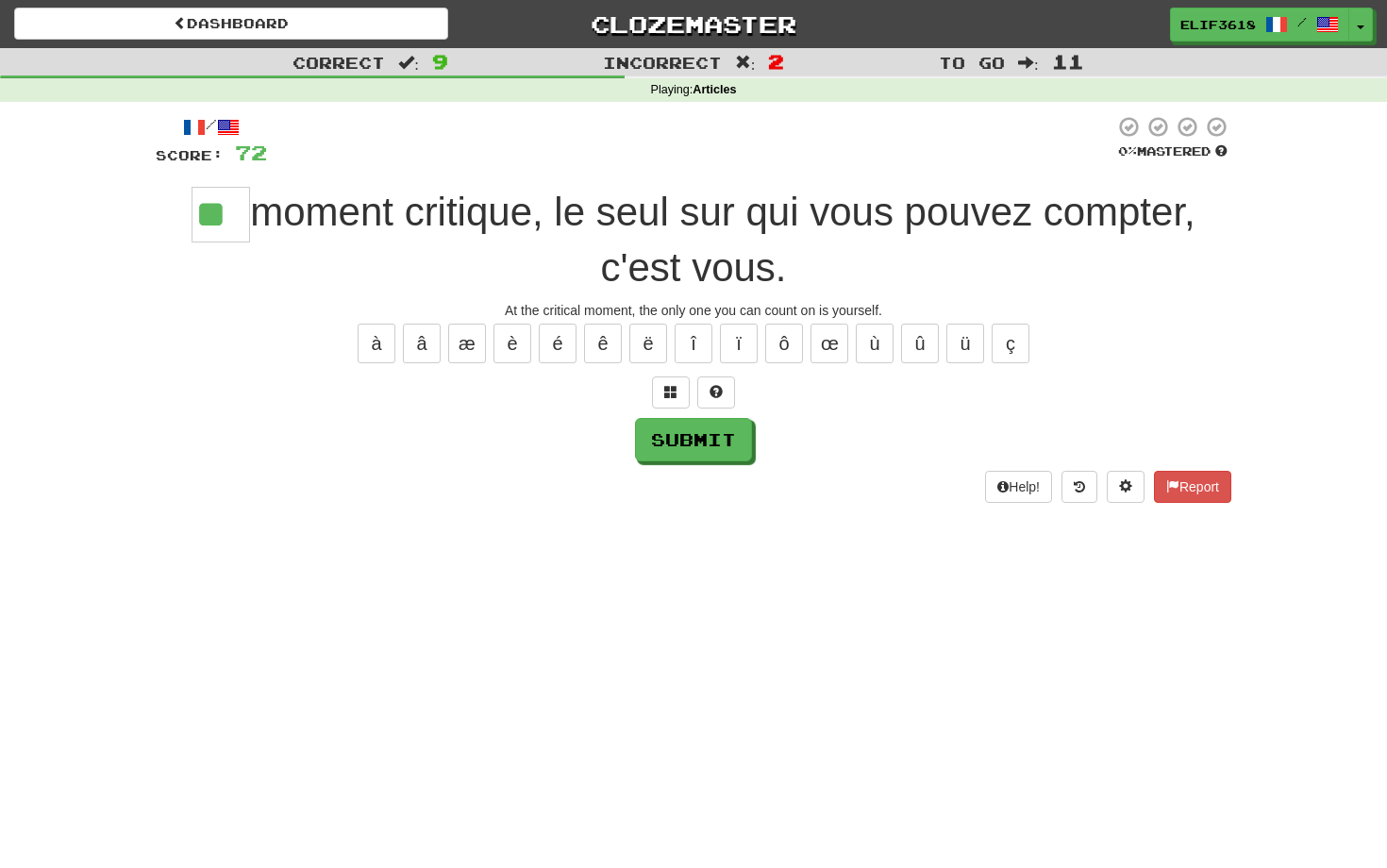 type on "**" 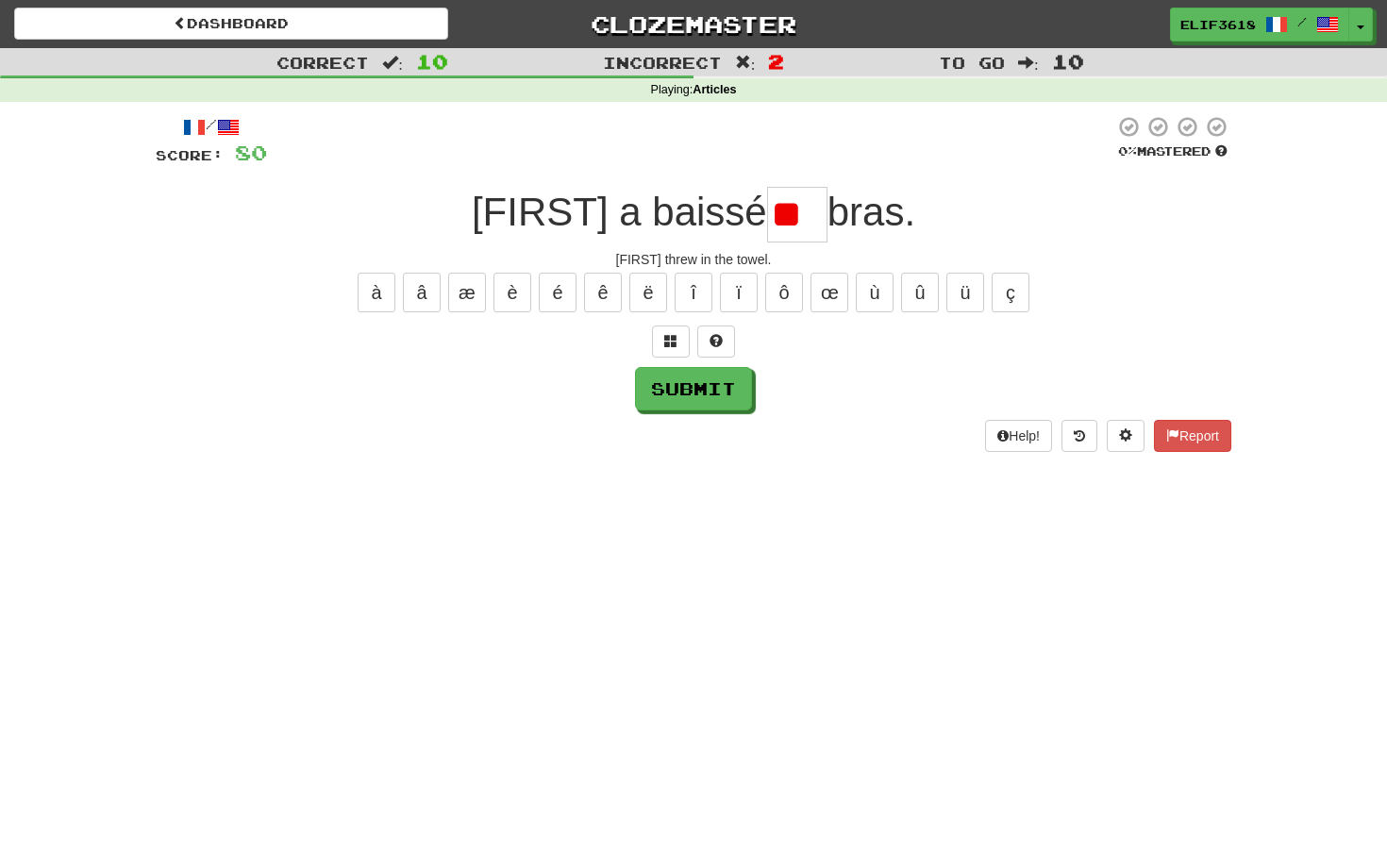 type on "*" 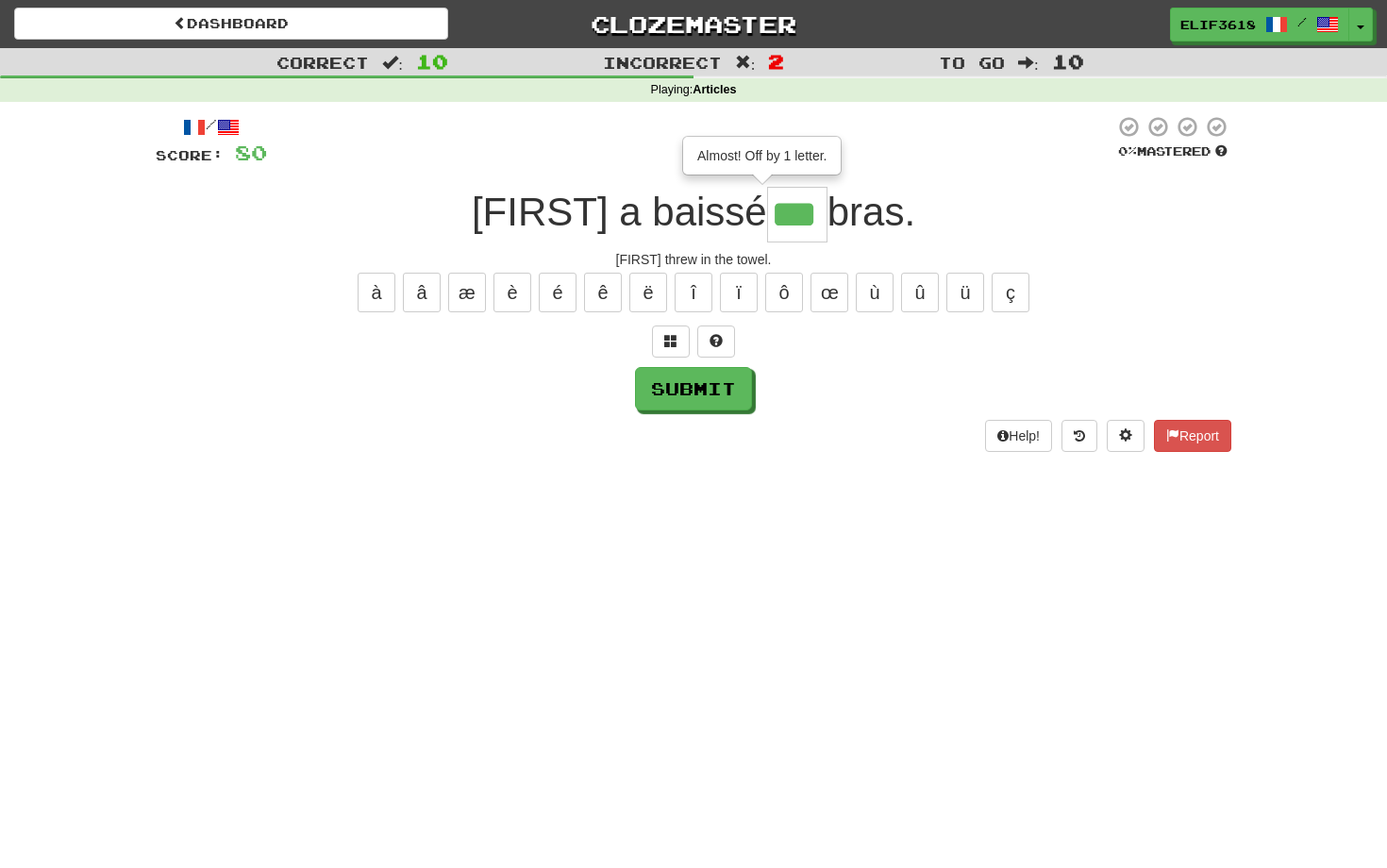 type on "***" 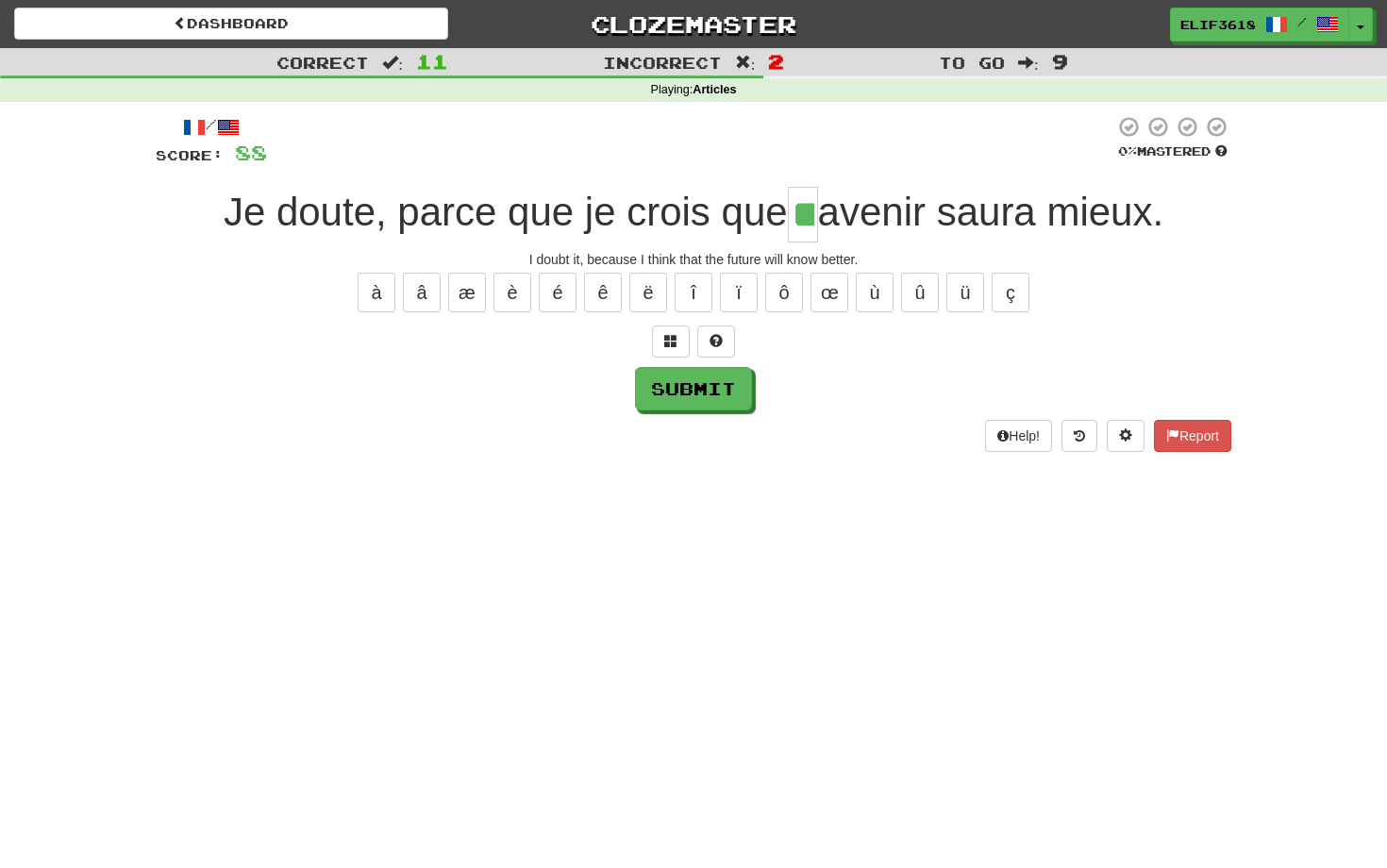 type on "**" 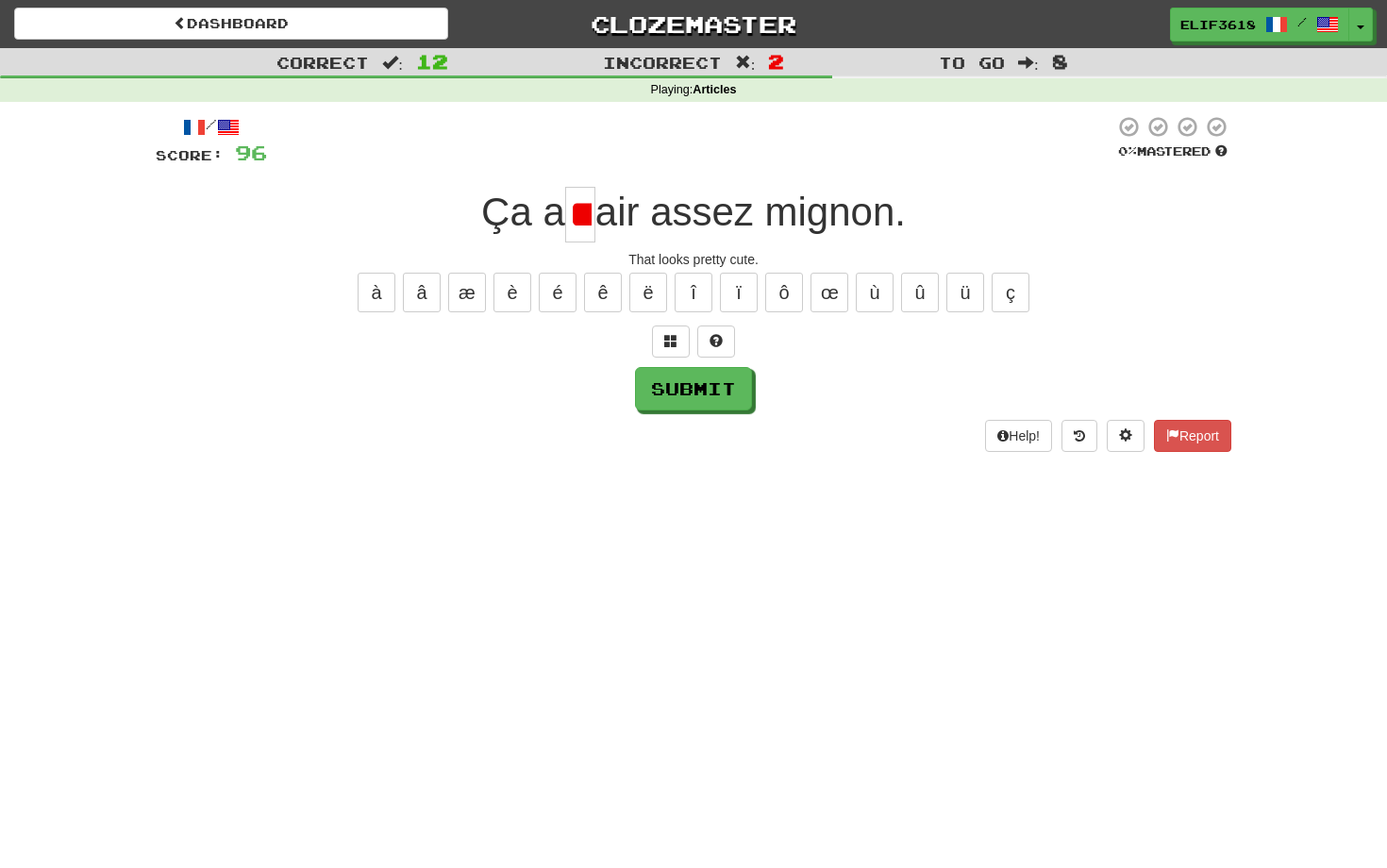 type on "*" 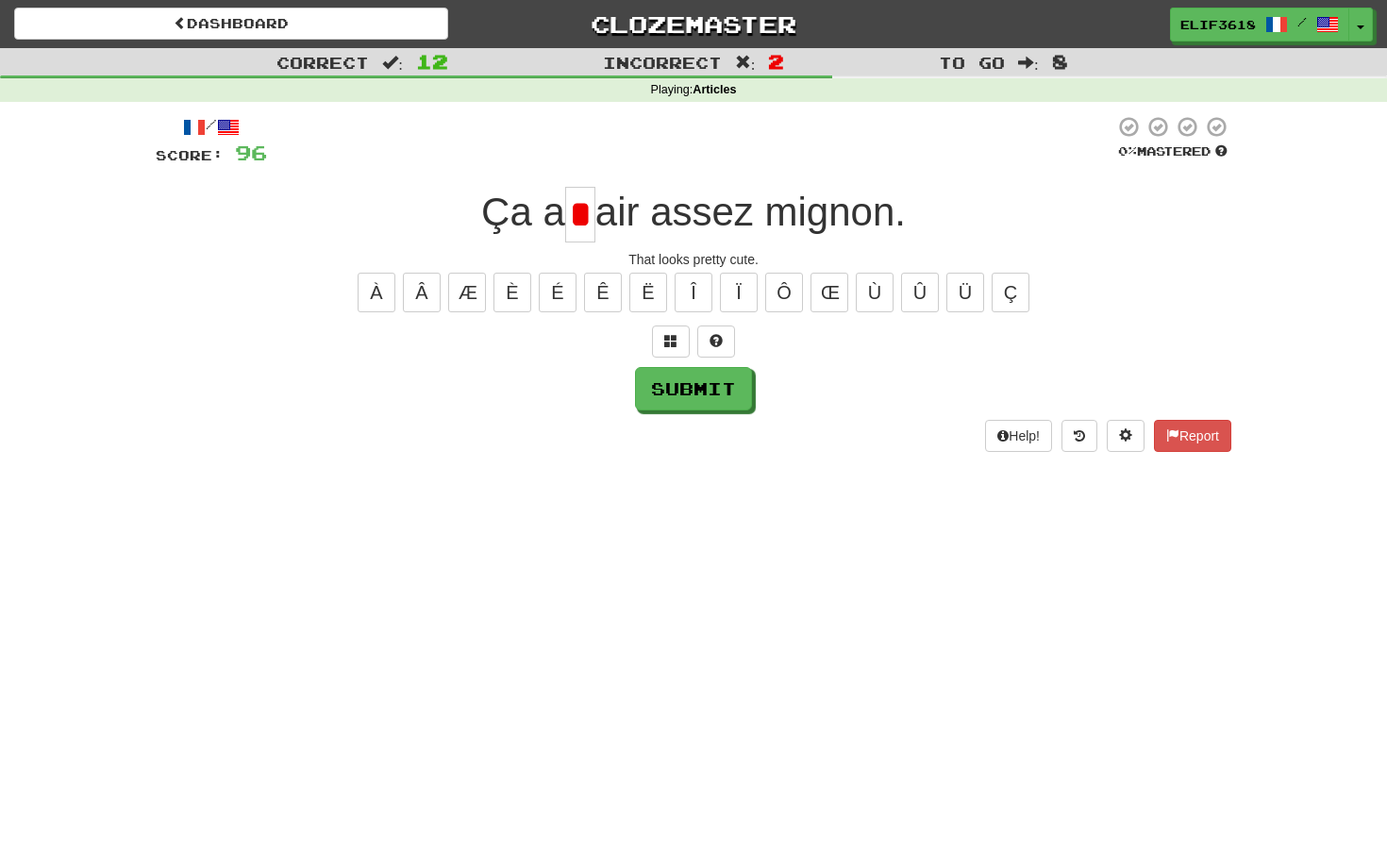 type 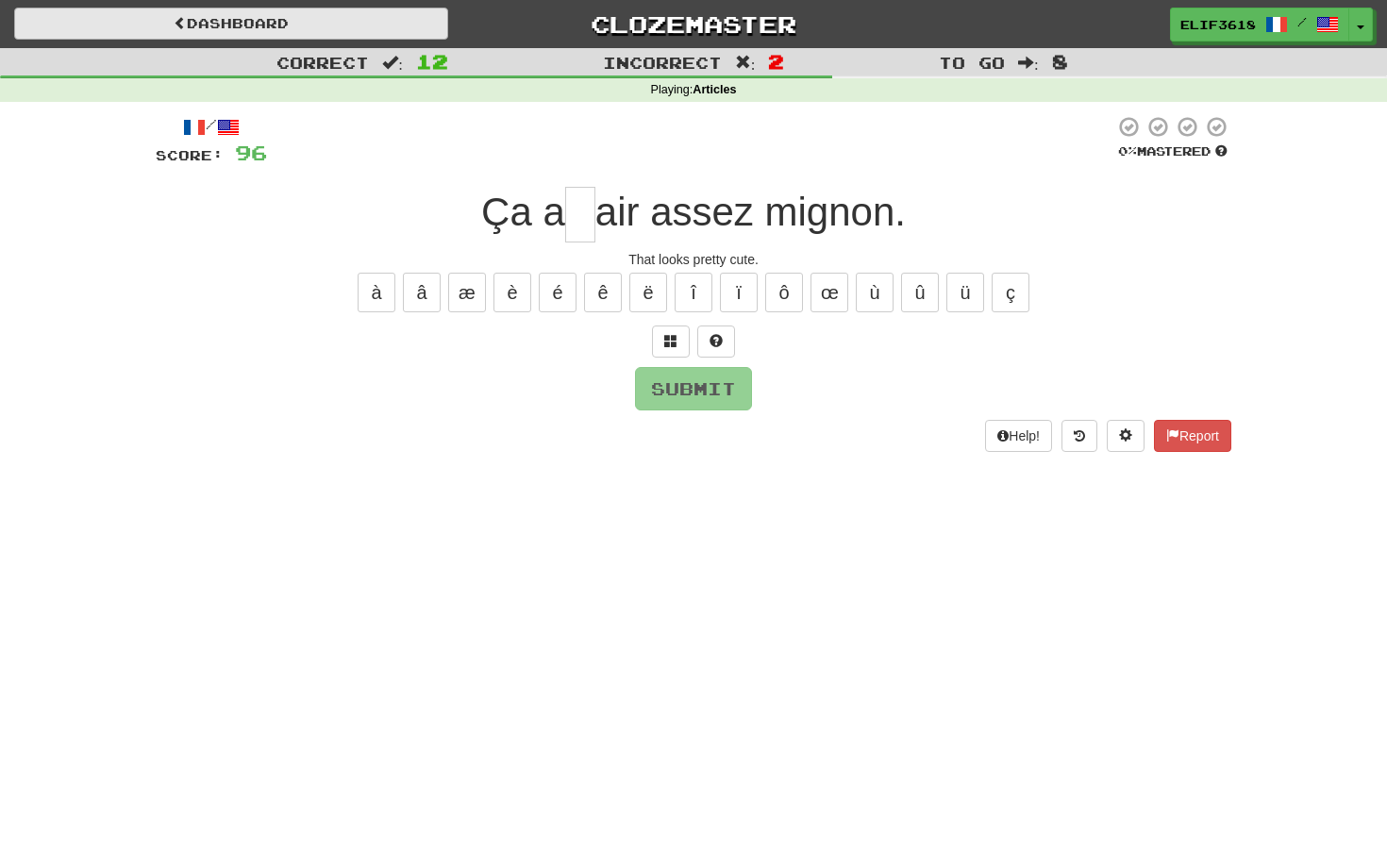 click on "Dashboard" at bounding box center [231, 24] 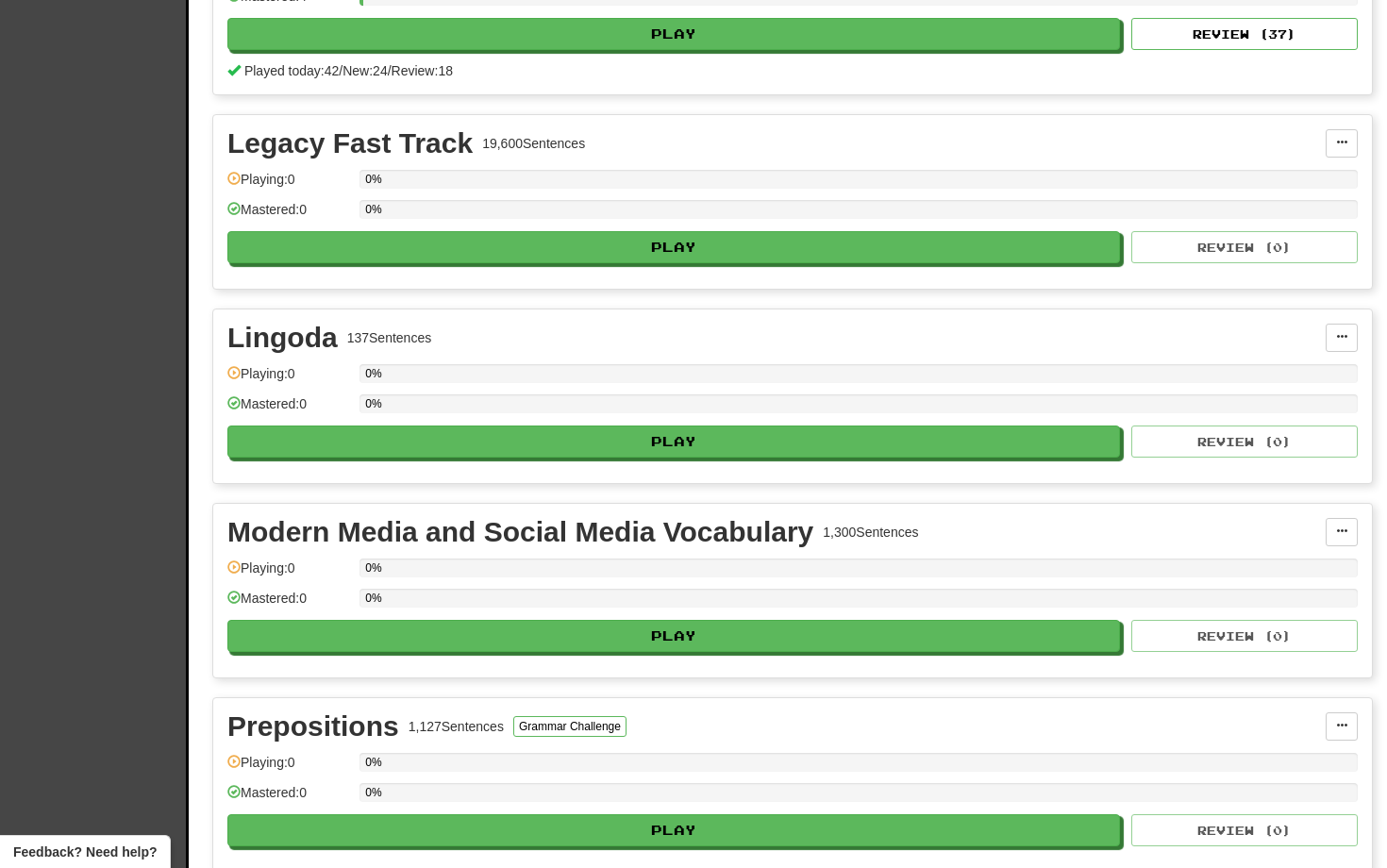 scroll, scrollTop: 1546, scrollLeft: 0, axis: vertical 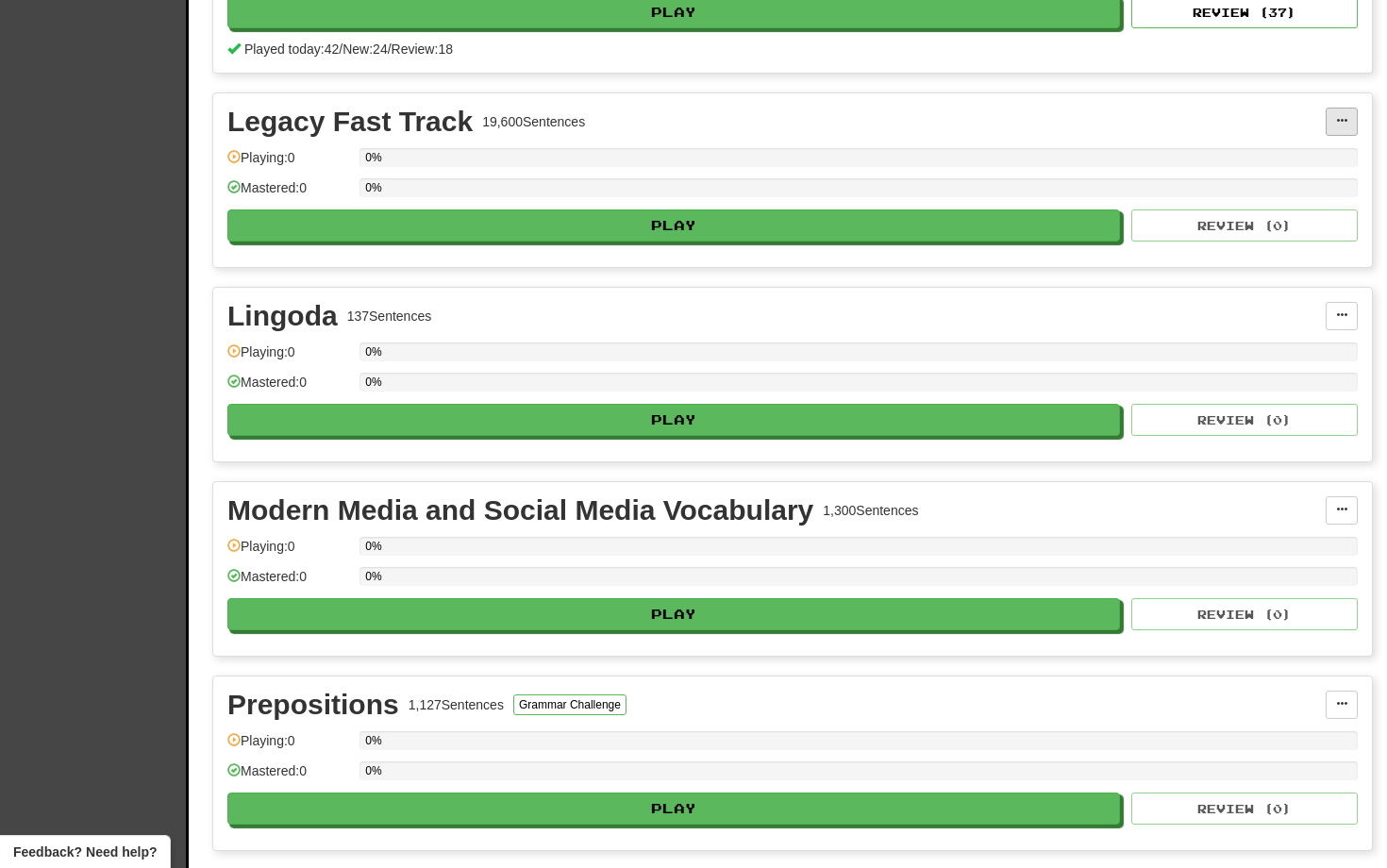 click at bounding box center [1342, 121] 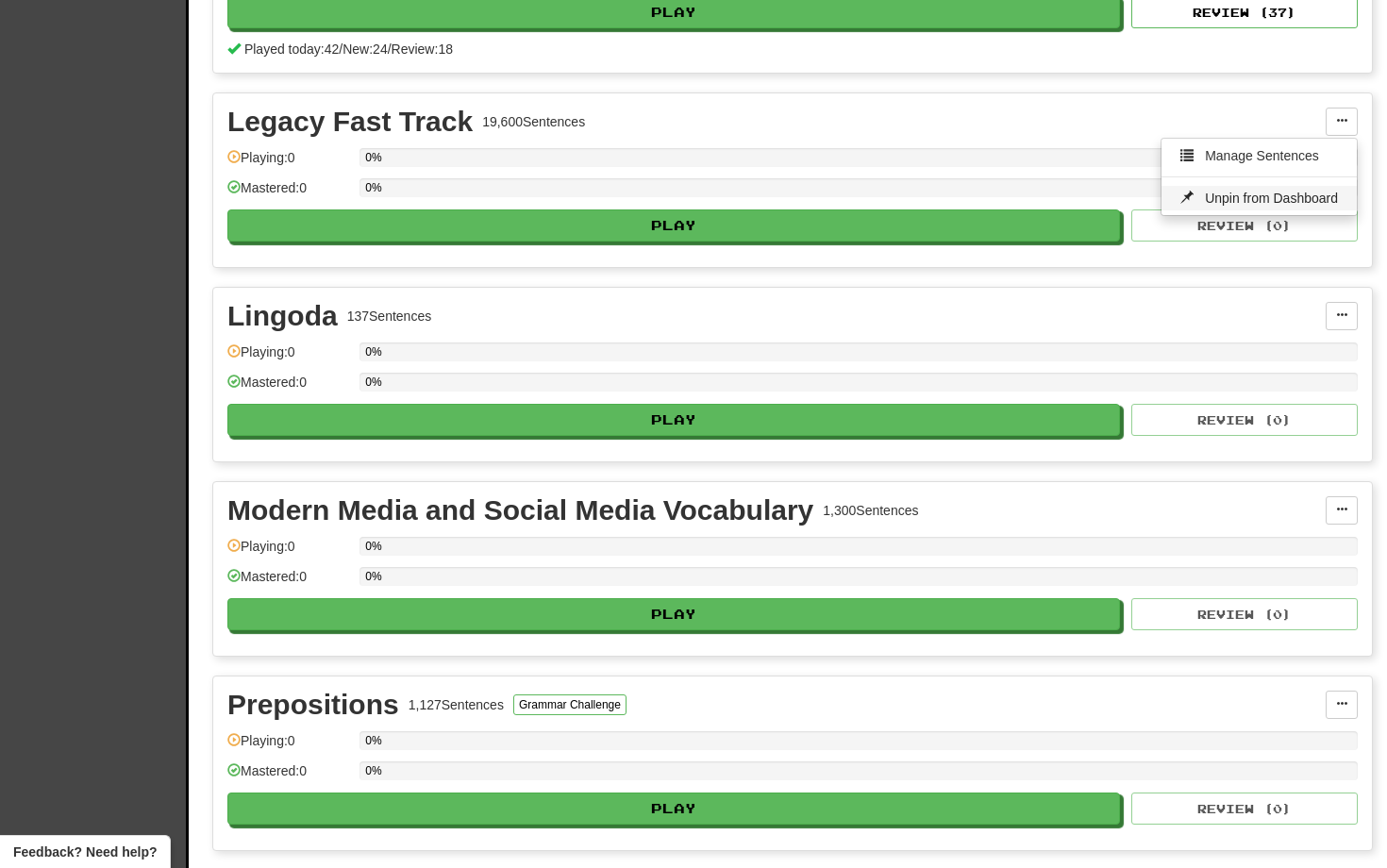 click on "Unpin from Dashboard" at bounding box center [1271, 198] 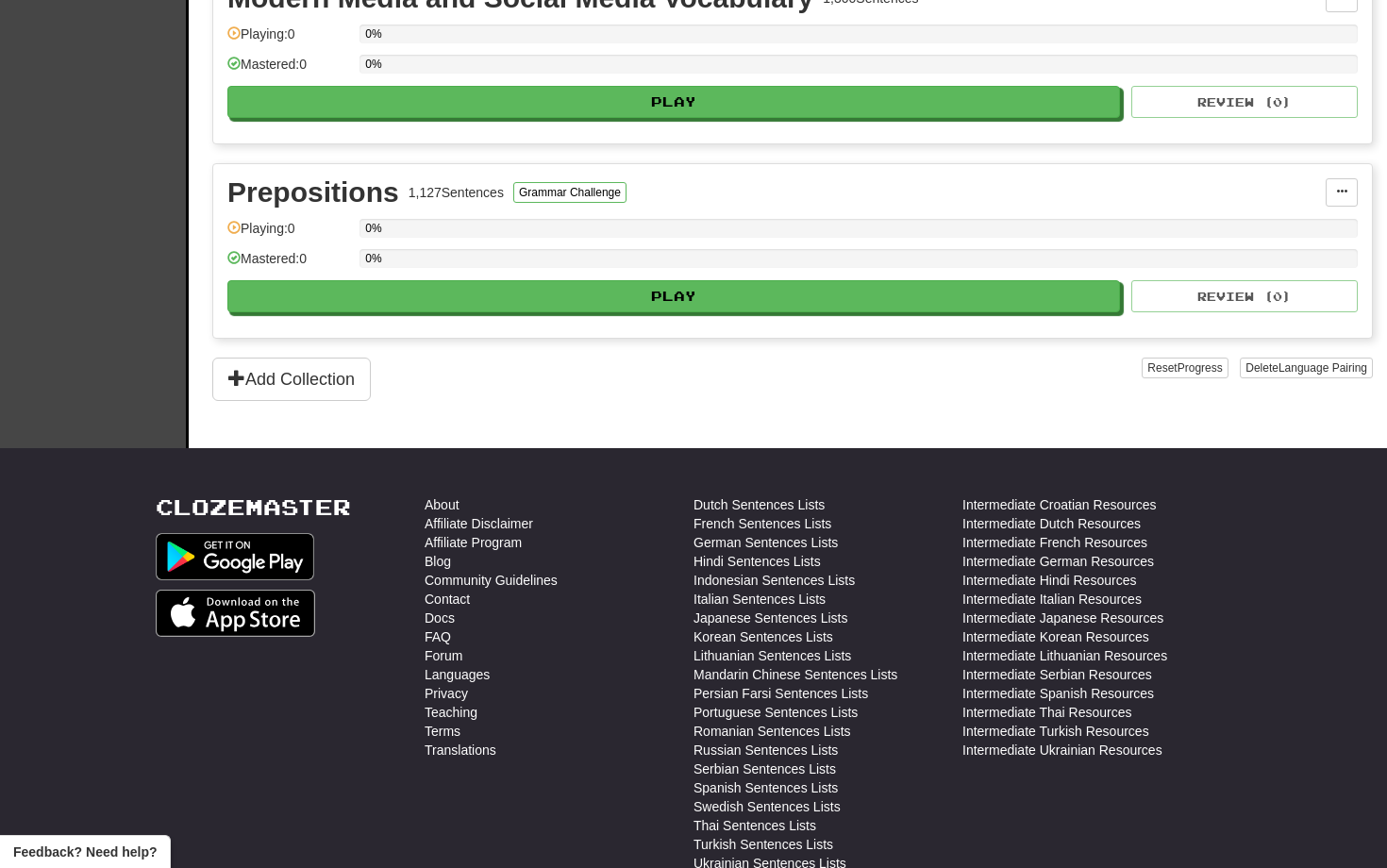 scroll, scrollTop: 1850, scrollLeft: 0, axis: vertical 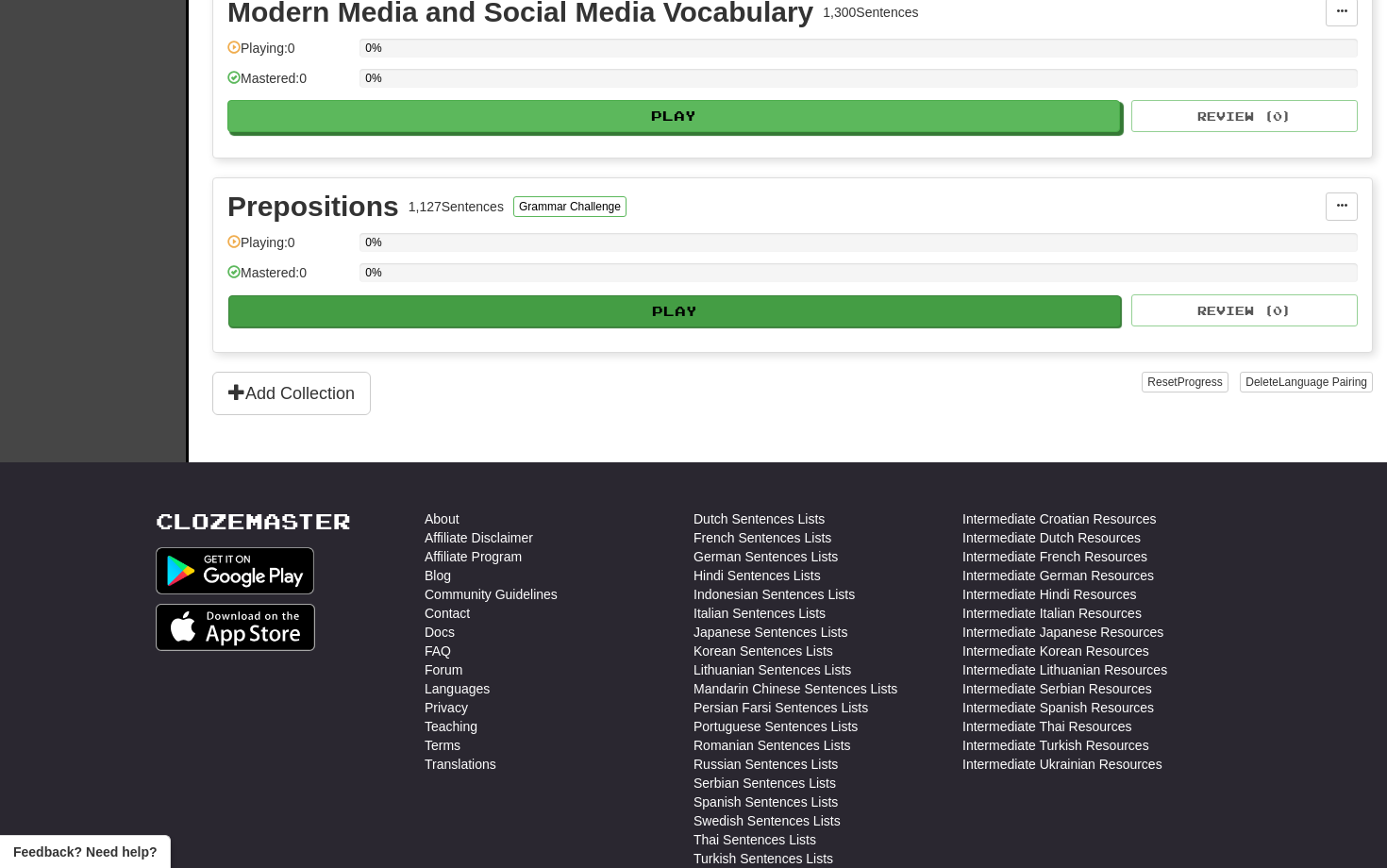 click on "Play" at bounding box center [675, 311] 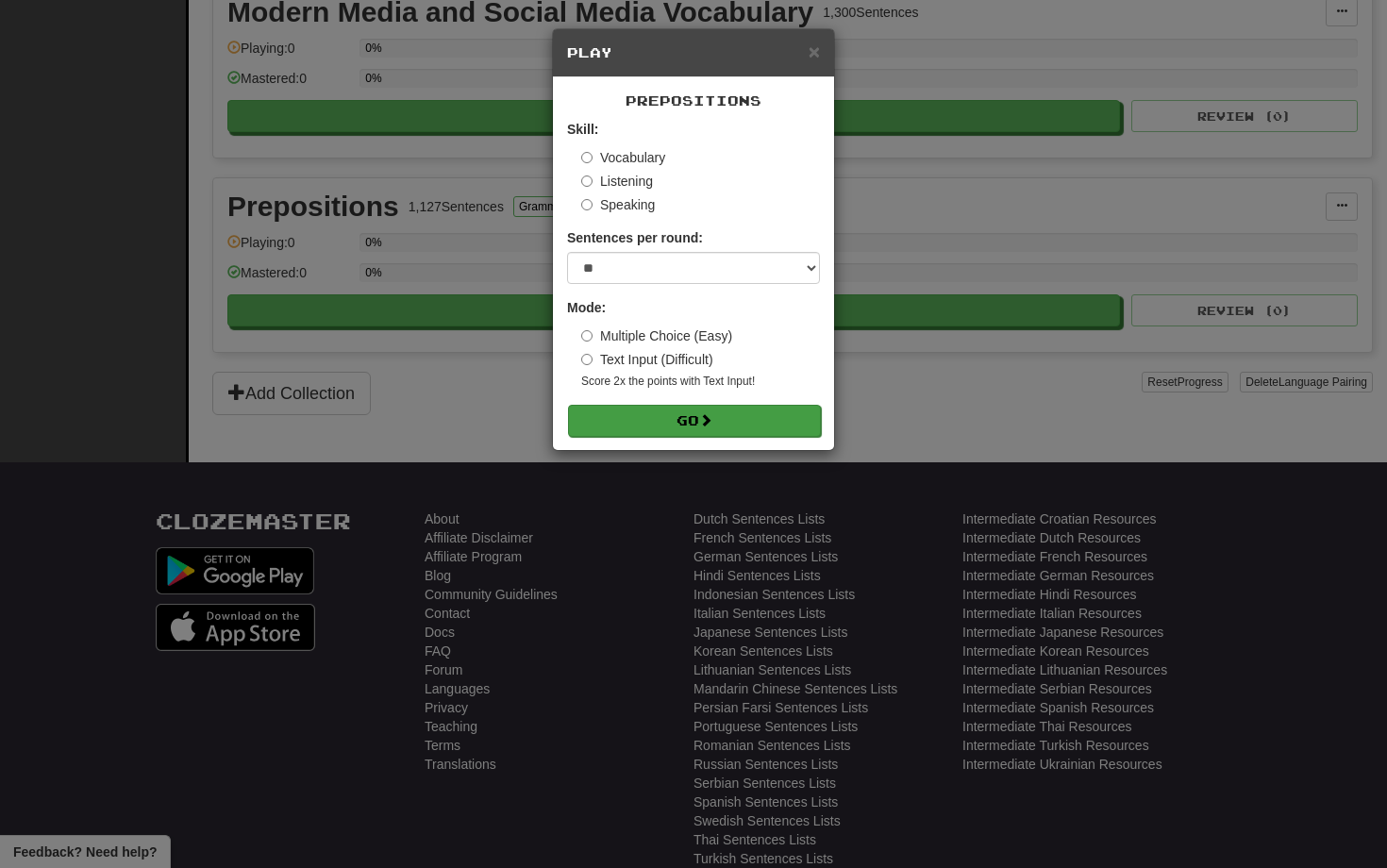 click at bounding box center (706, 420) 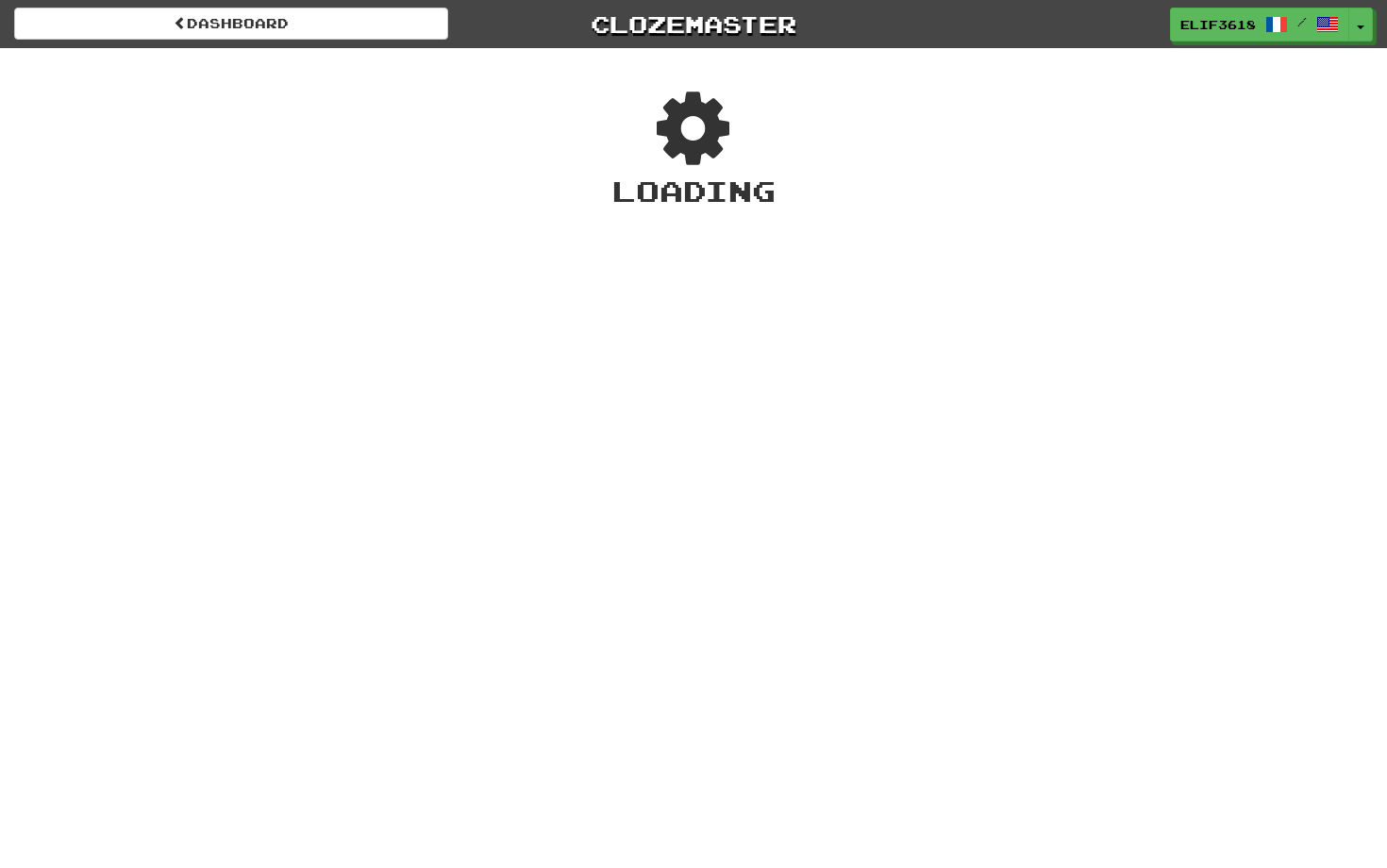scroll, scrollTop: 0, scrollLeft: 0, axis: both 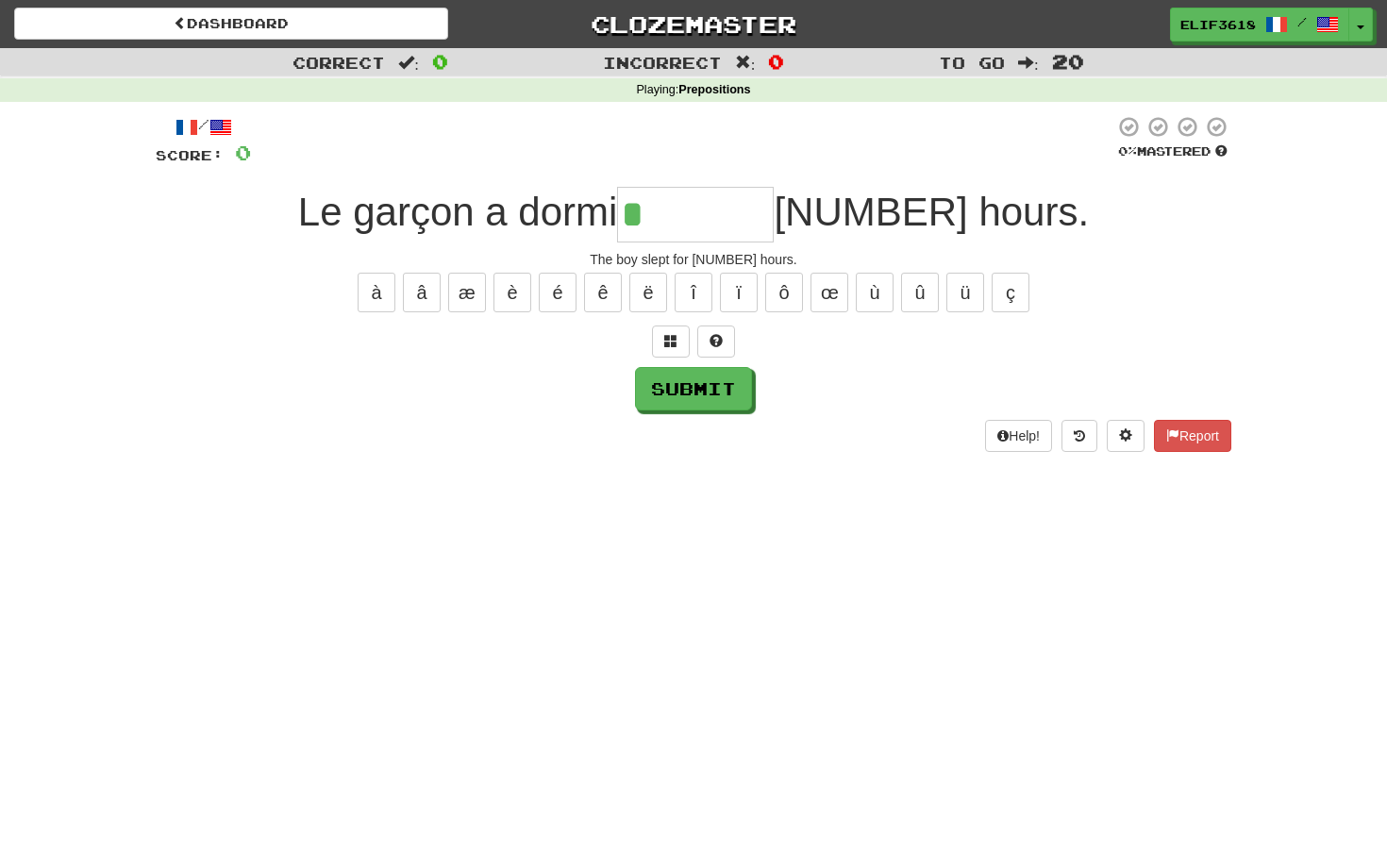 type on "*******" 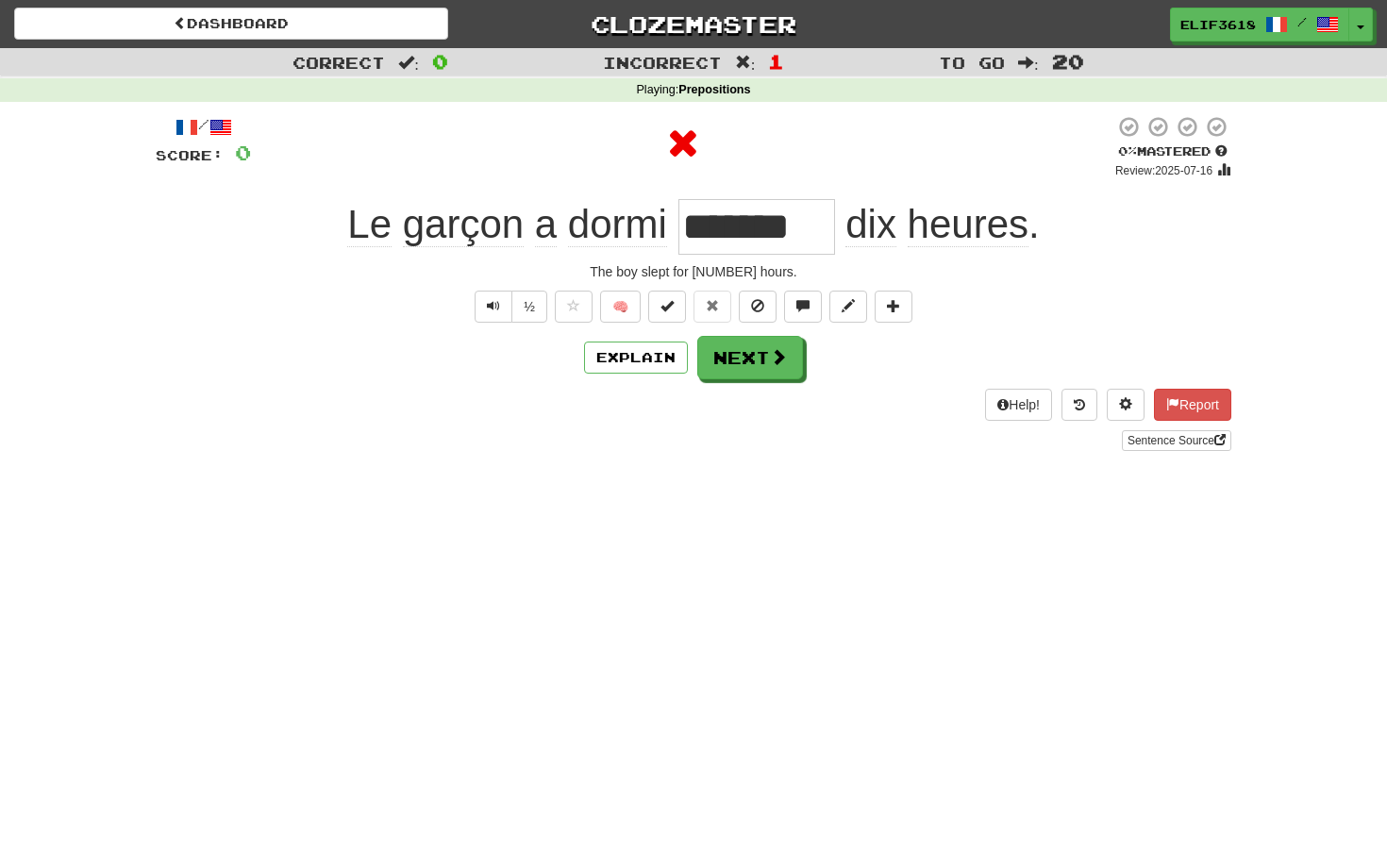 type 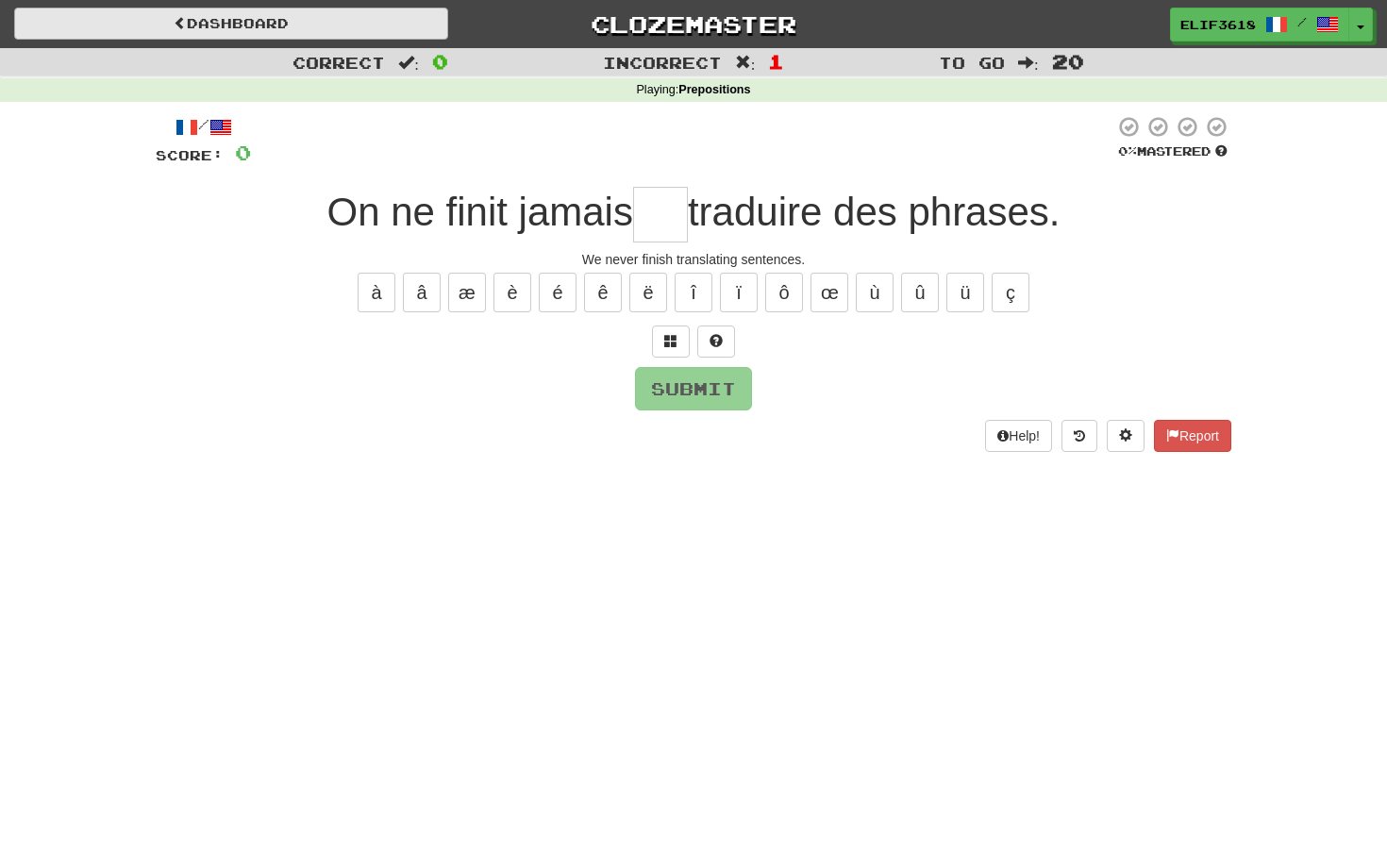 click on "Dashboard" at bounding box center [231, 24] 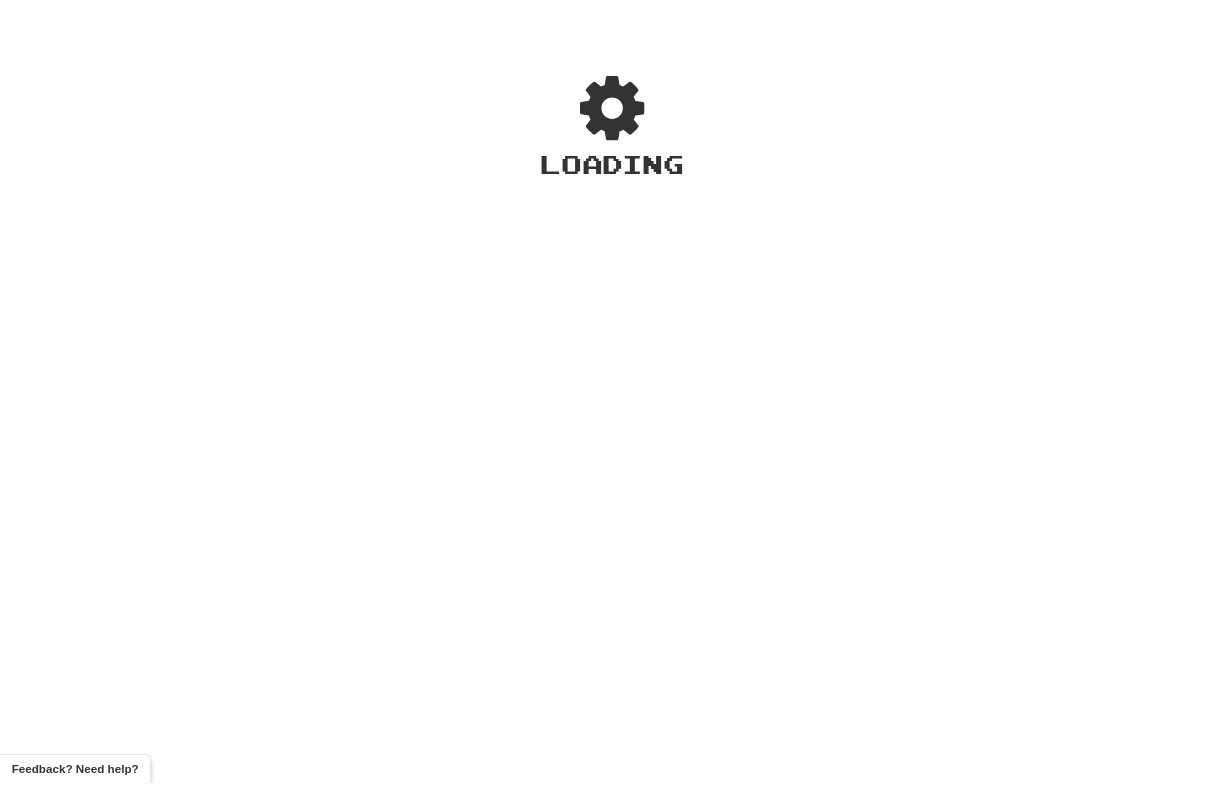 scroll, scrollTop: 0, scrollLeft: 0, axis: both 